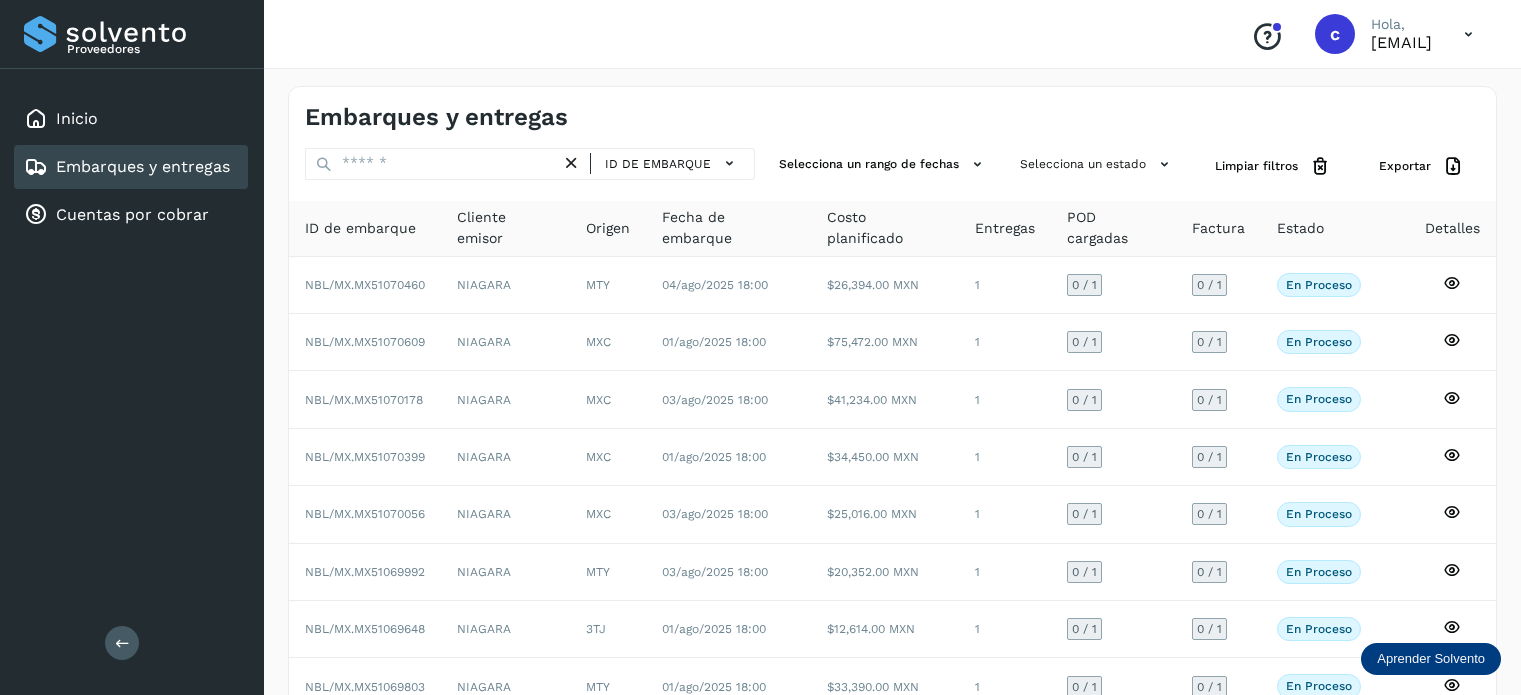 scroll, scrollTop: 0, scrollLeft: 0, axis: both 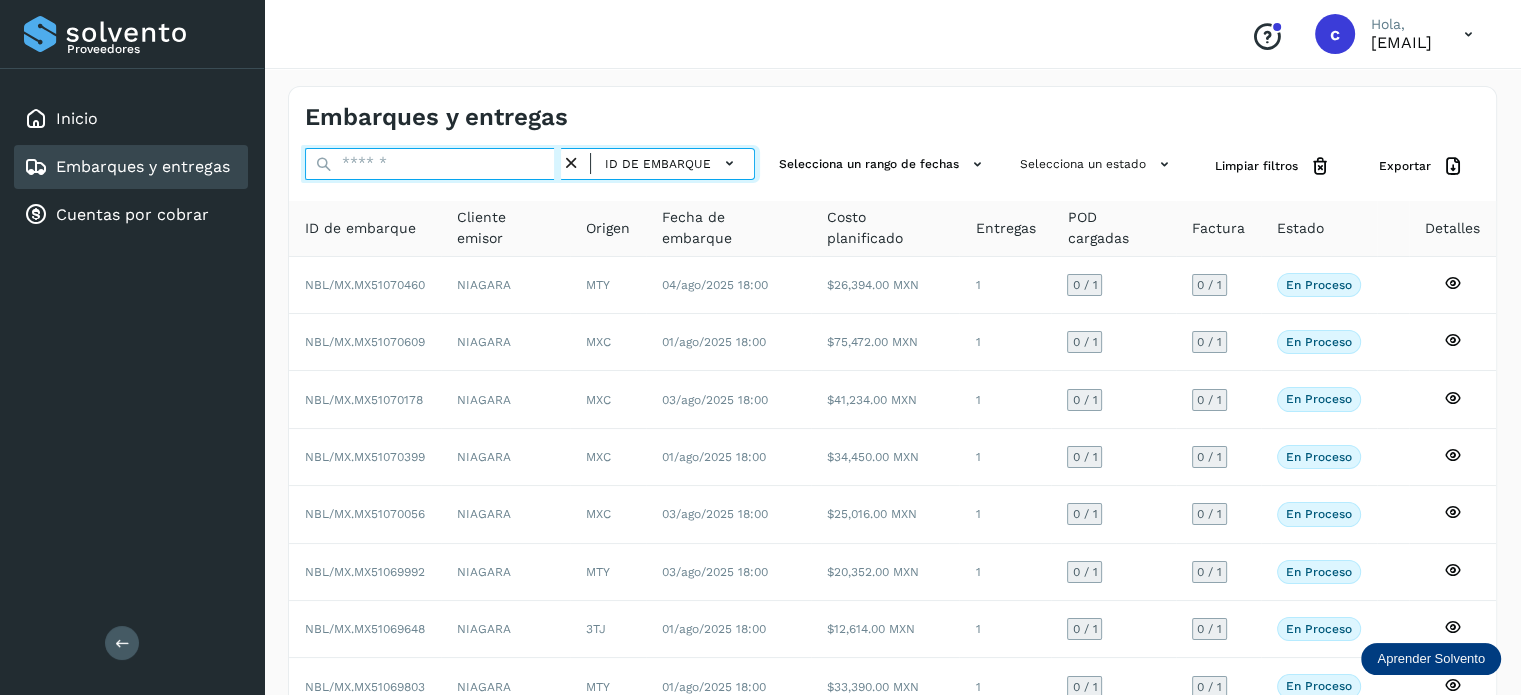 click at bounding box center [433, 164] 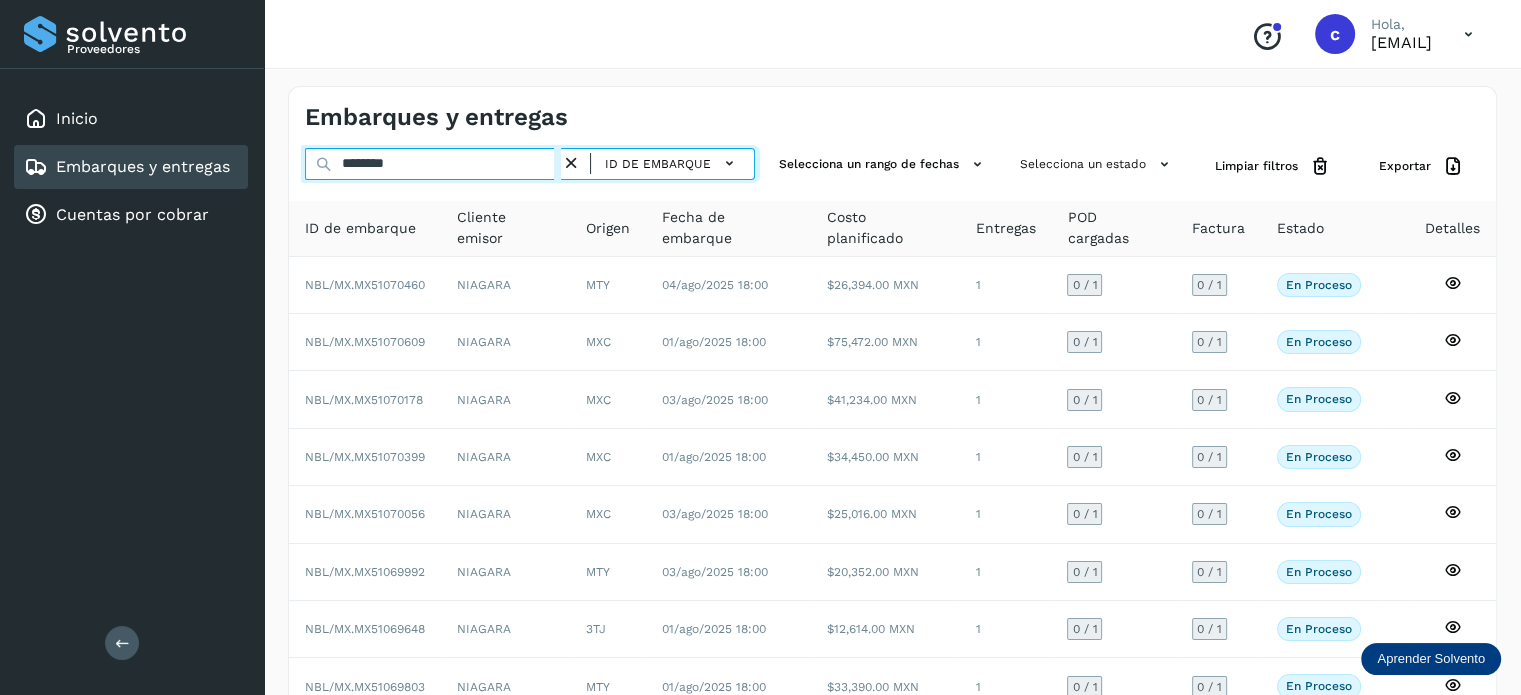 type on "********" 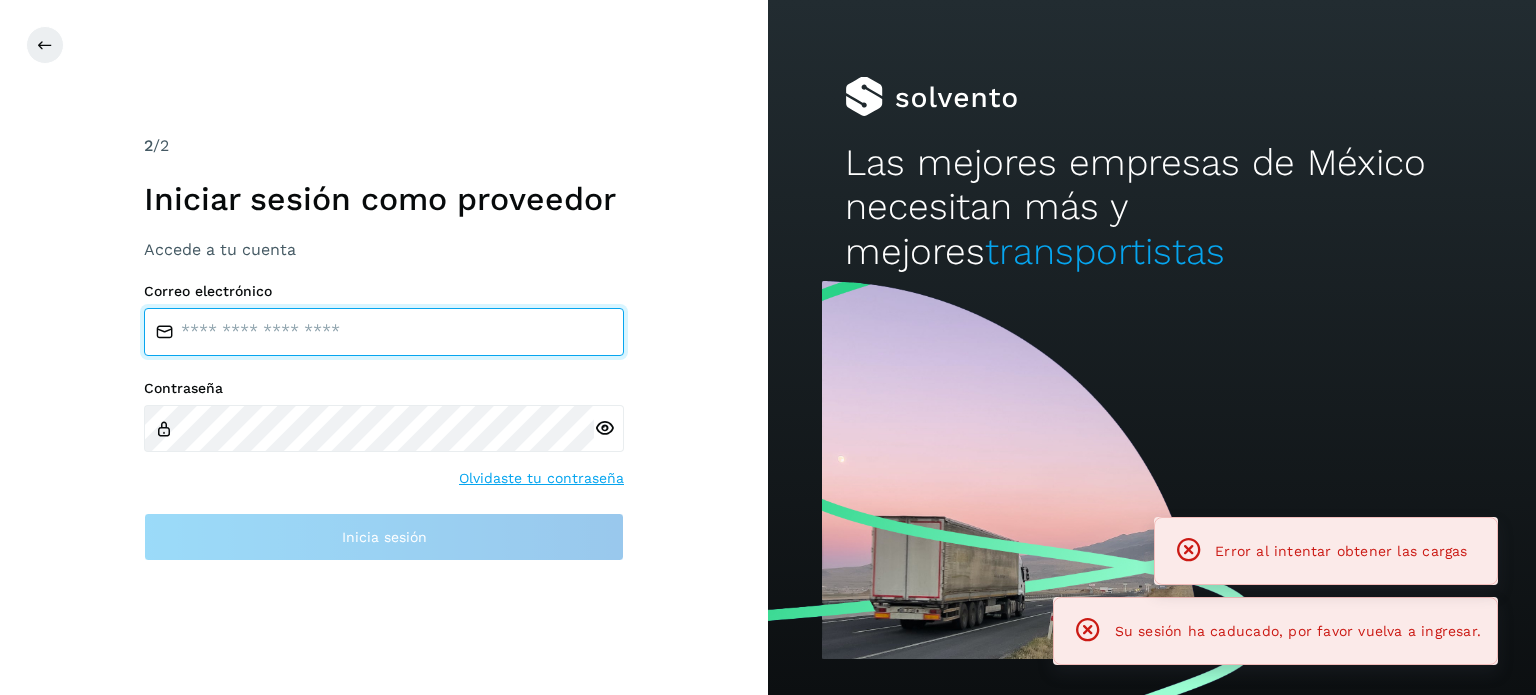 type on "**********" 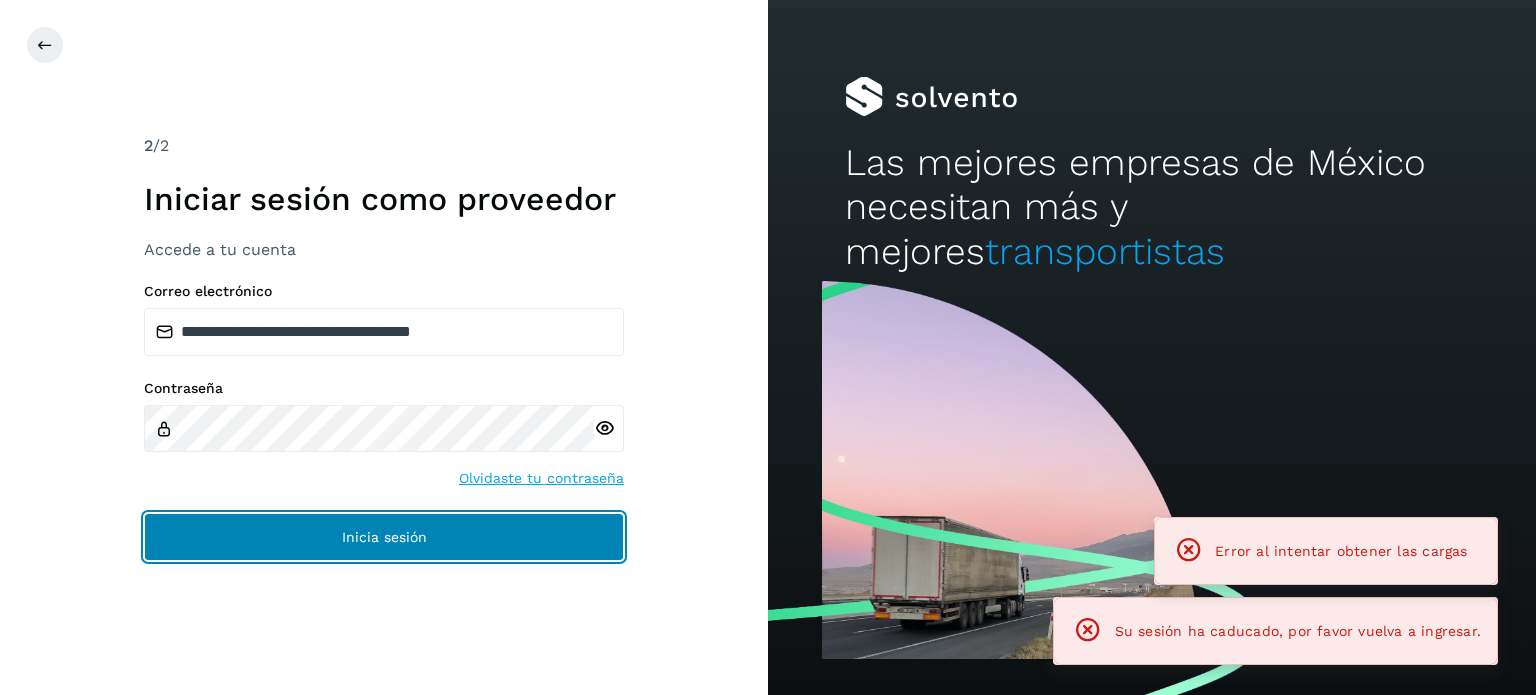 click on "Inicia sesión" at bounding box center (384, 537) 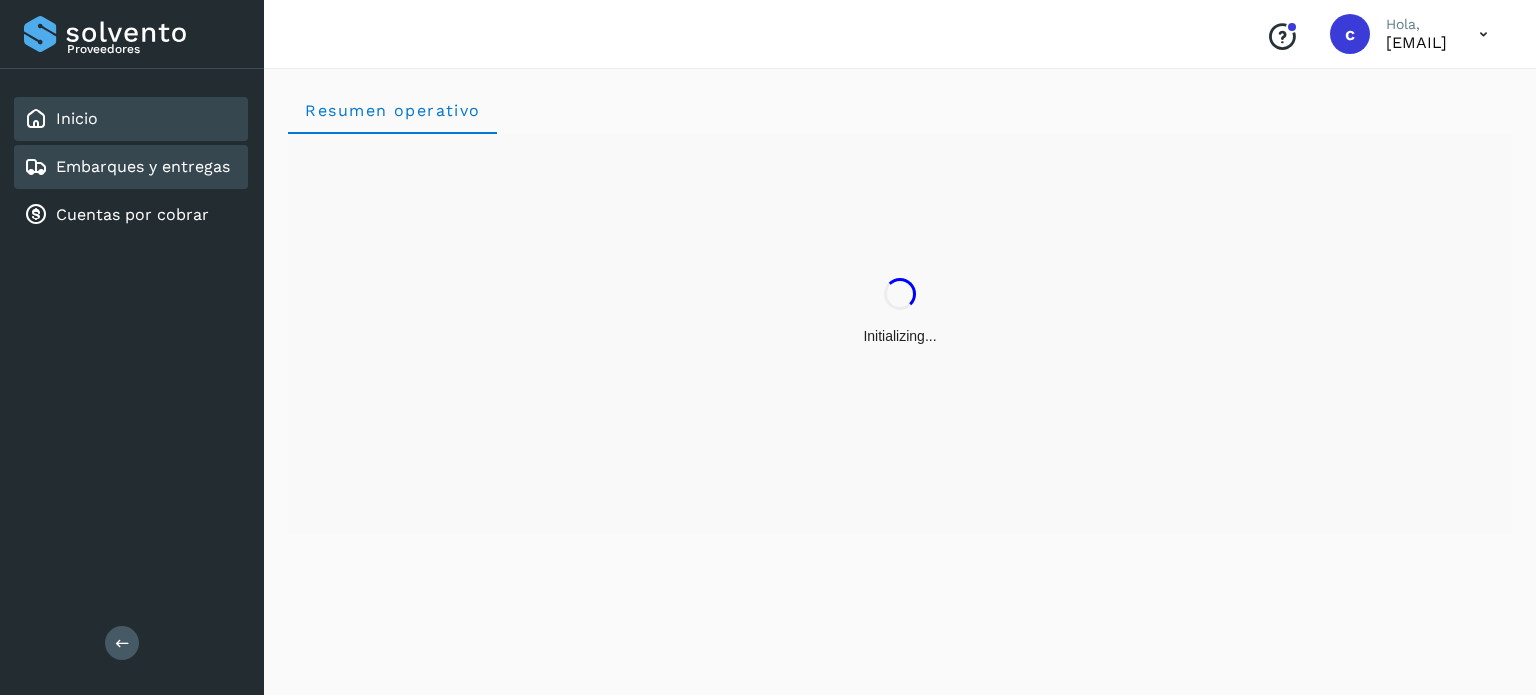click on "Embarques y entregas" at bounding box center (143, 166) 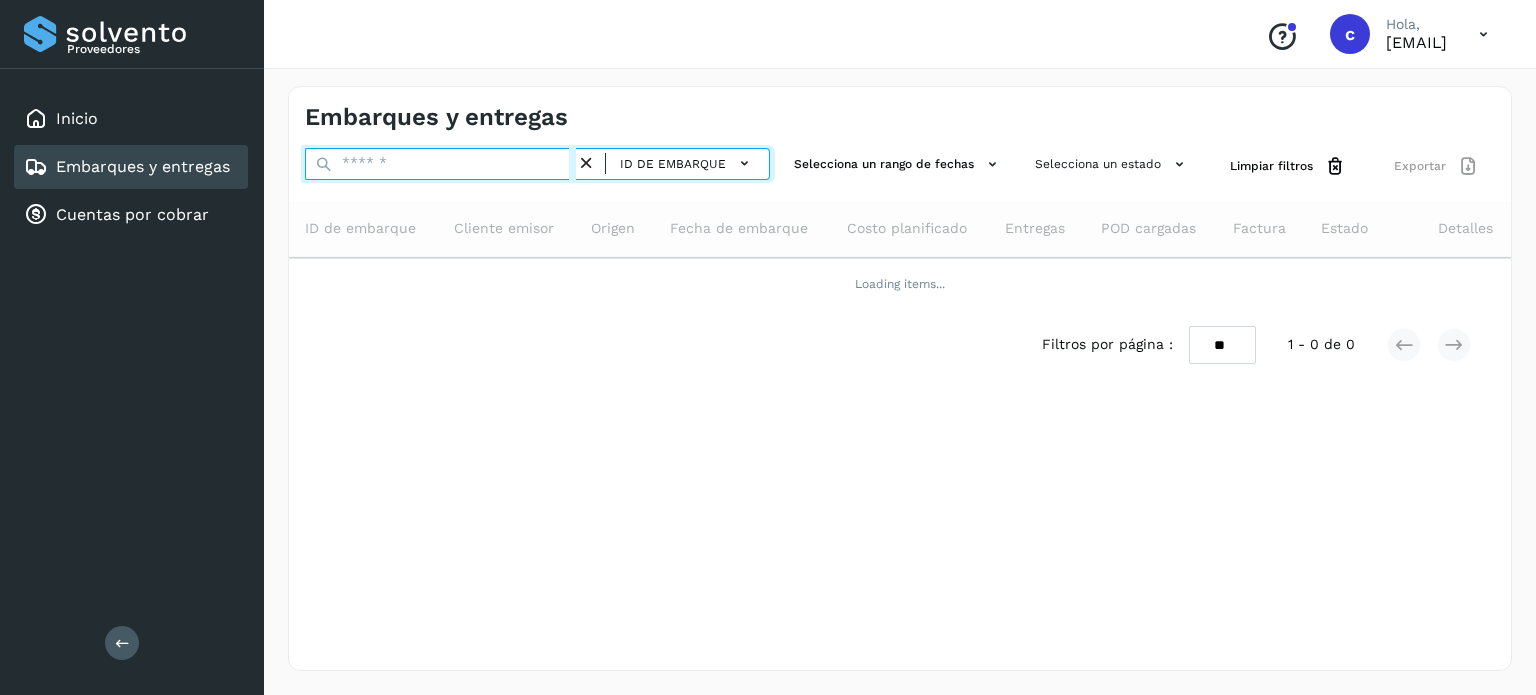 click at bounding box center [440, 164] 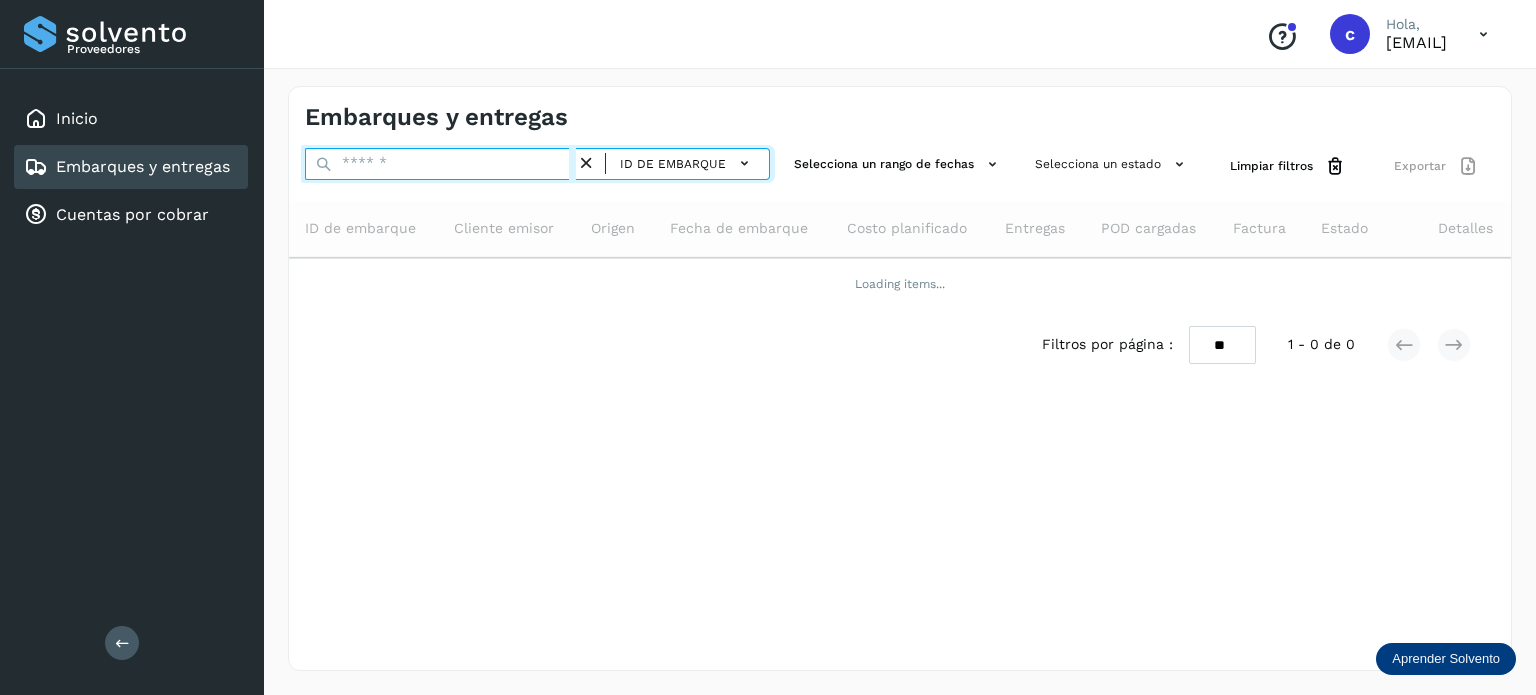 paste on "********" 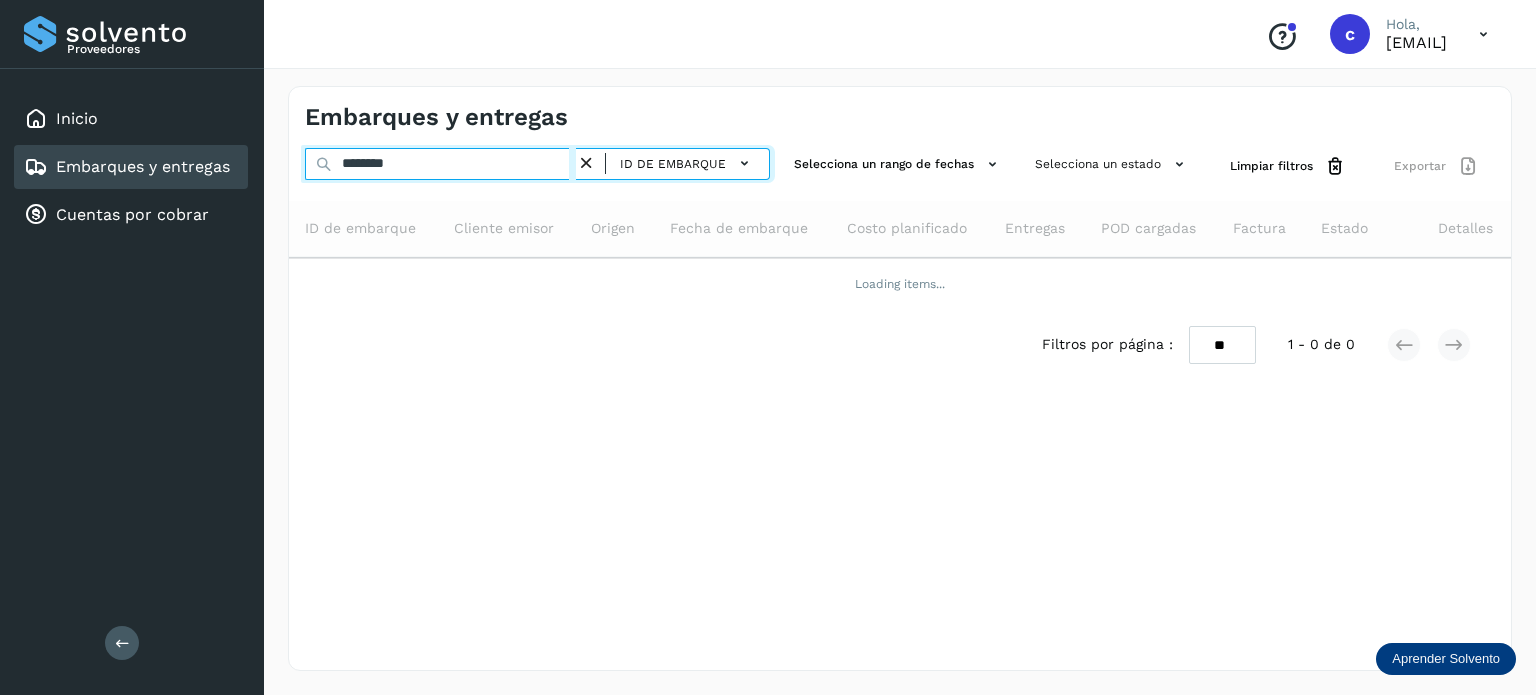 type on "********" 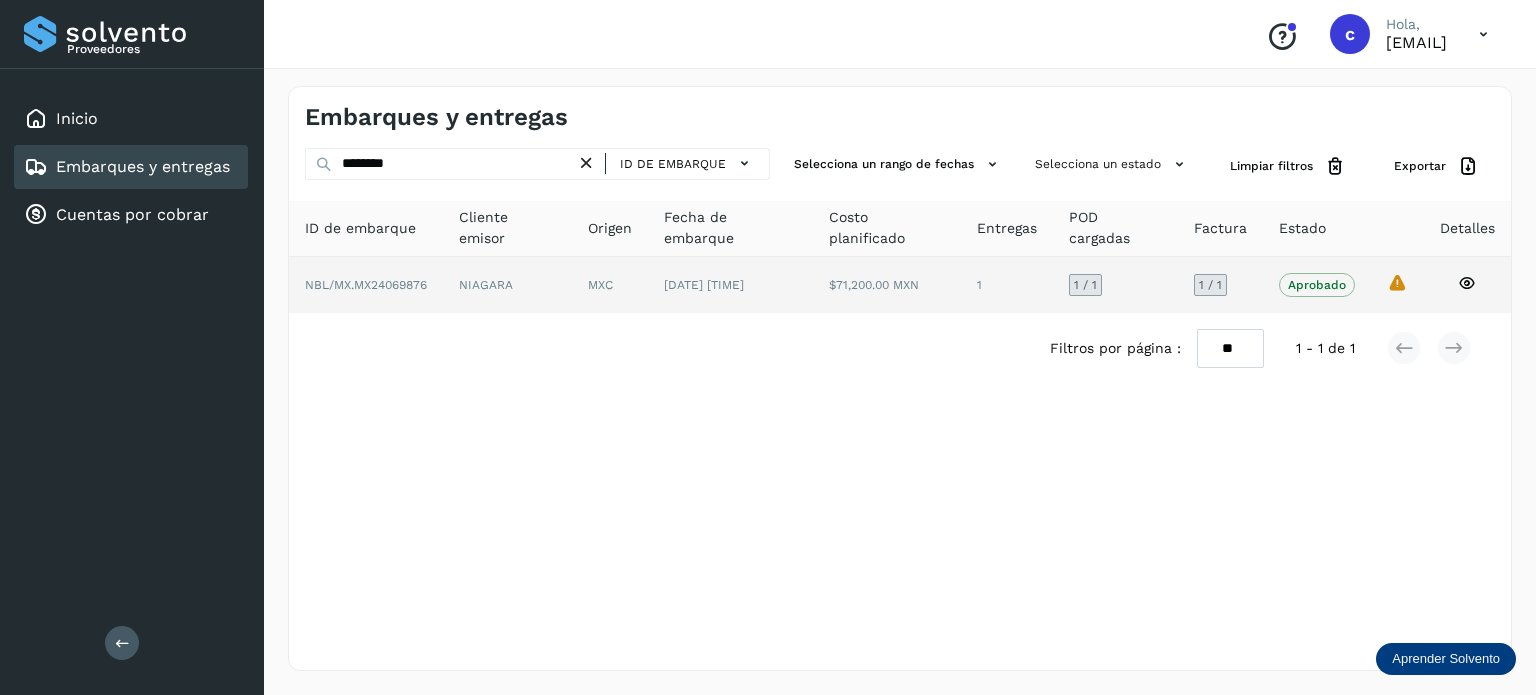 click 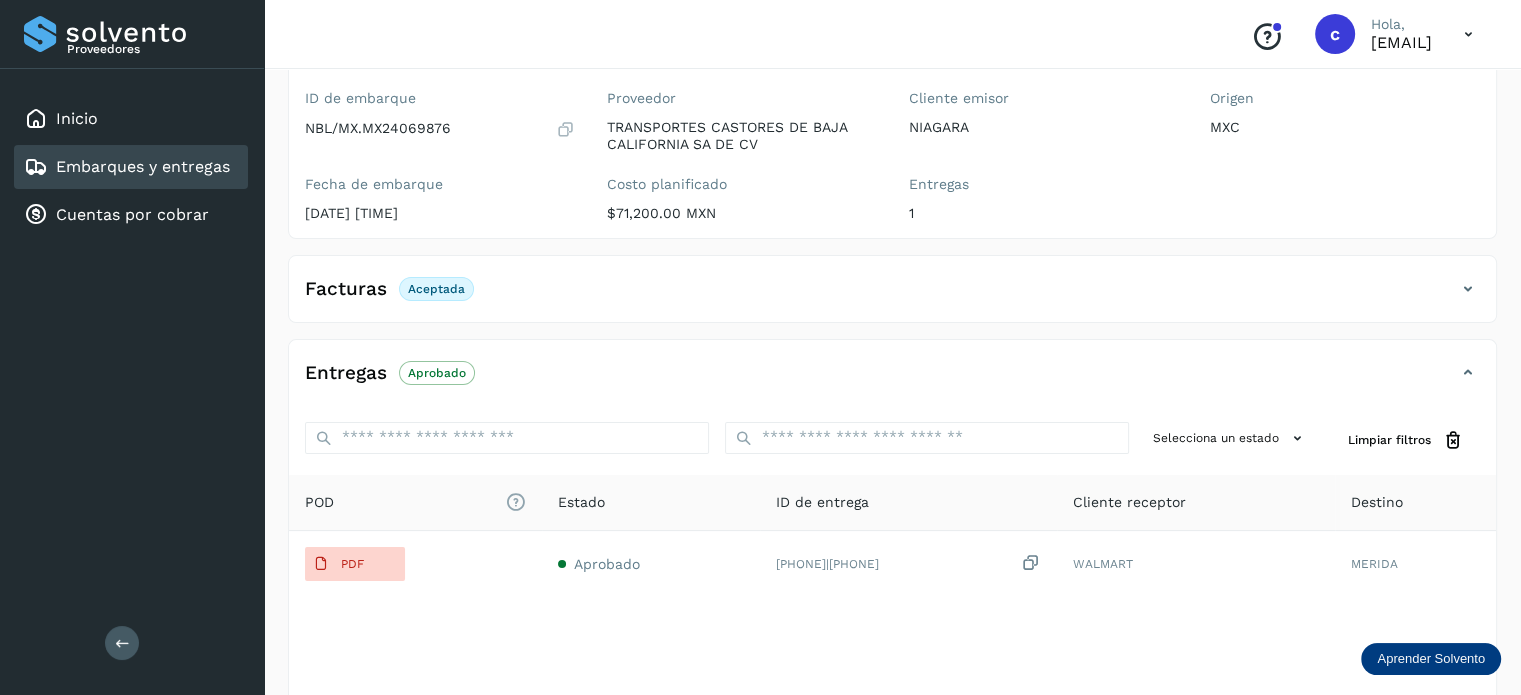 scroll, scrollTop: 334, scrollLeft: 0, axis: vertical 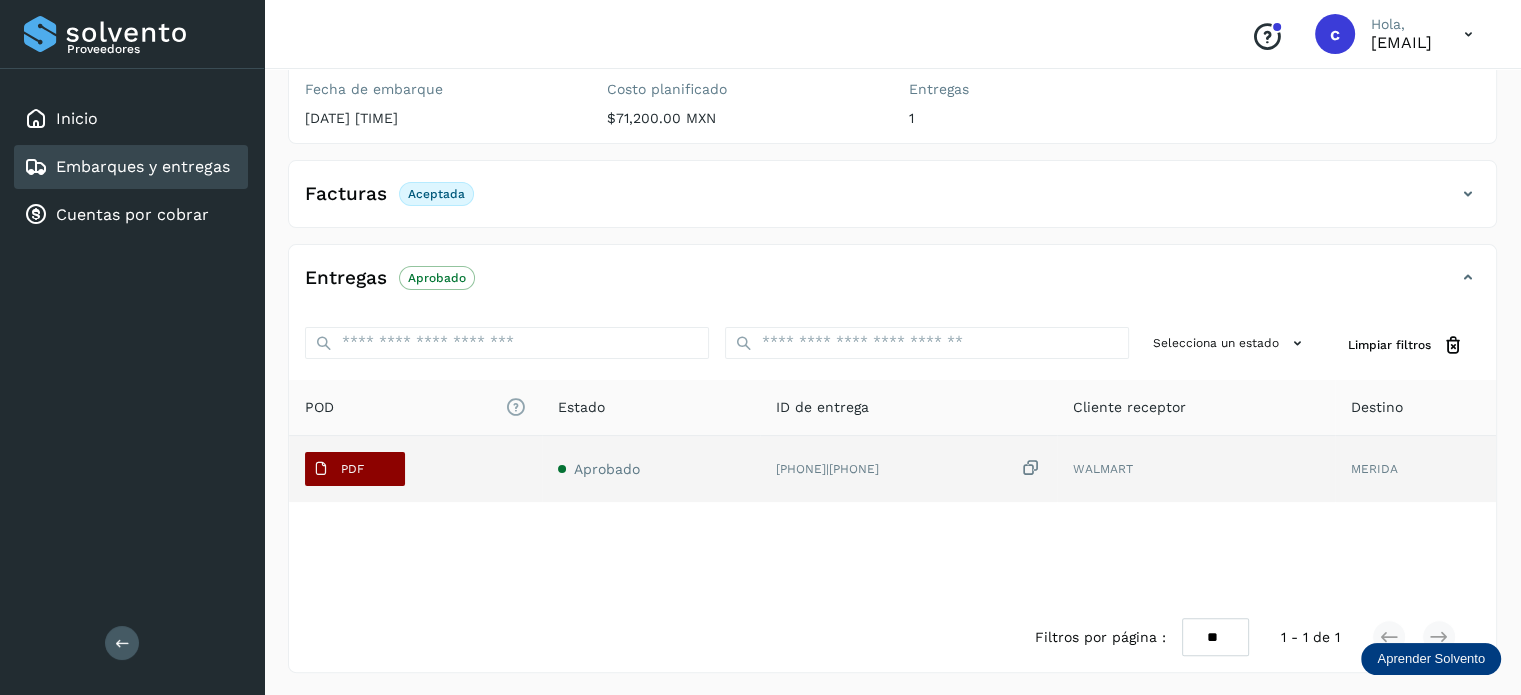 click on "PDF" at bounding box center (352, 469) 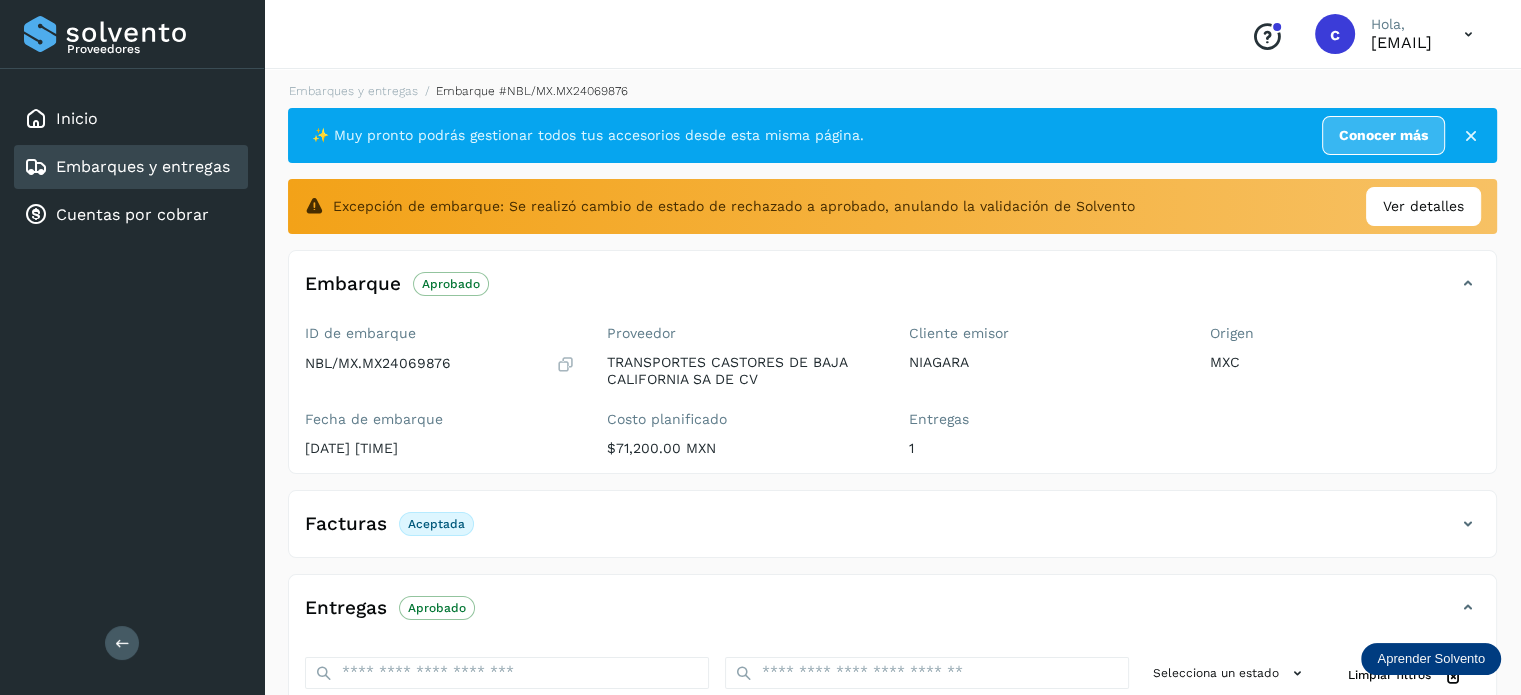scroll, scrollTop: 0, scrollLeft: 0, axis: both 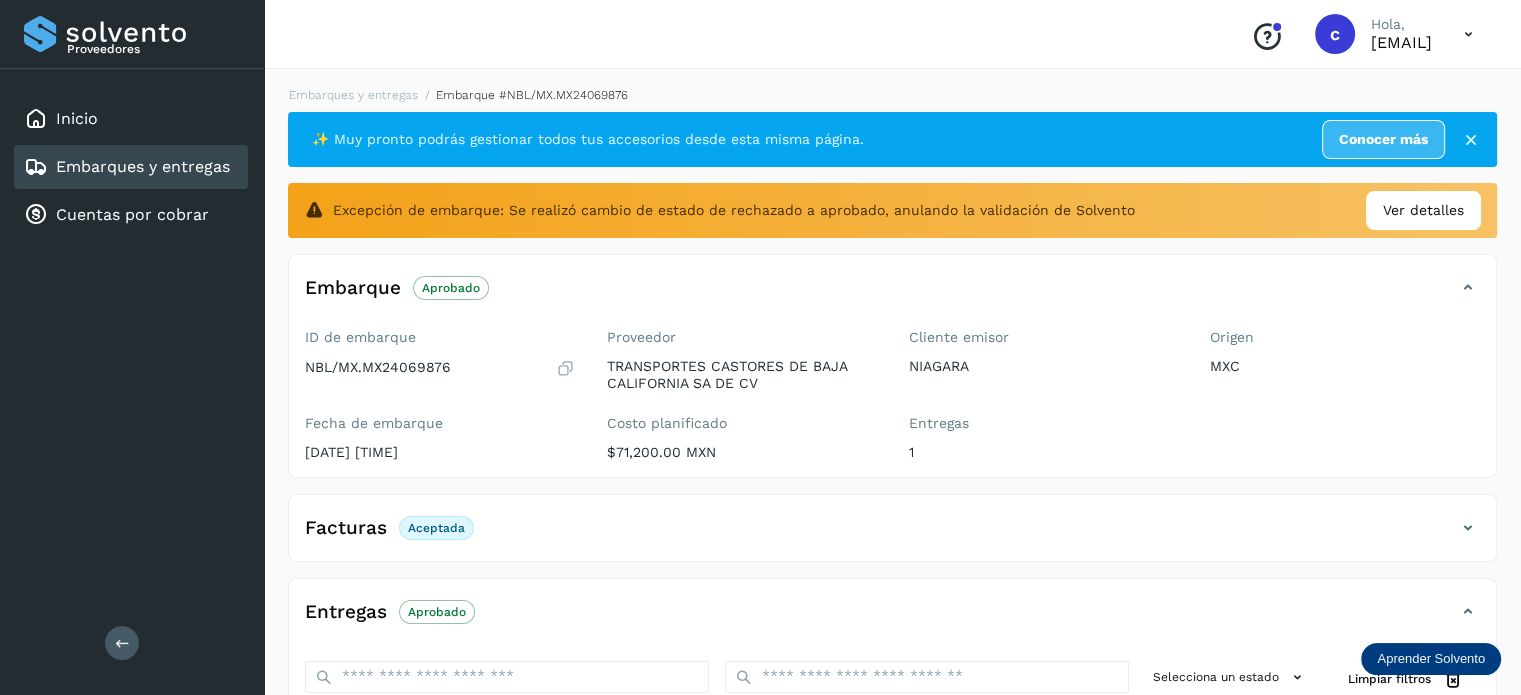 click on "Facturas Aceptada" 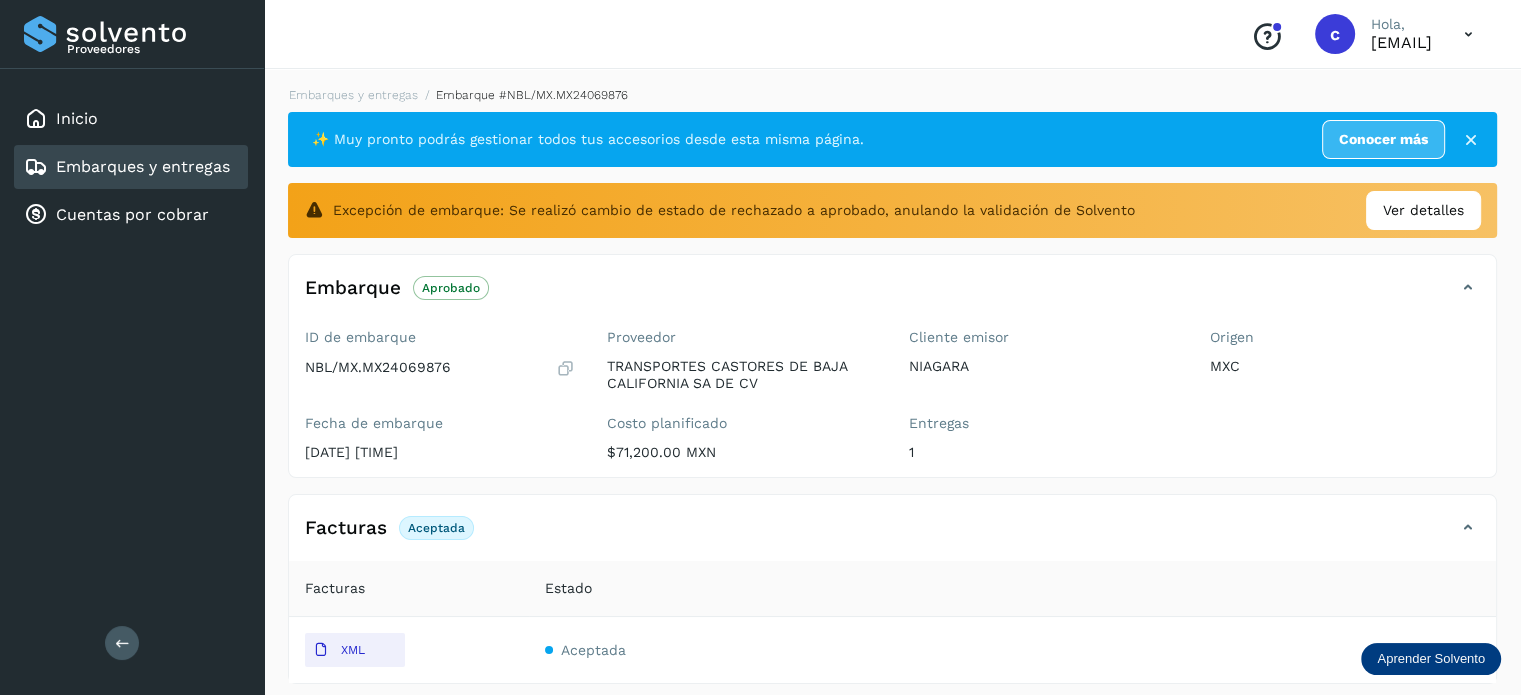 scroll, scrollTop: 456, scrollLeft: 0, axis: vertical 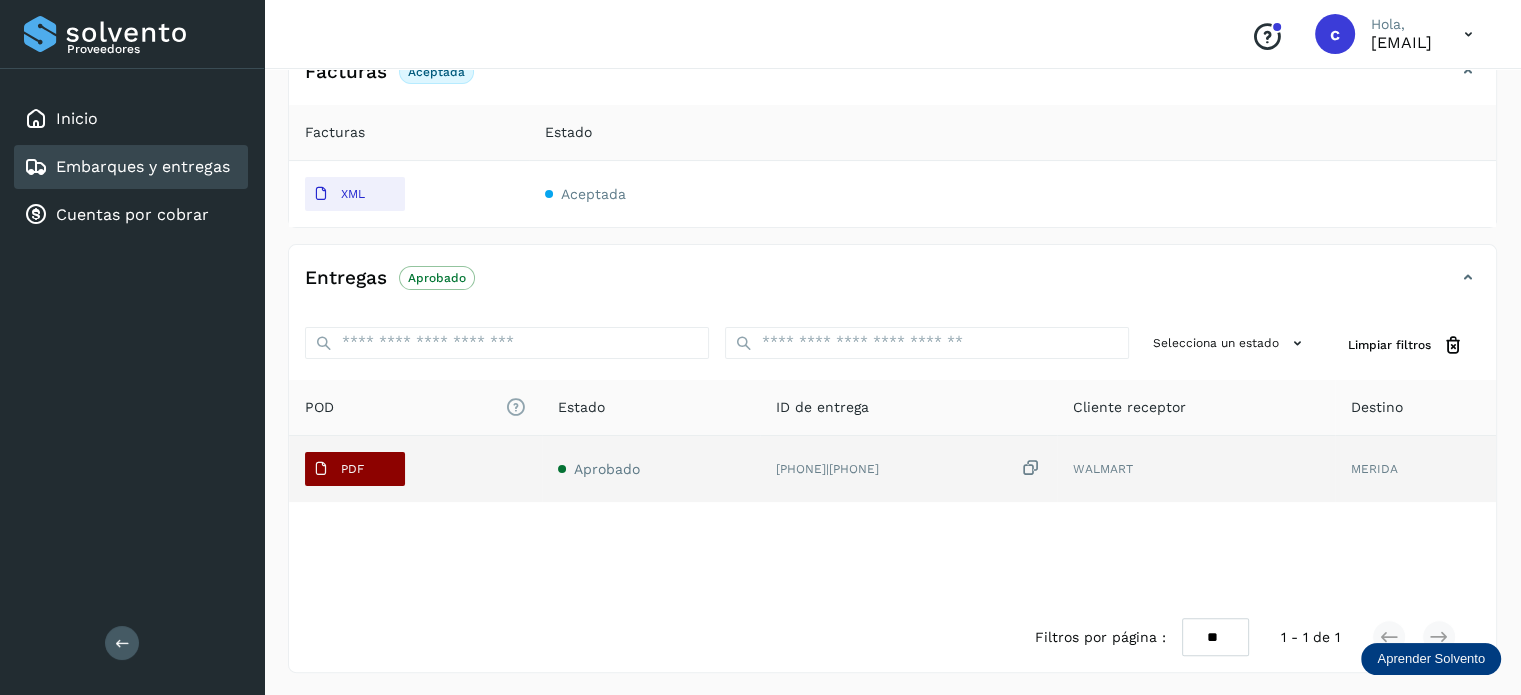 click on "PDF" at bounding box center (355, 469) 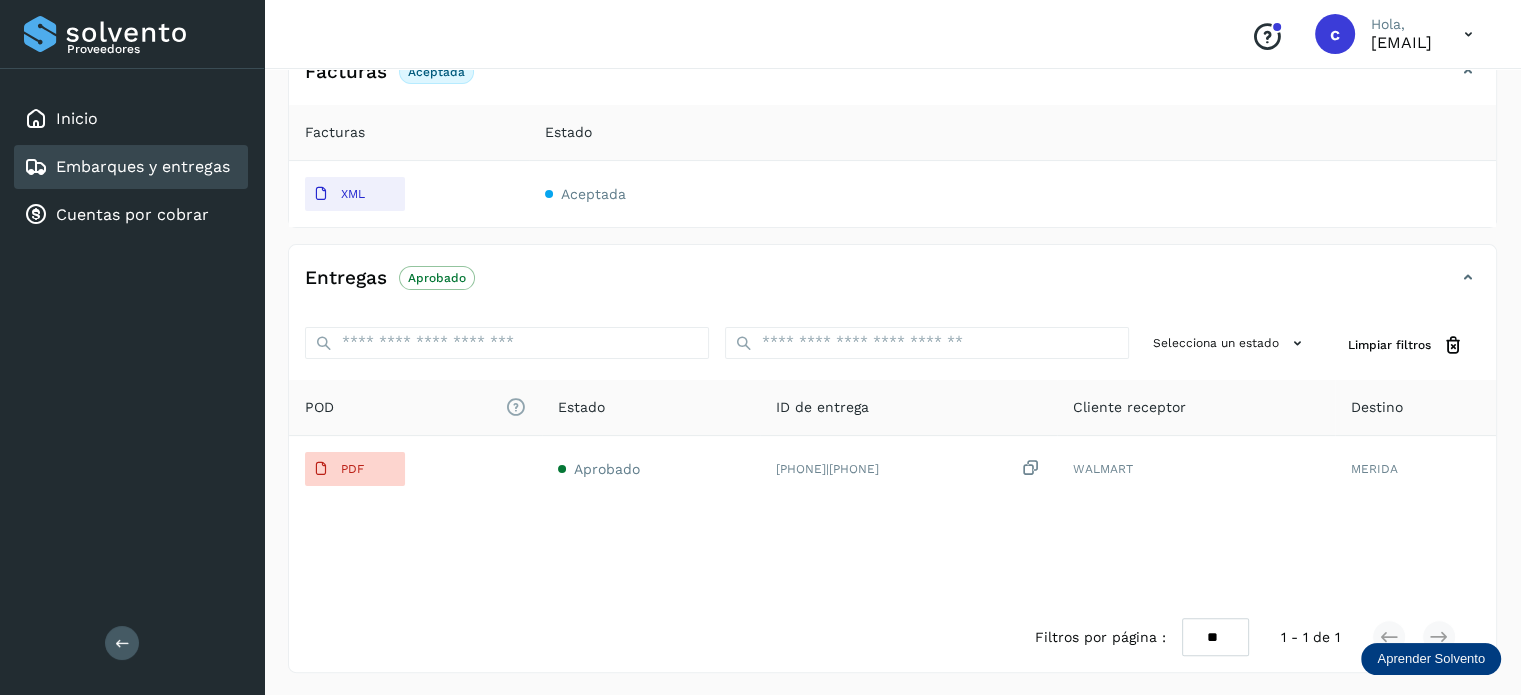 type 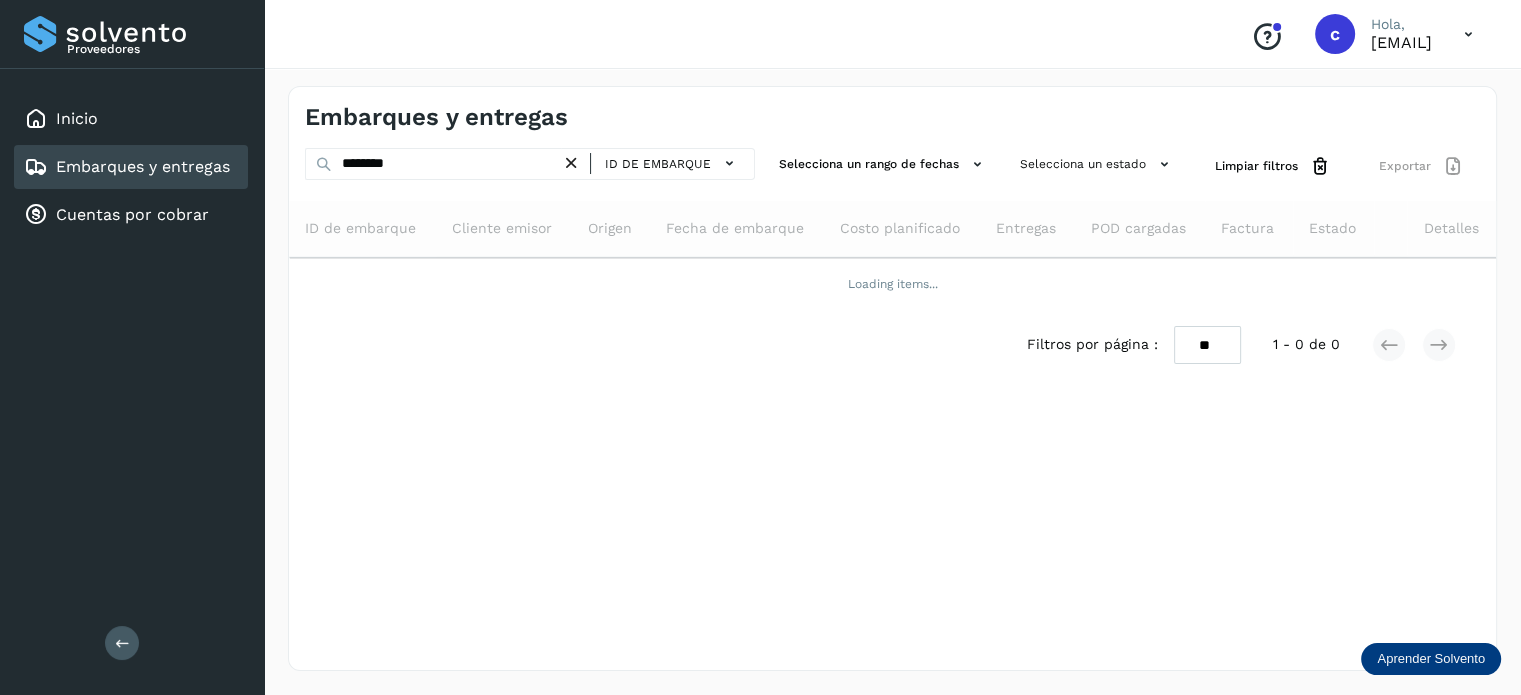 scroll, scrollTop: 0, scrollLeft: 0, axis: both 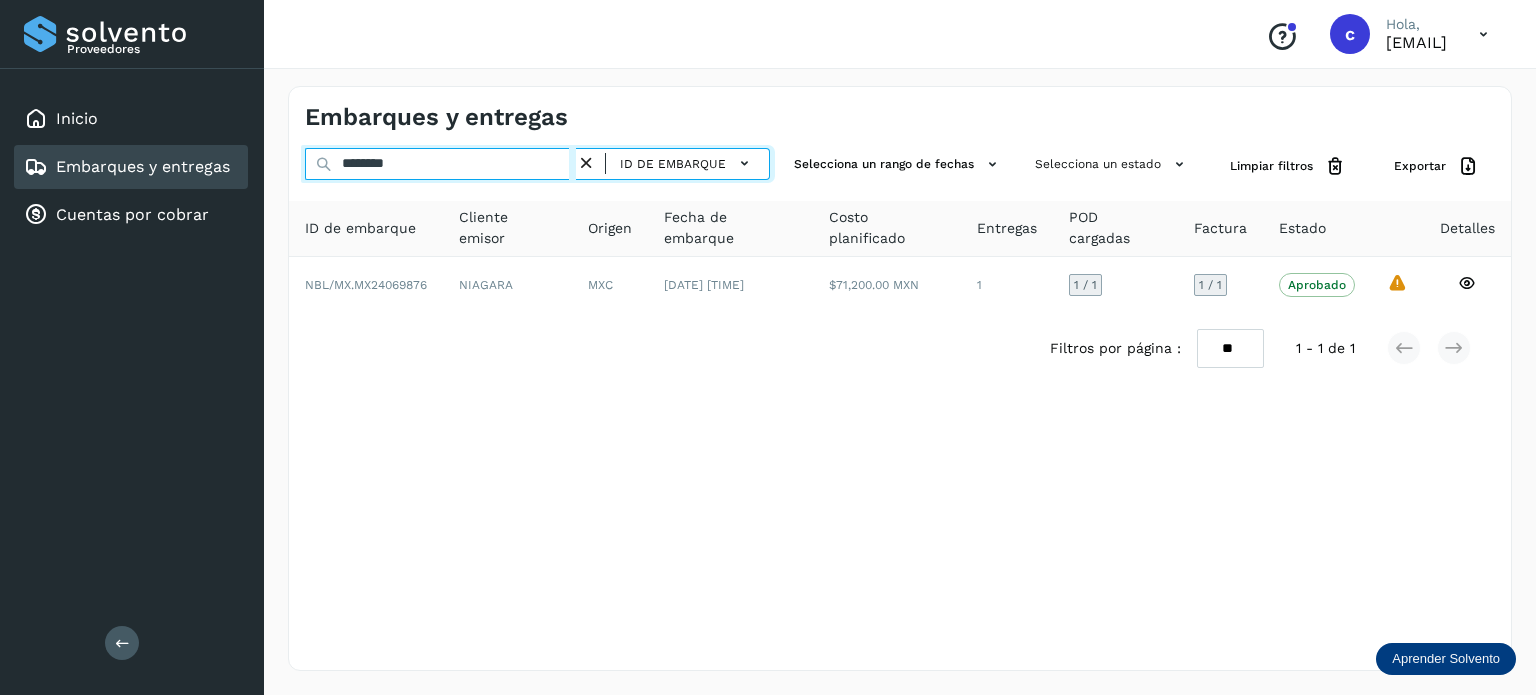 drag, startPoint x: 355, startPoint y: 163, endPoint x: 342, endPoint y: 171, distance: 15.264338 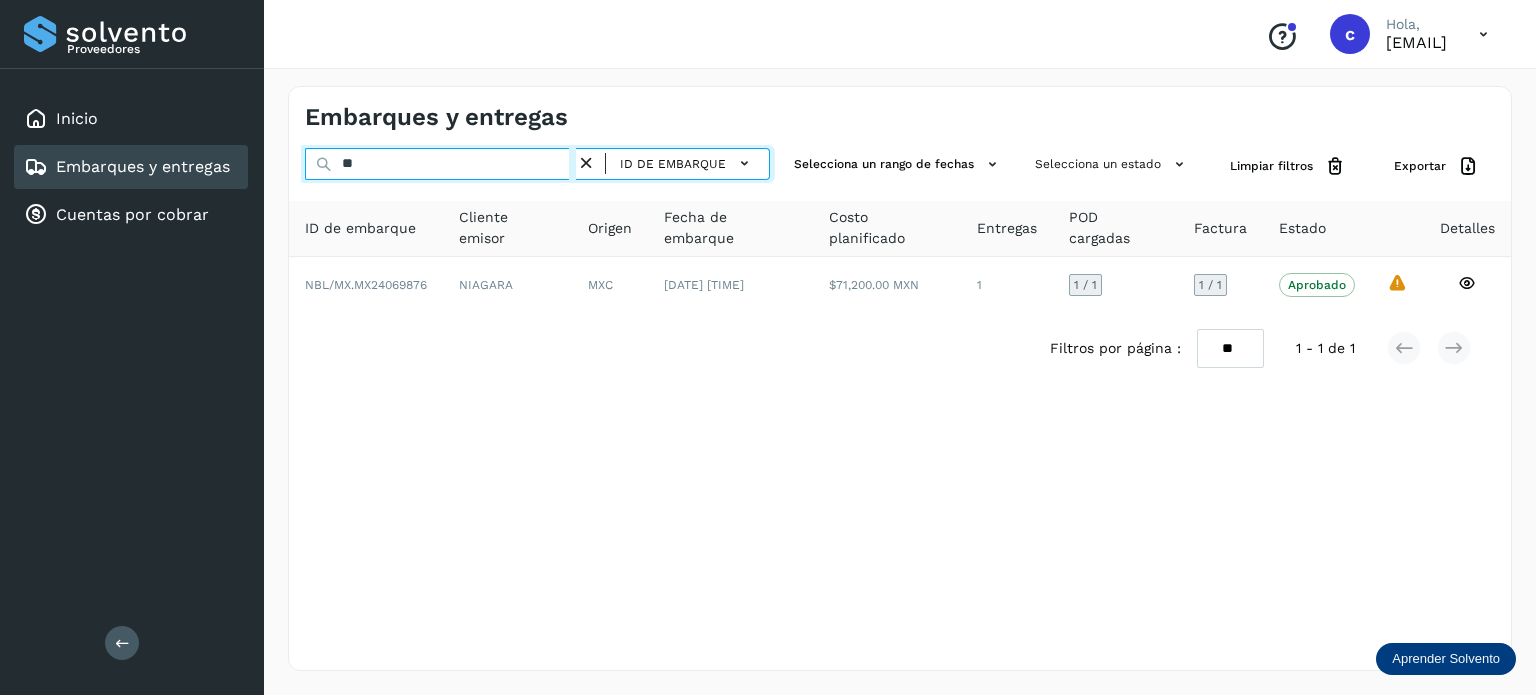 type on "*" 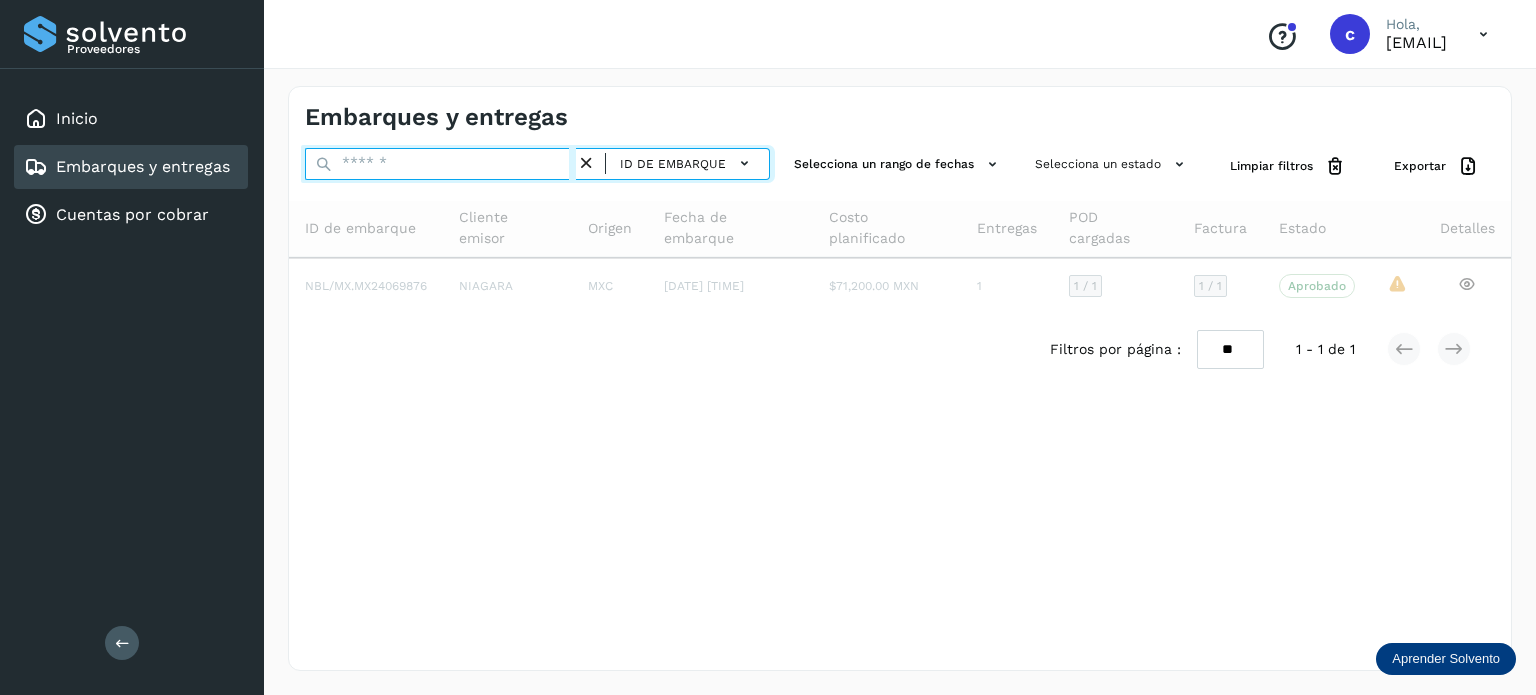 paste on "********" 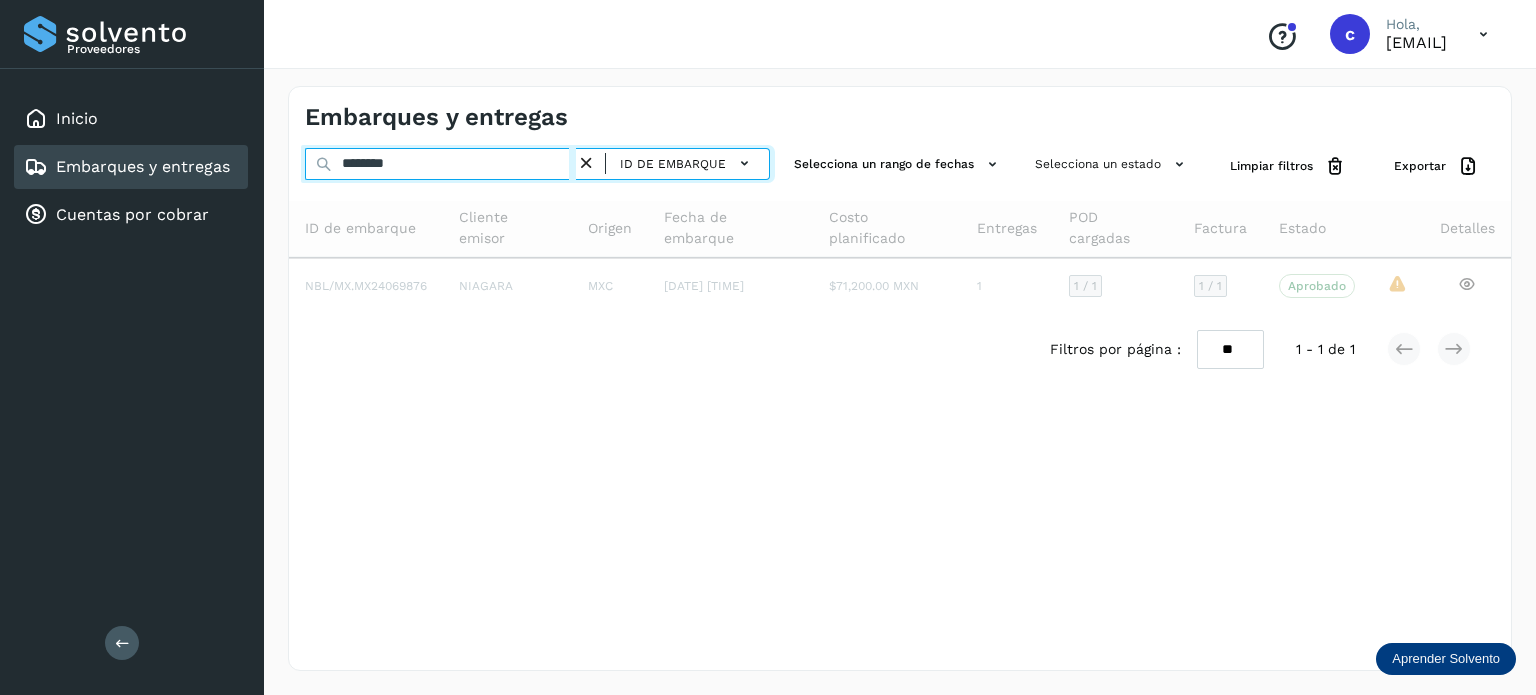 type on "********" 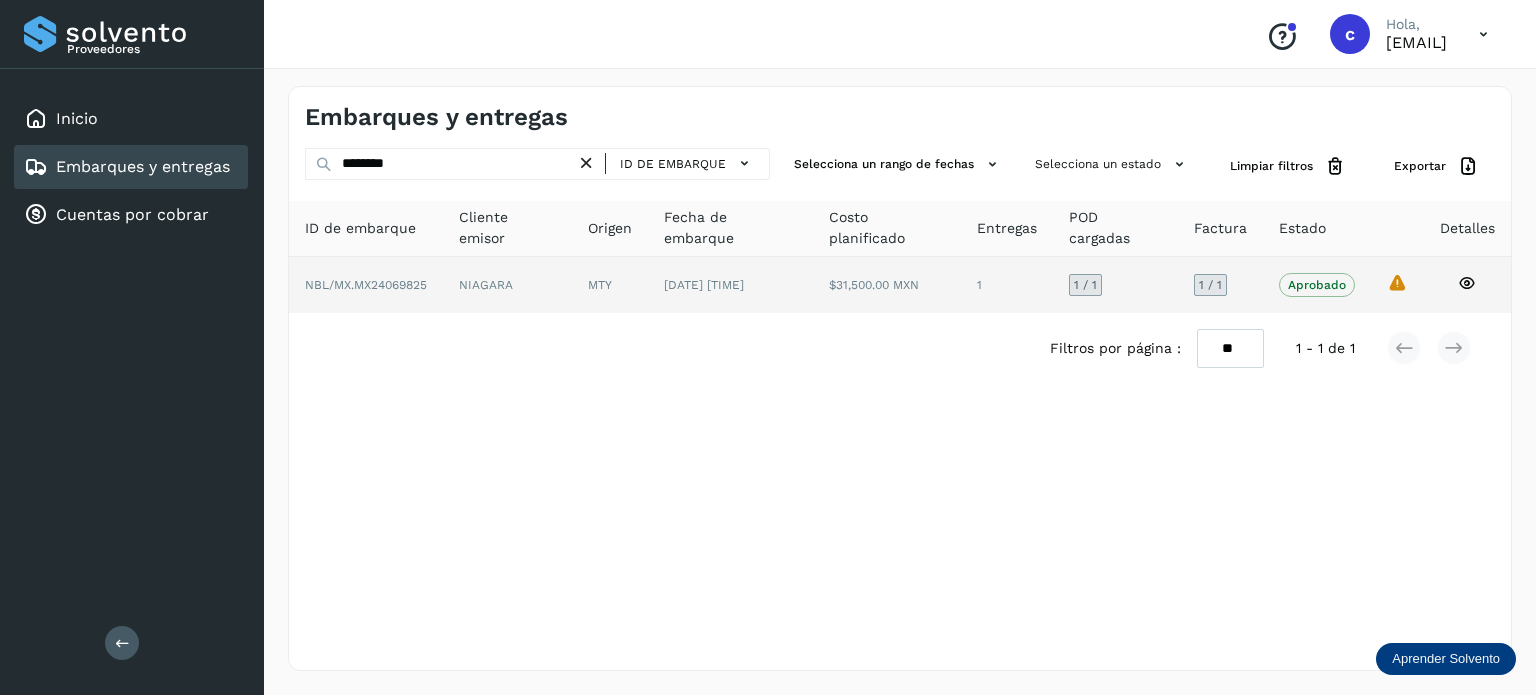 click 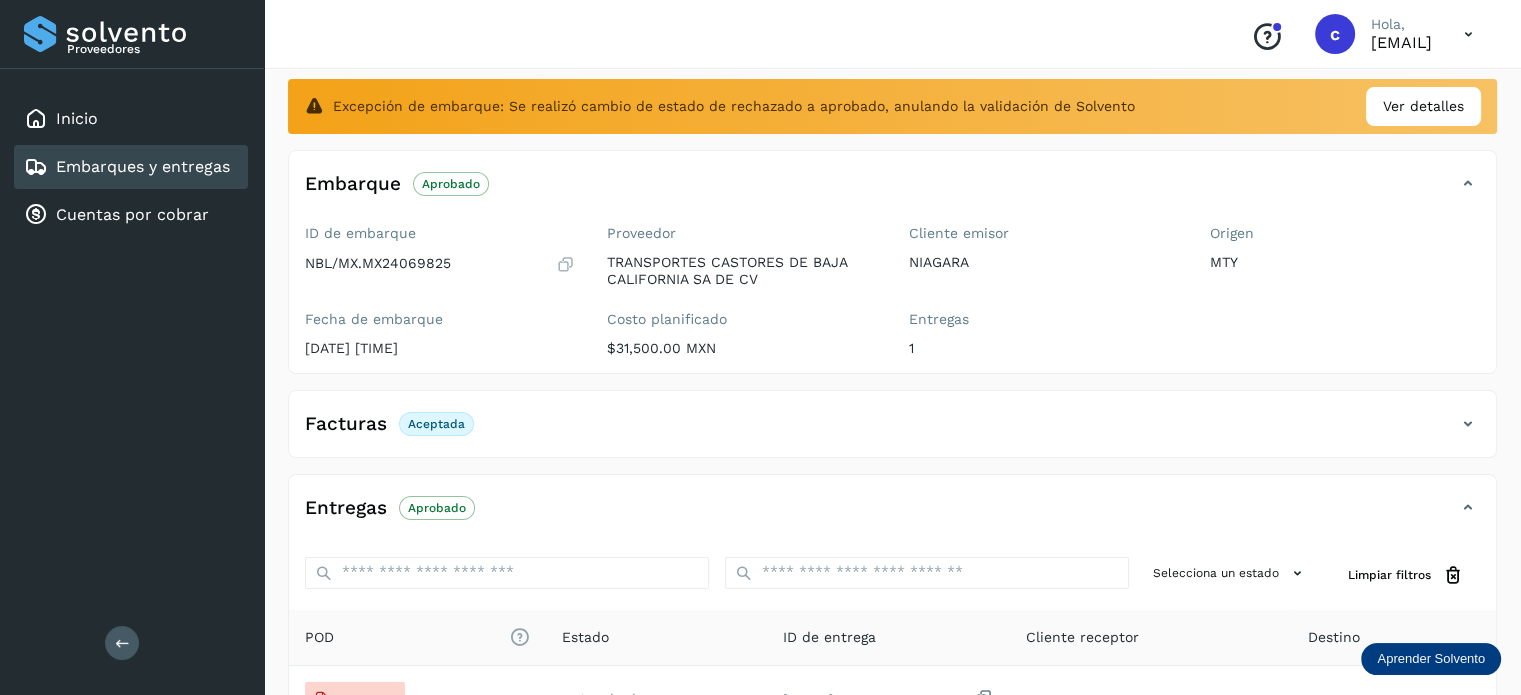 scroll, scrollTop: 334, scrollLeft: 0, axis: vertical 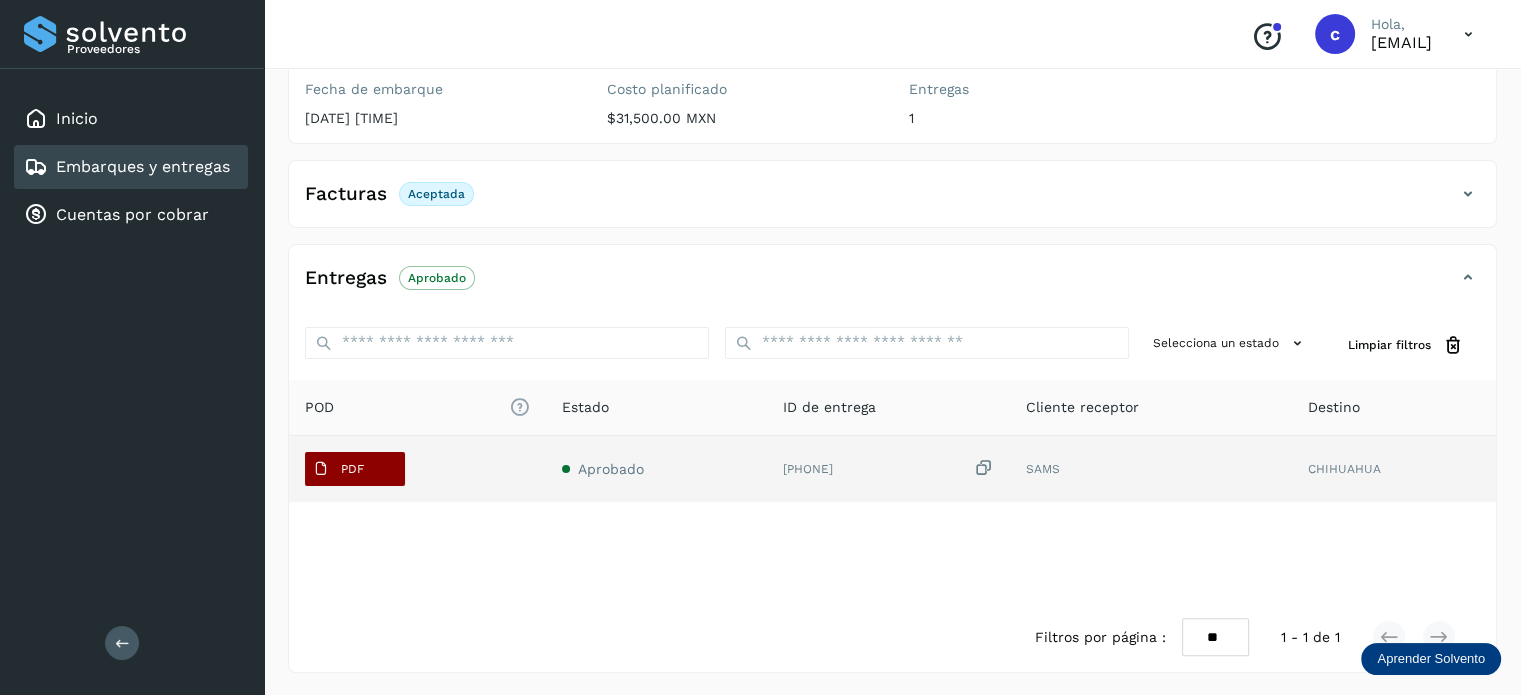 click on "PDF" at bounding box center (352, 469) 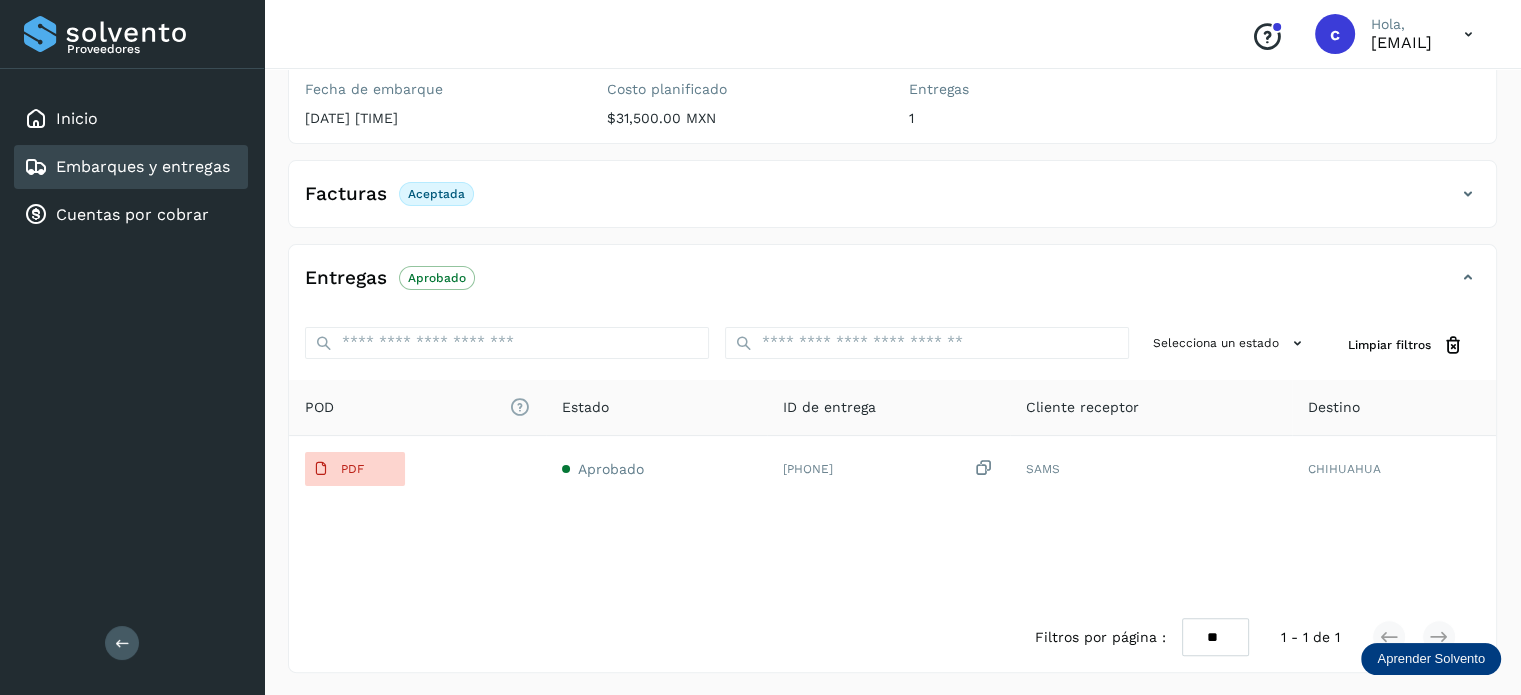 click on "Embarques y entregas" at bounding box center [143, 166] 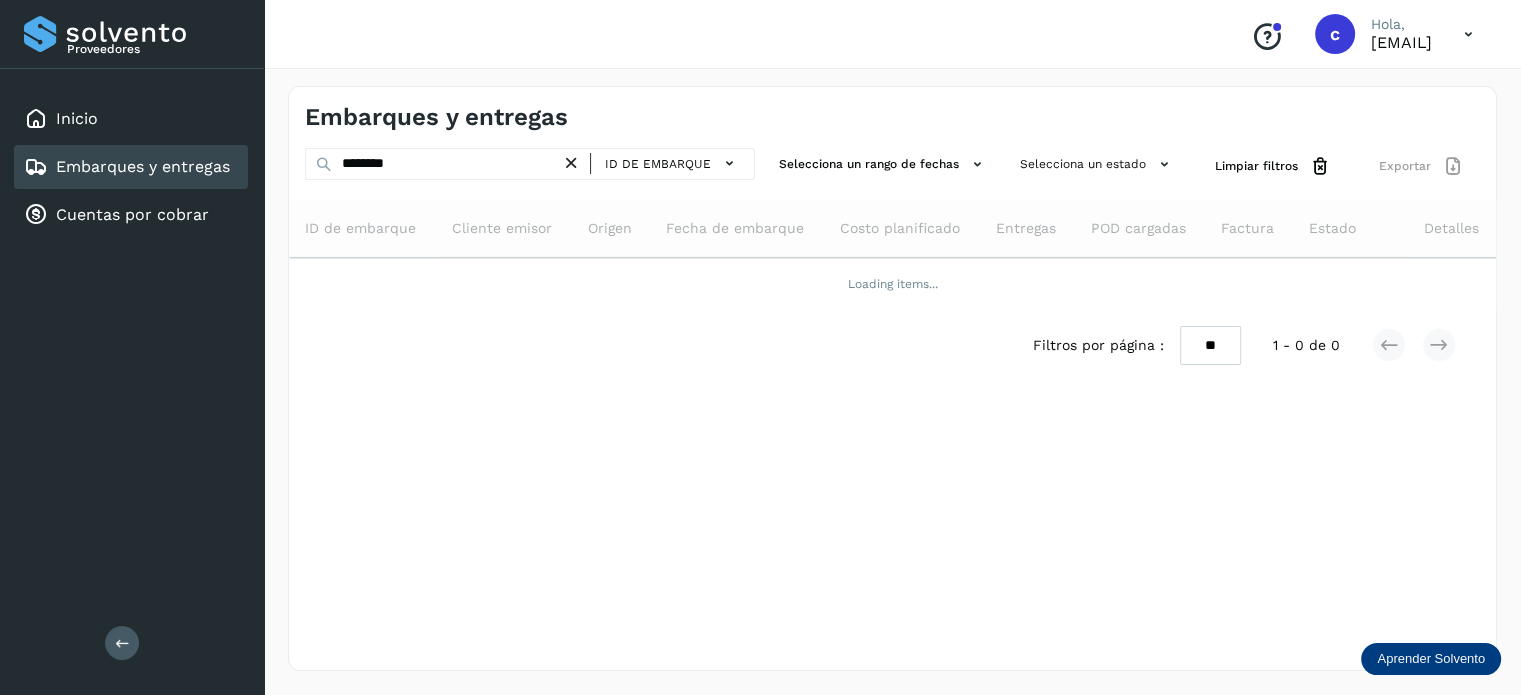 scroll, scrollTop: 0, scrollLeft: 0, axis: both 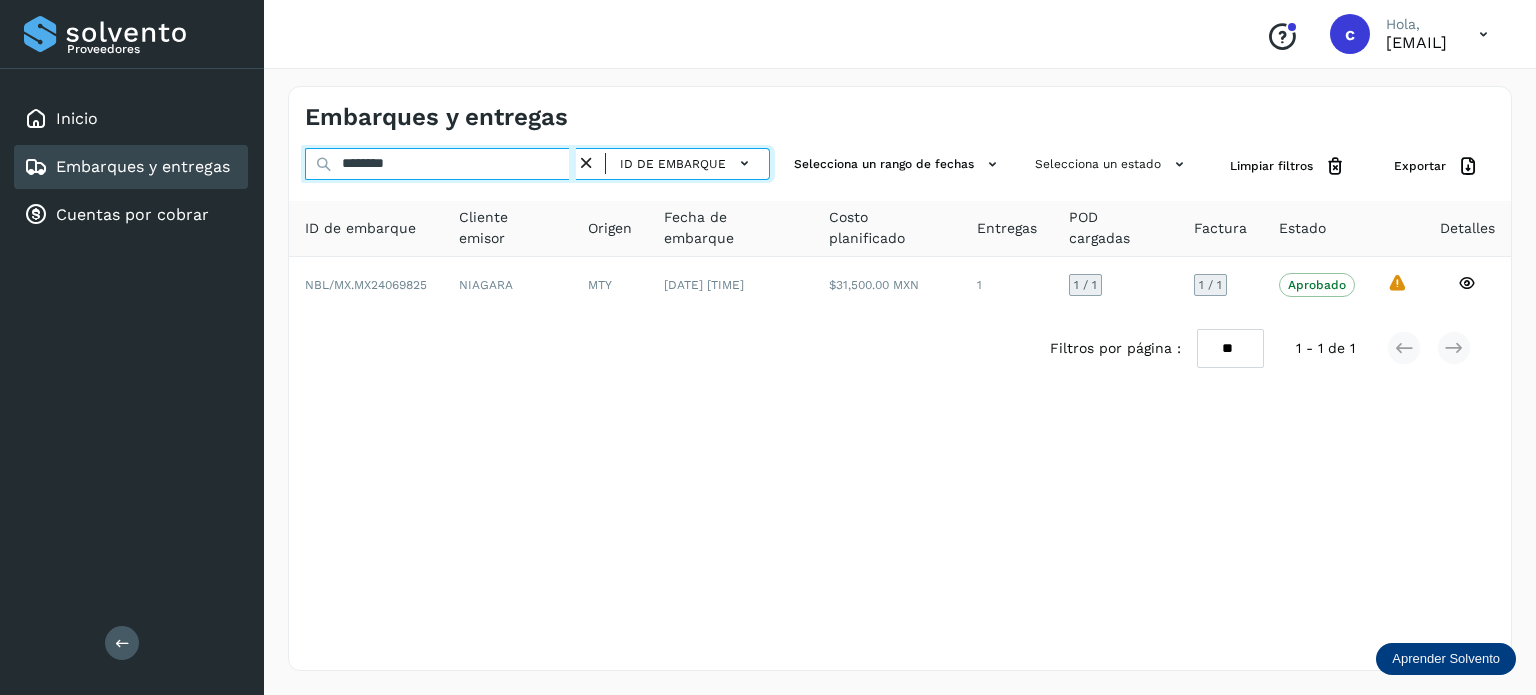 drag, startPoint x: 379, startPoint y: 168, endPoint x: 315, endPoint y: 150, distance: 66.48308 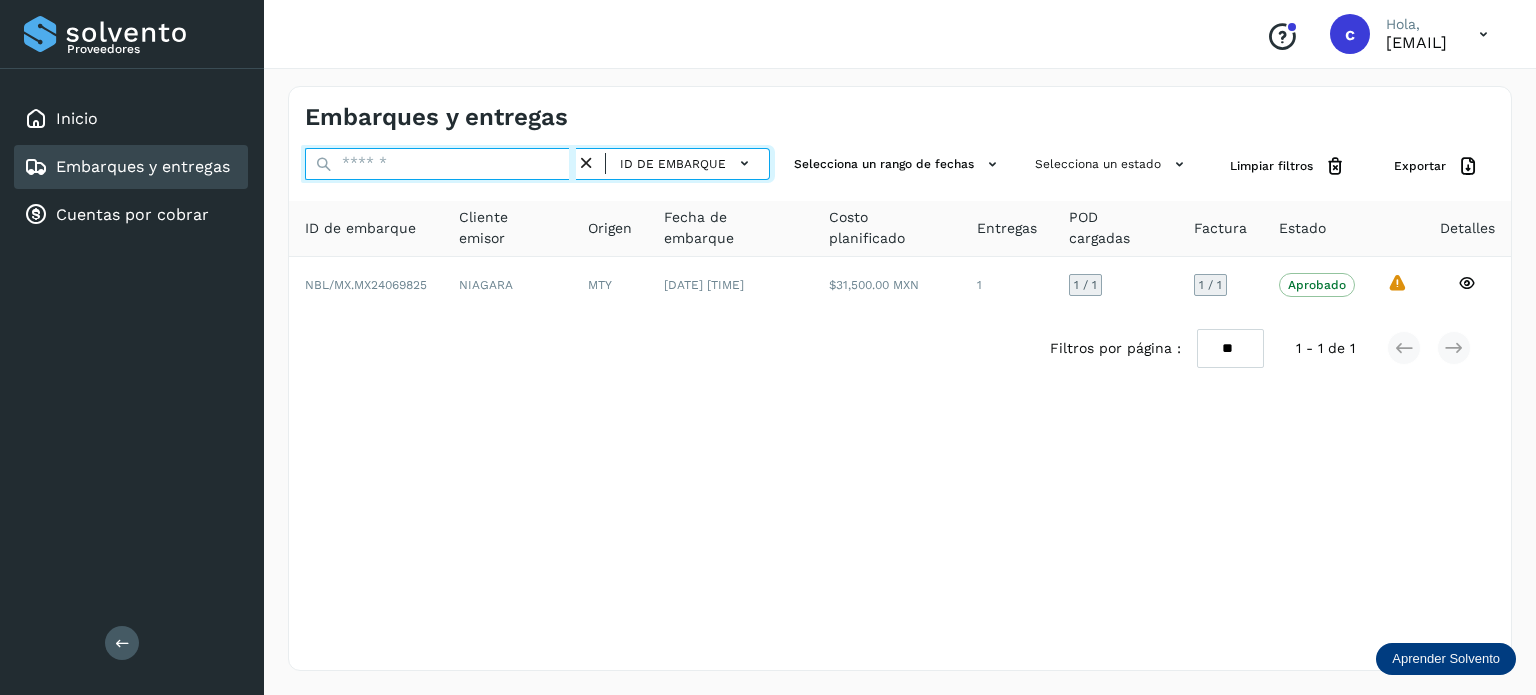 paste on "********" 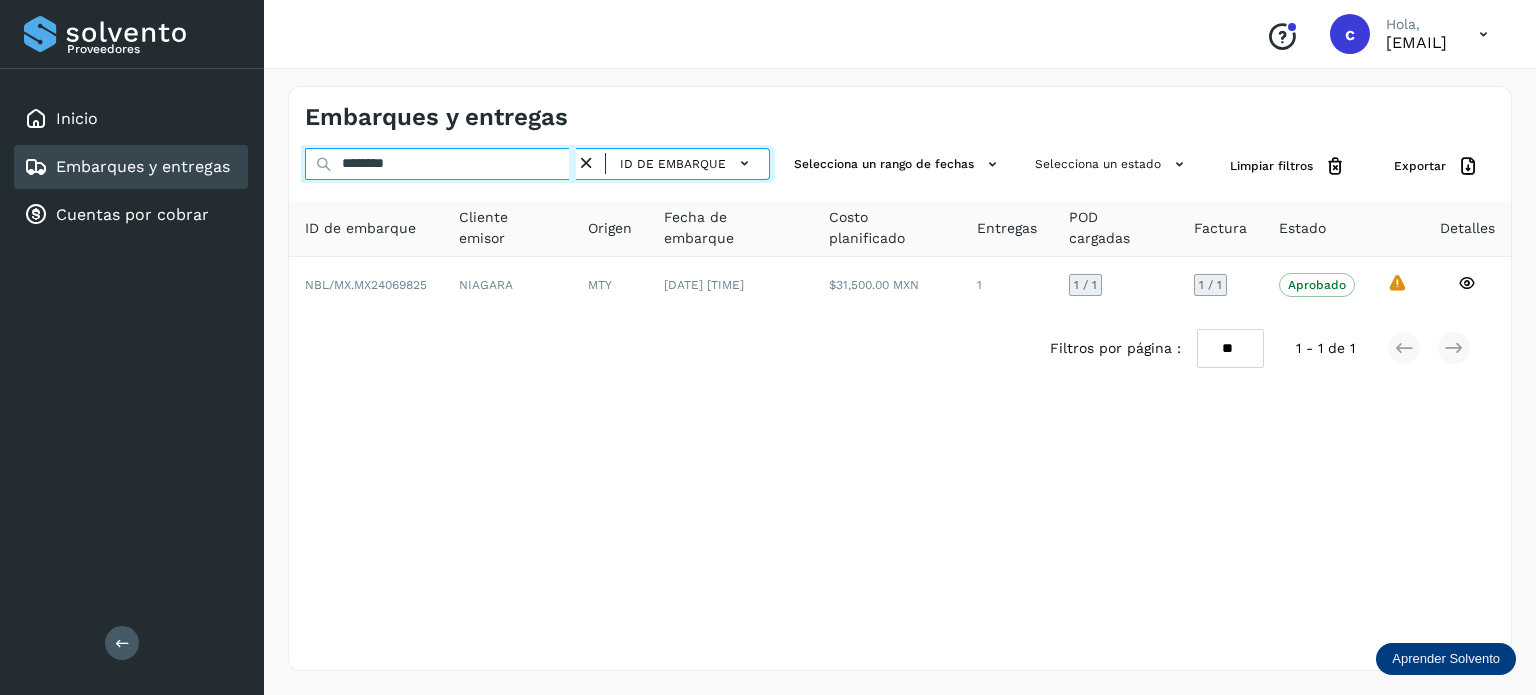 type on "********" 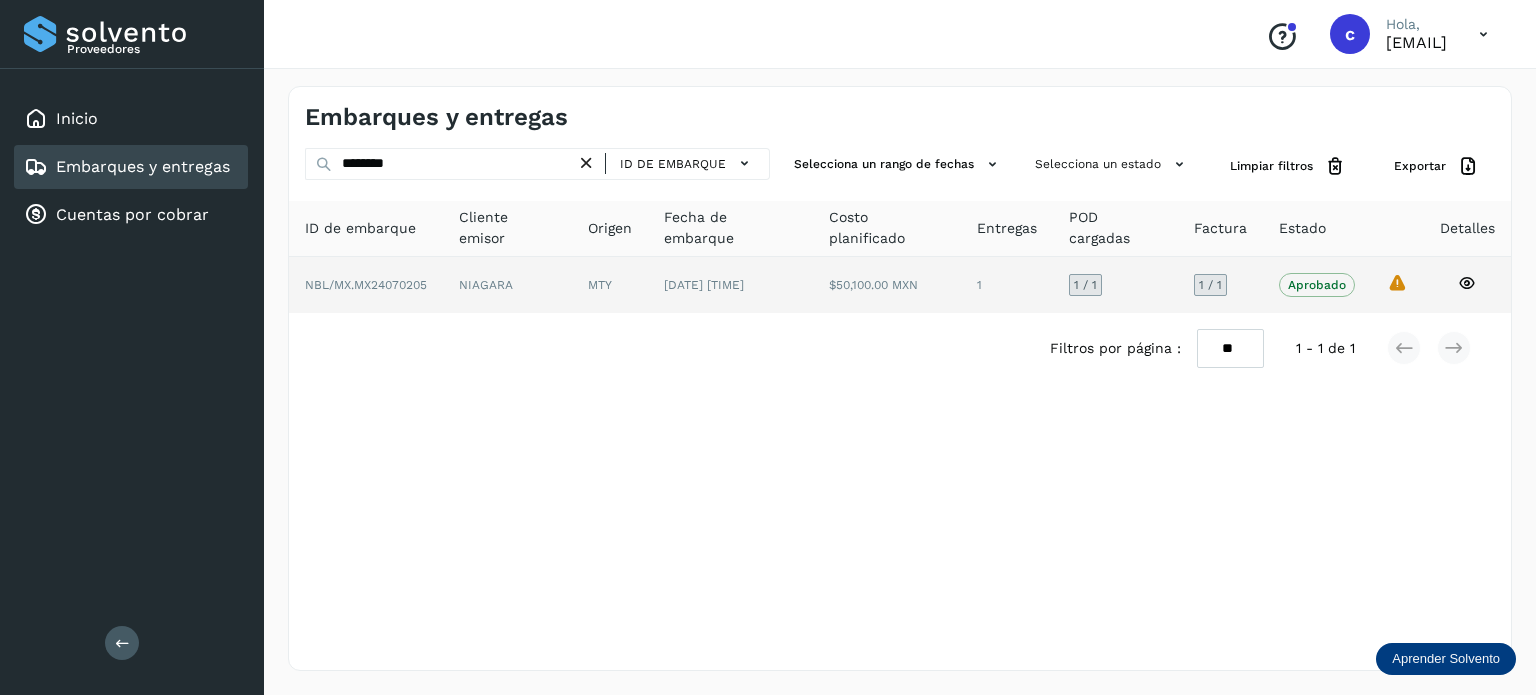 click 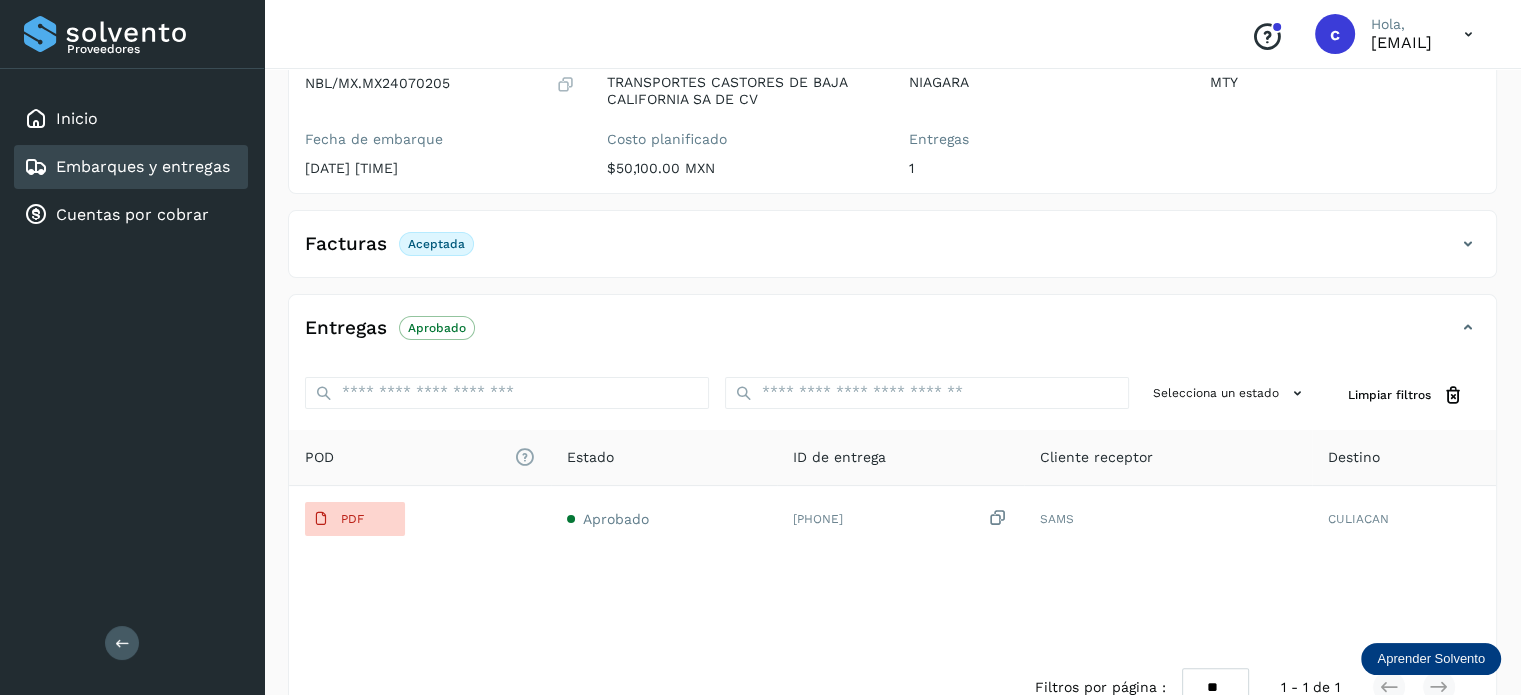scroll, scrollTop: 300, scrollLeft: 0, axis: vertical 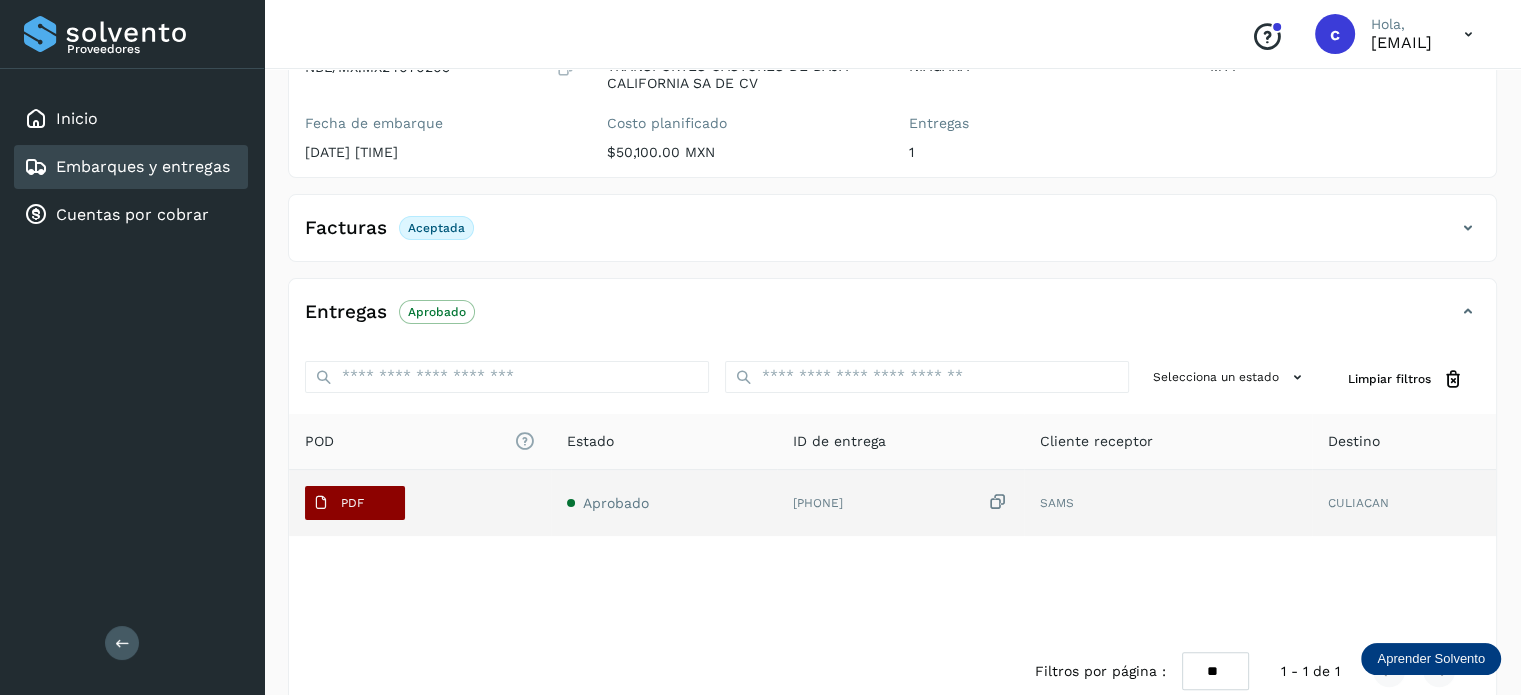 click on "PDF" at bounding box center [352, 503] 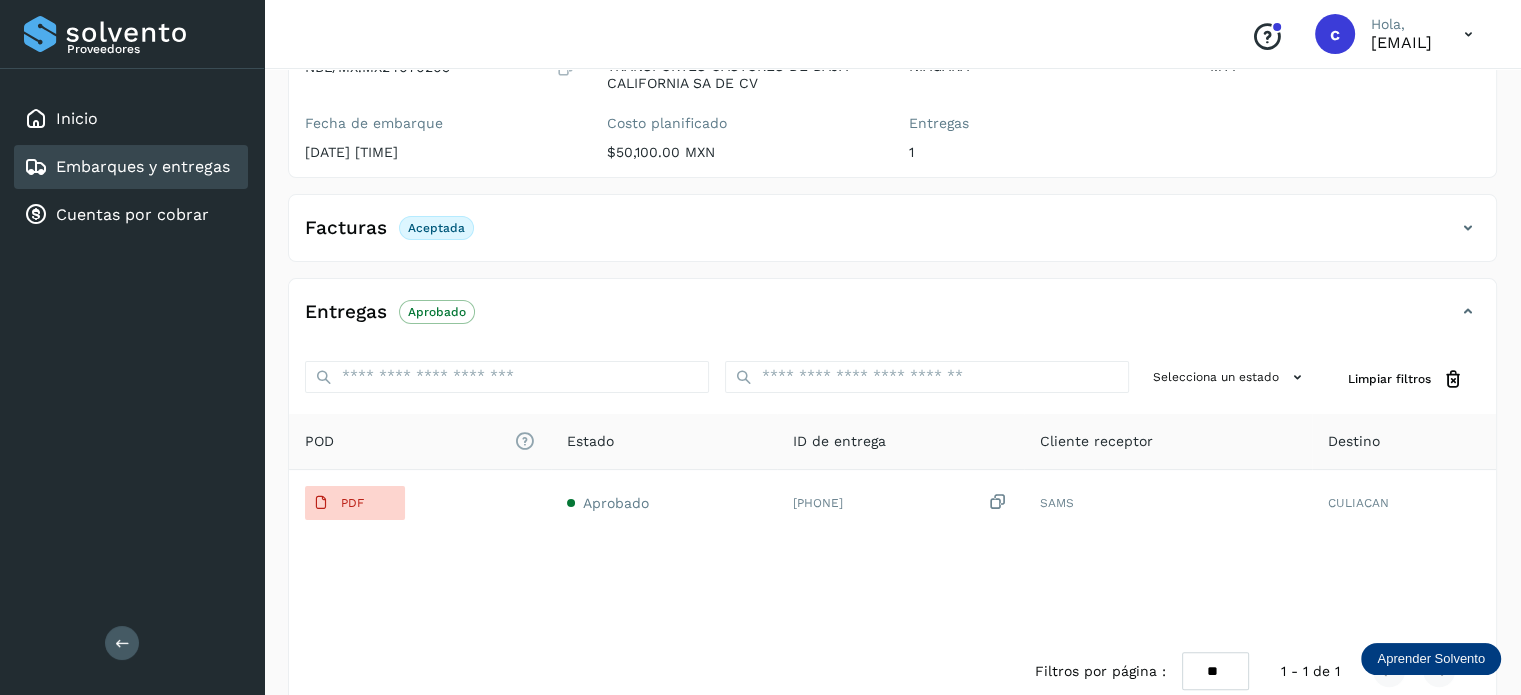 drag, startPoint x: 175, startPoint y: 172, endPoint x: 257, endPoint y: 181, distance: 82.492424 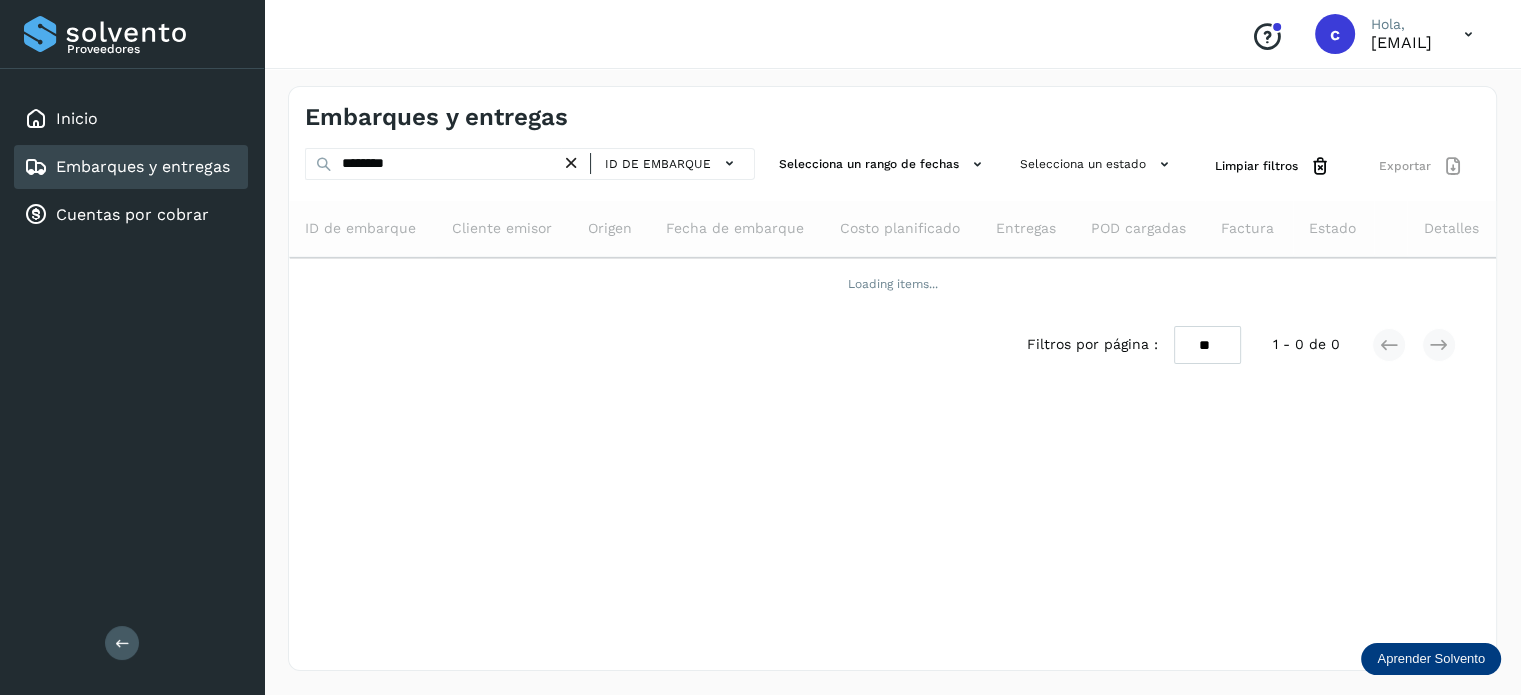 scroll, scrollTop: 0, scrollLeft: 0, axis: both 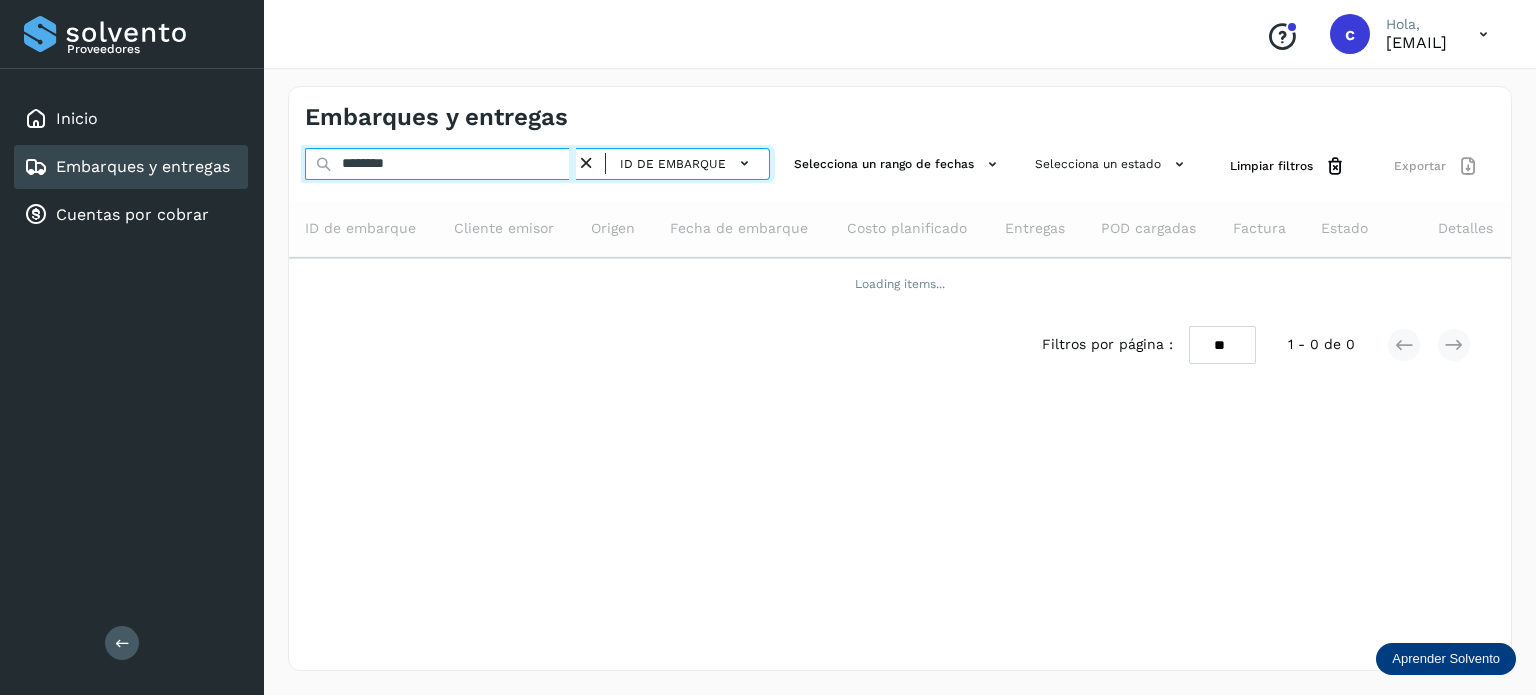 drag, startPoint x: 412, startPoint y: 167, endPoint x: 215, endPoint y: 172, distance: 197.06345 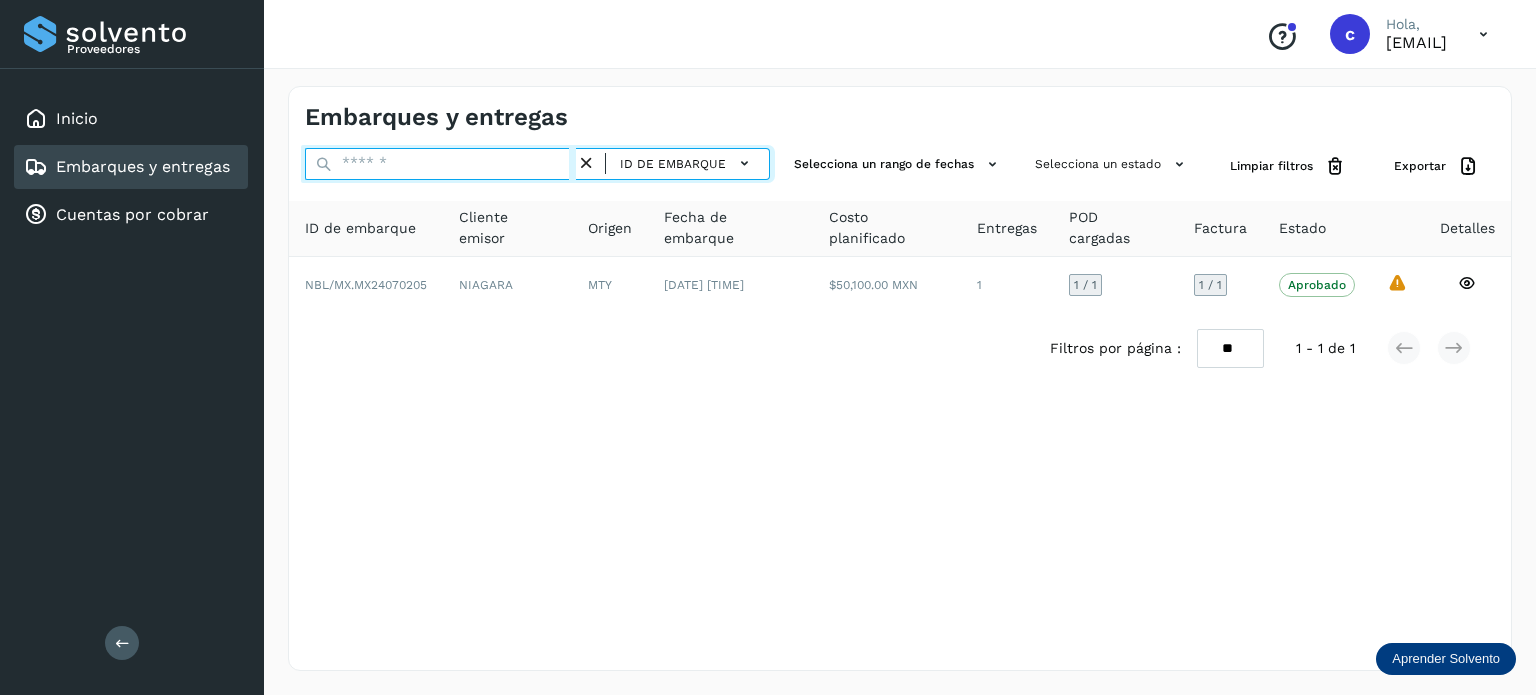 paste on "********" 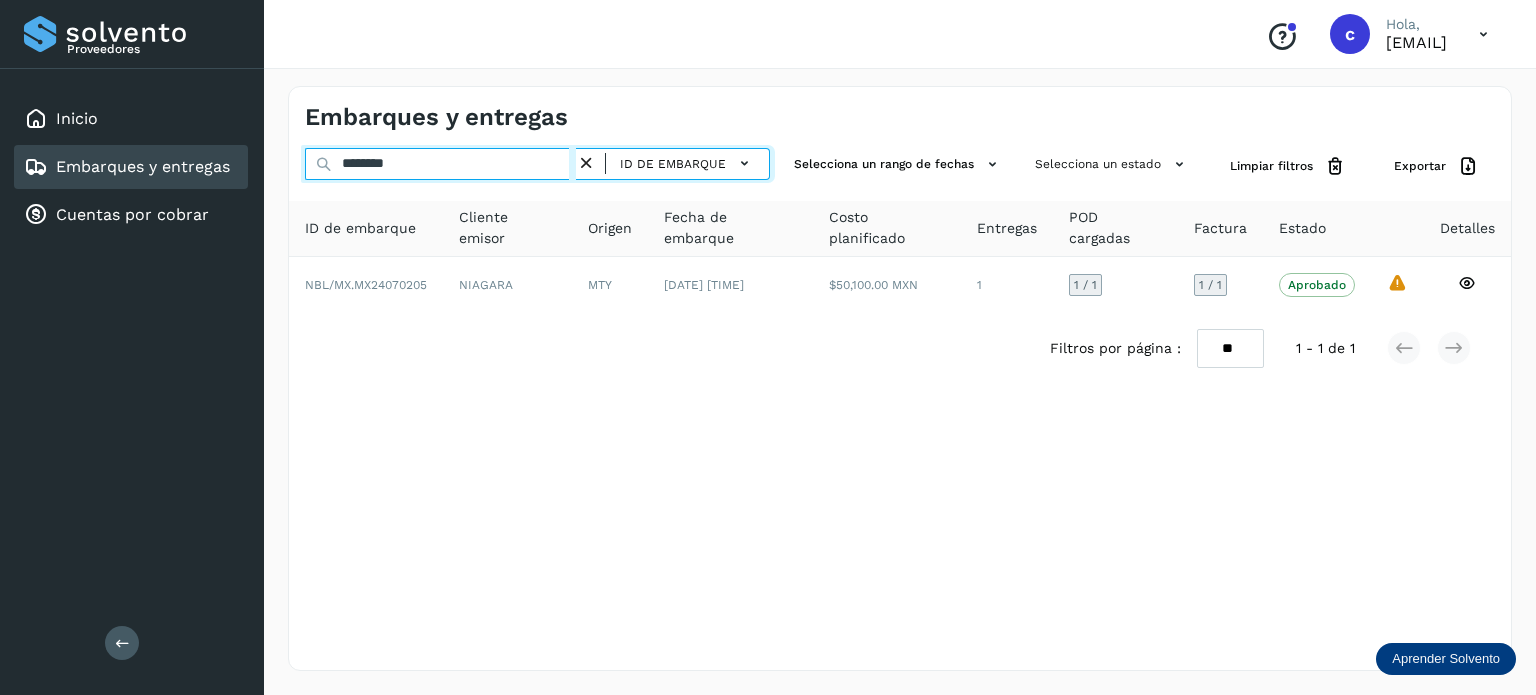drag, startPoint x: 394, startPoint y: 163, endPoint x: 308, endPoint y: 160, distance: 86.05231 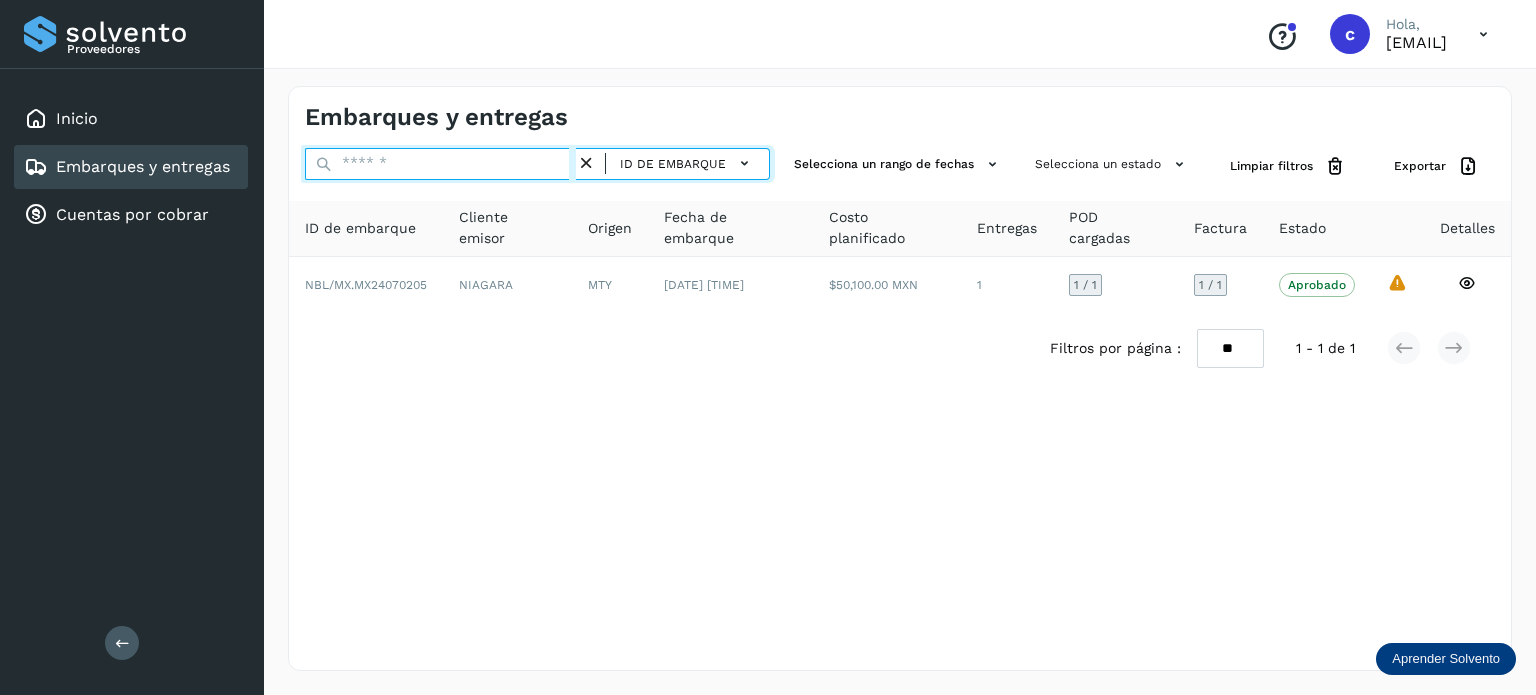 paste on "********" 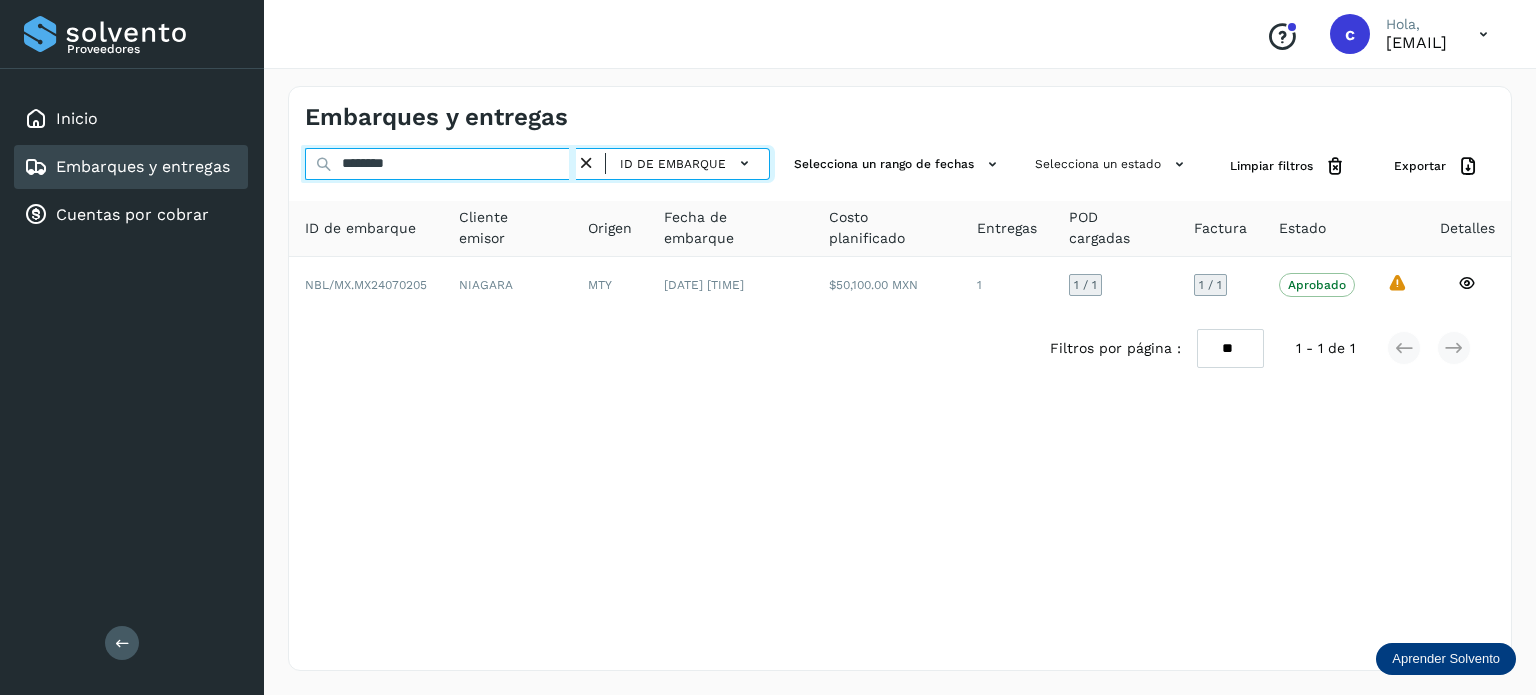 type on "********" 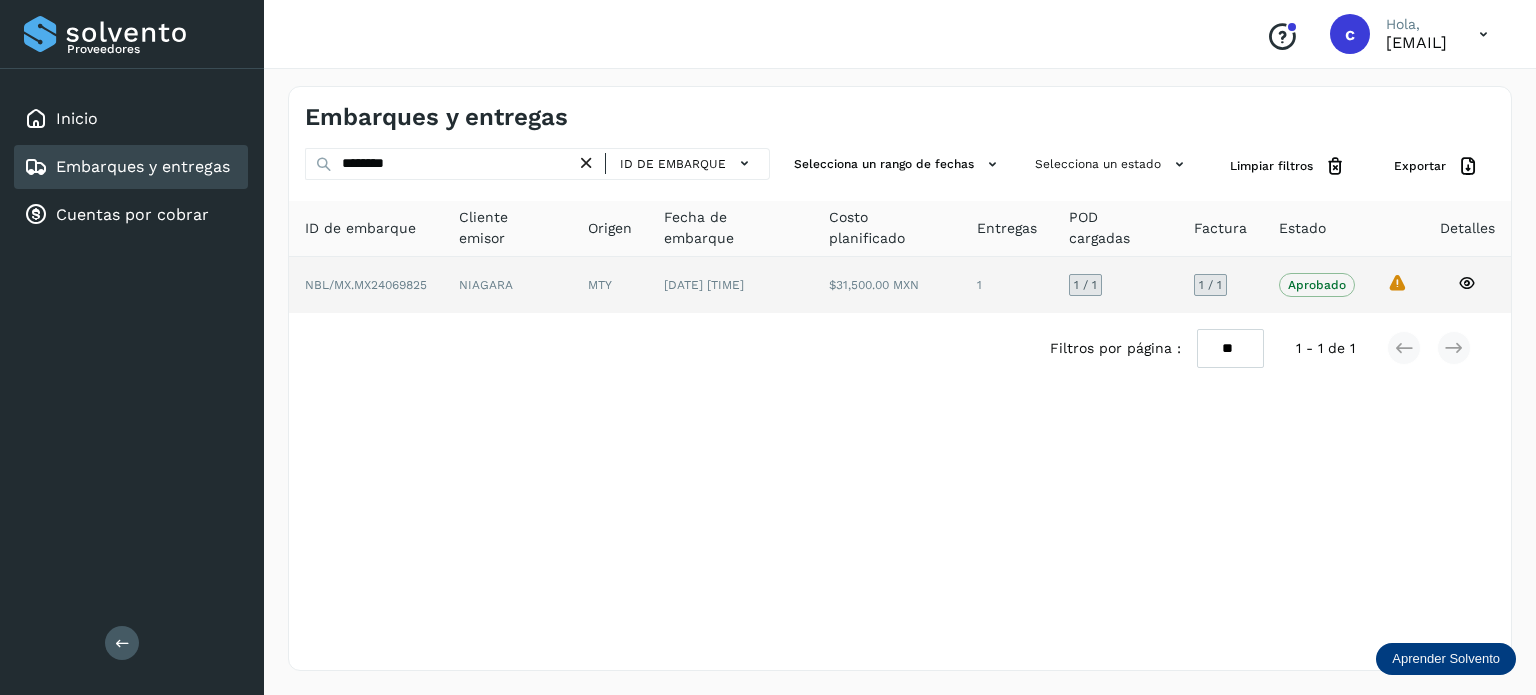 click 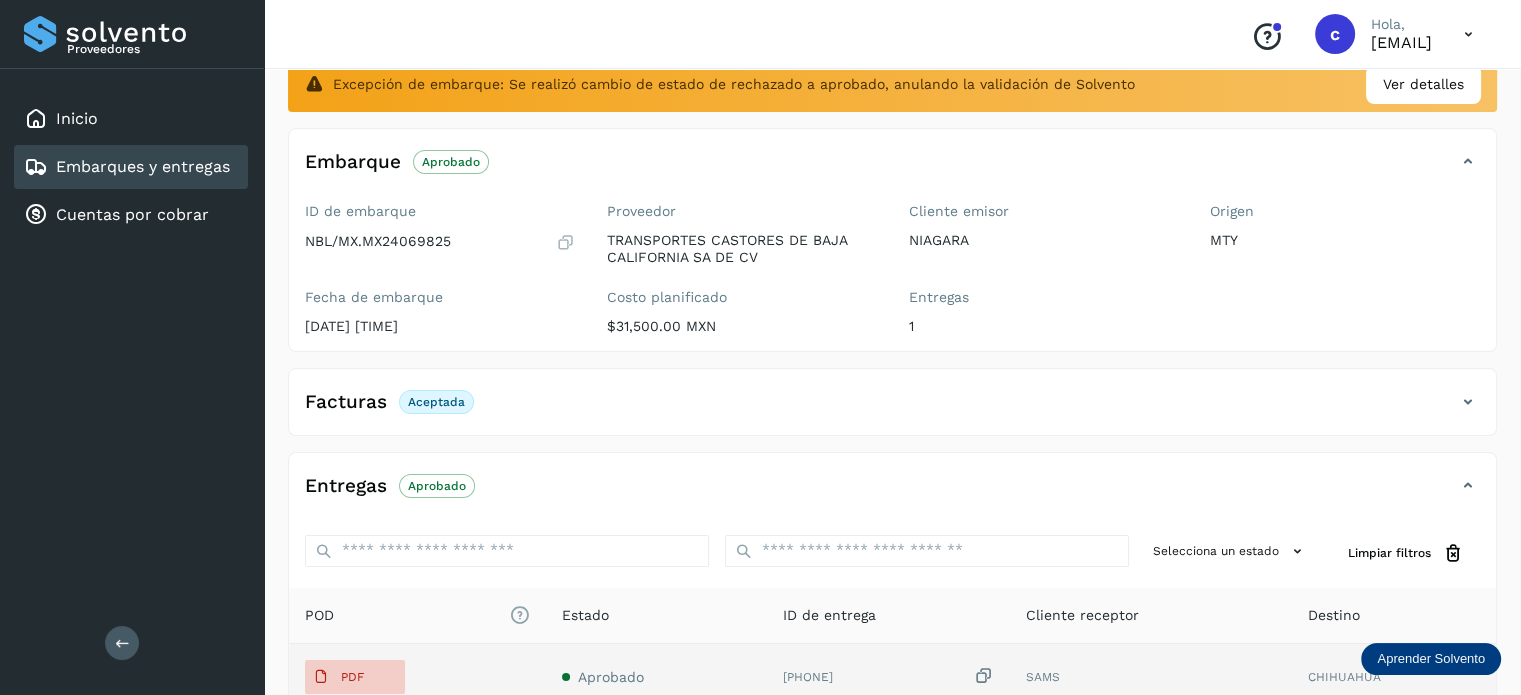 scroll, scrollTop: 334, scrollLeft: 0, axis: vertical 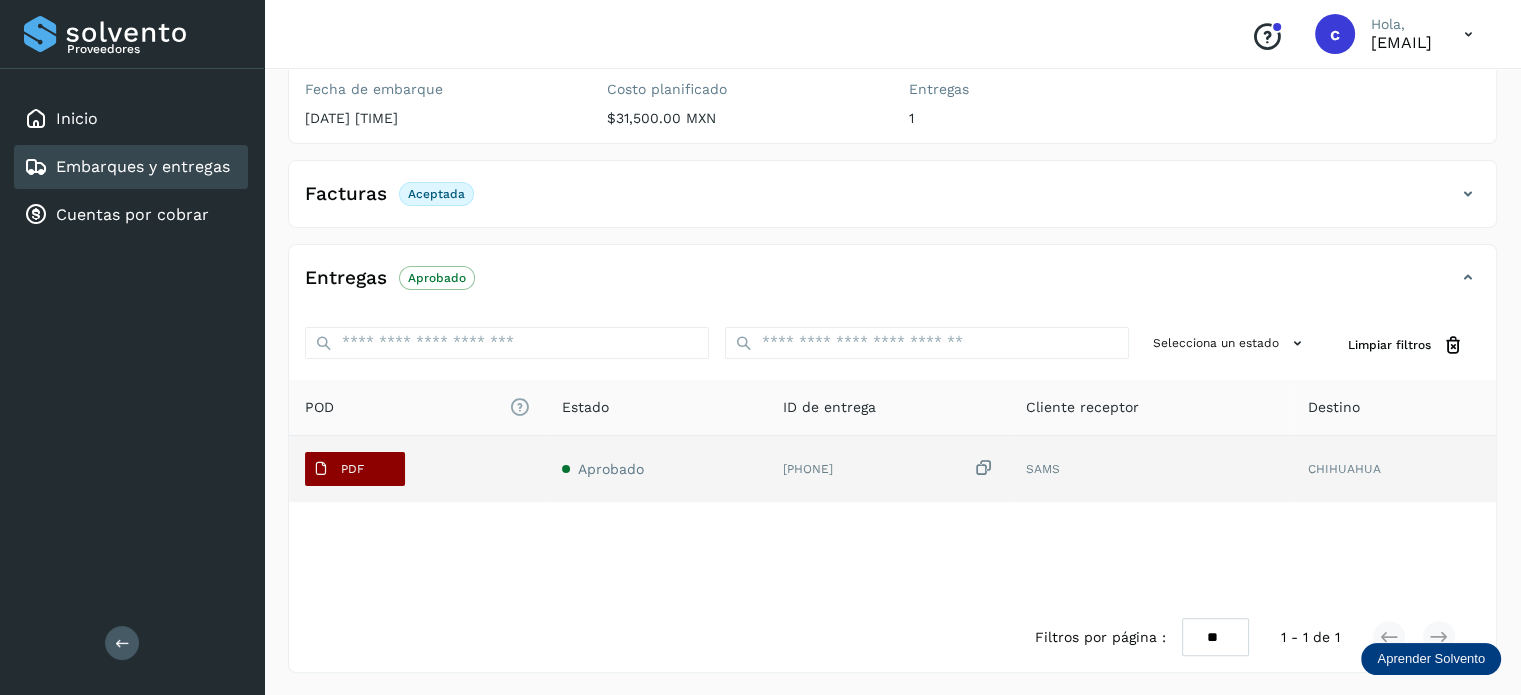 click on "PDF" at bounding box center (338, 469) 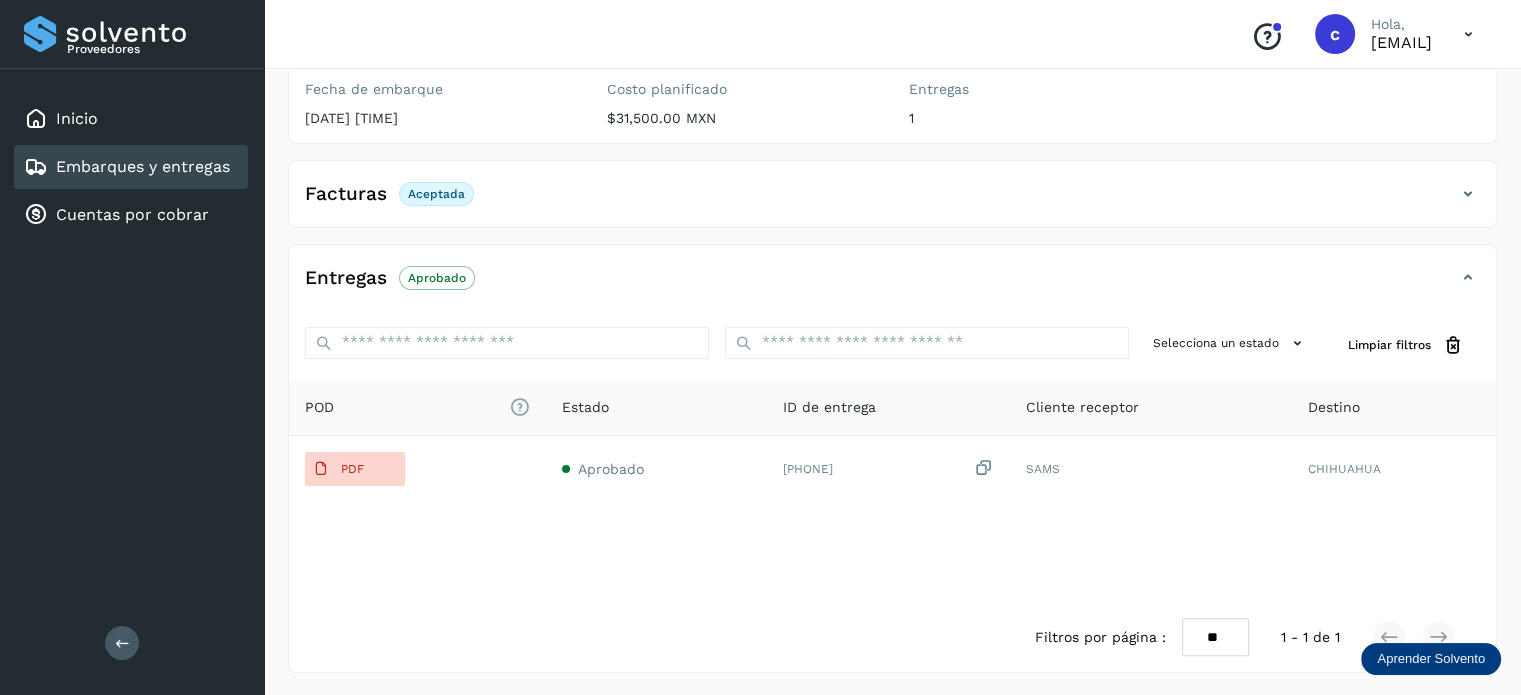 type 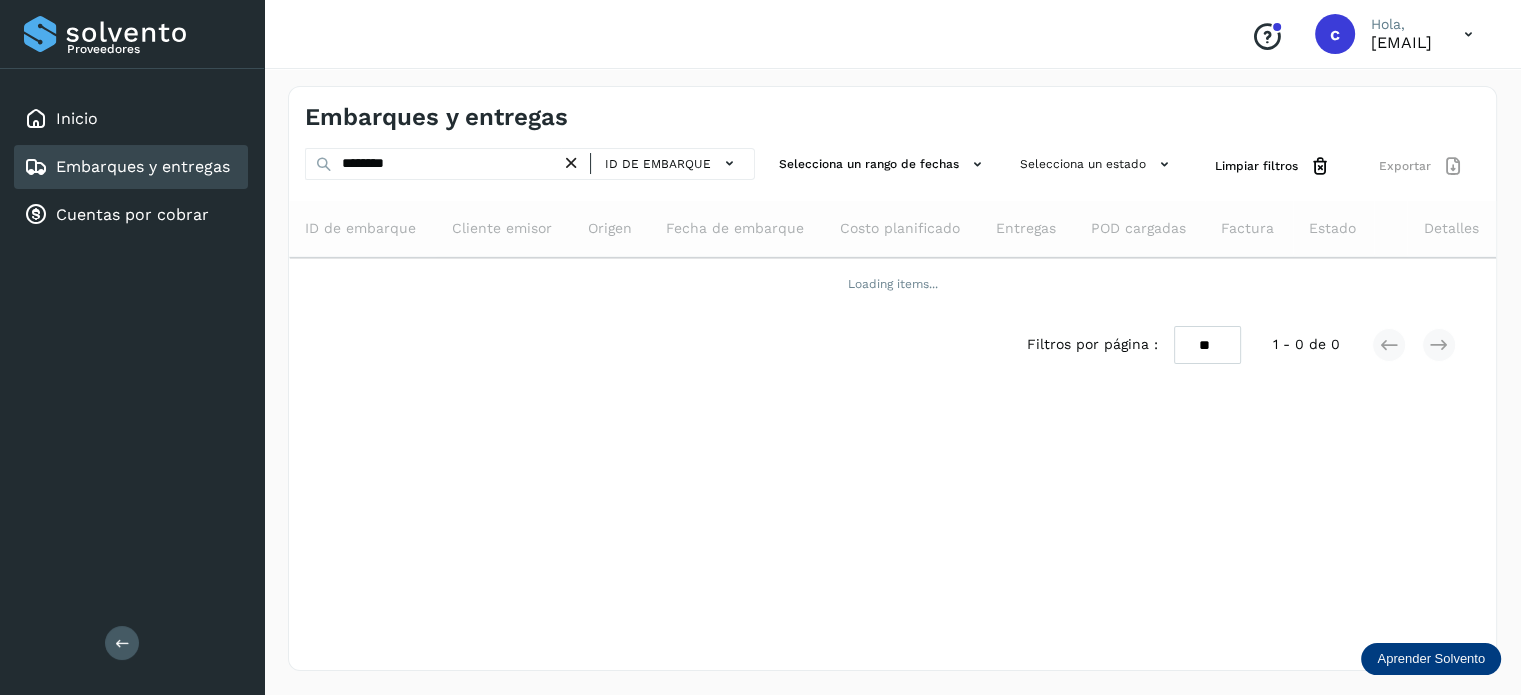 scroll, scrollTop: 0, scrollLeft: 0, axis: both 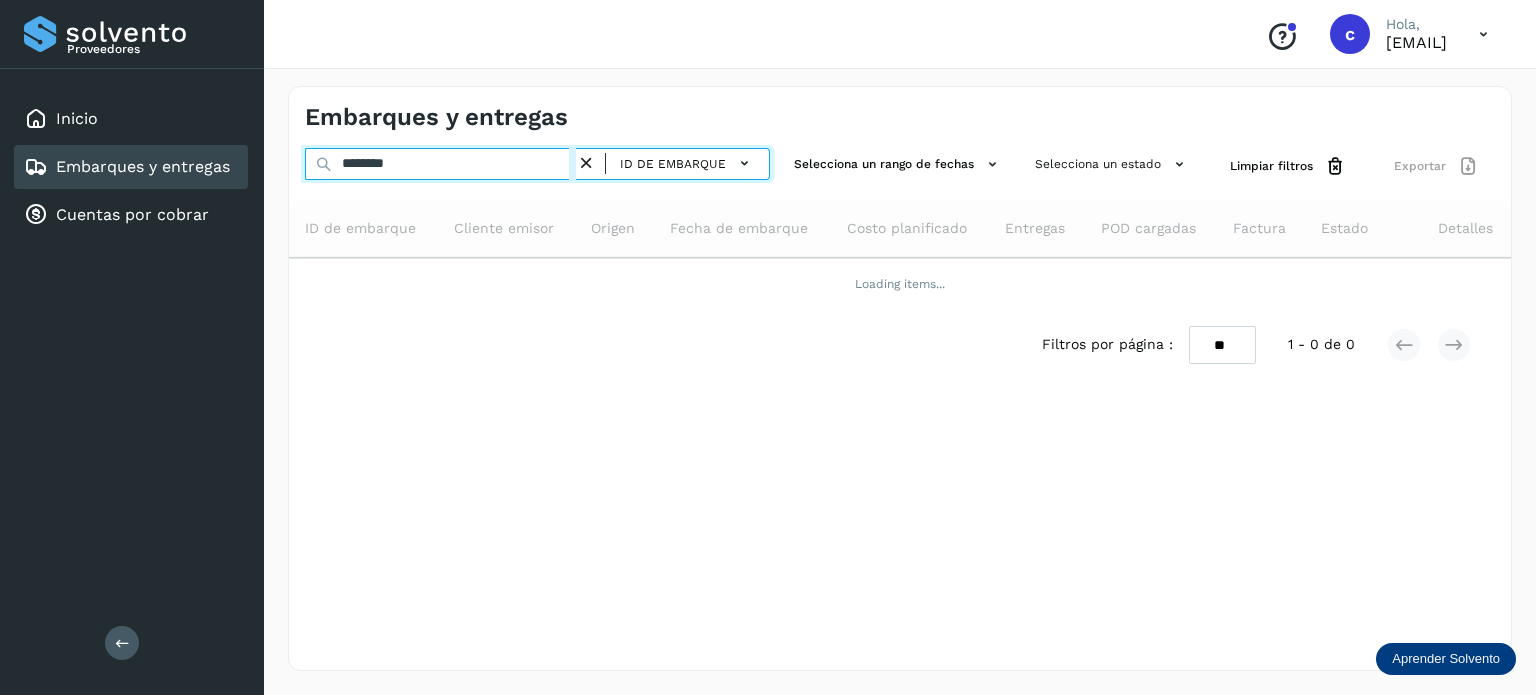 drag, startPoint x: 403, startPoint y: 169, endPoint x: 271, endPoint y: 168, distance: 132.00378 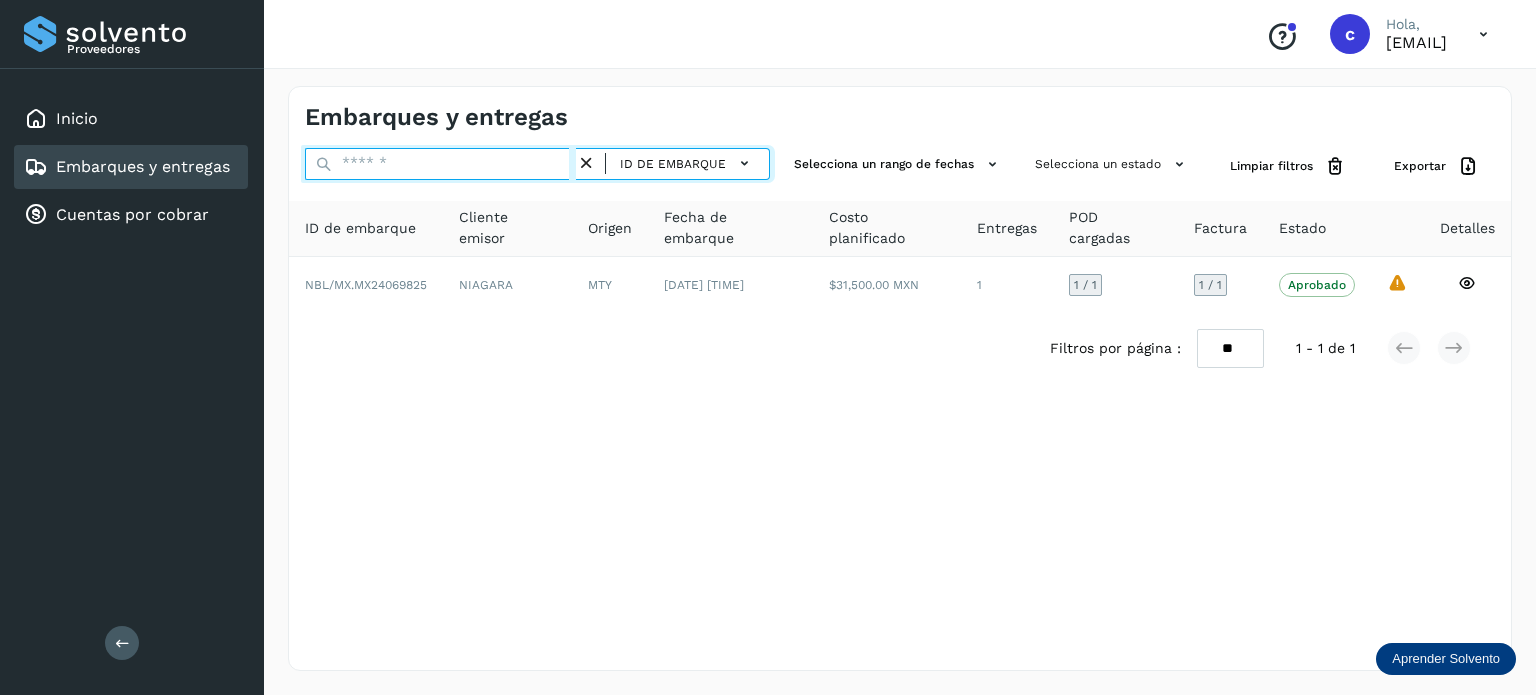 paste on "********" 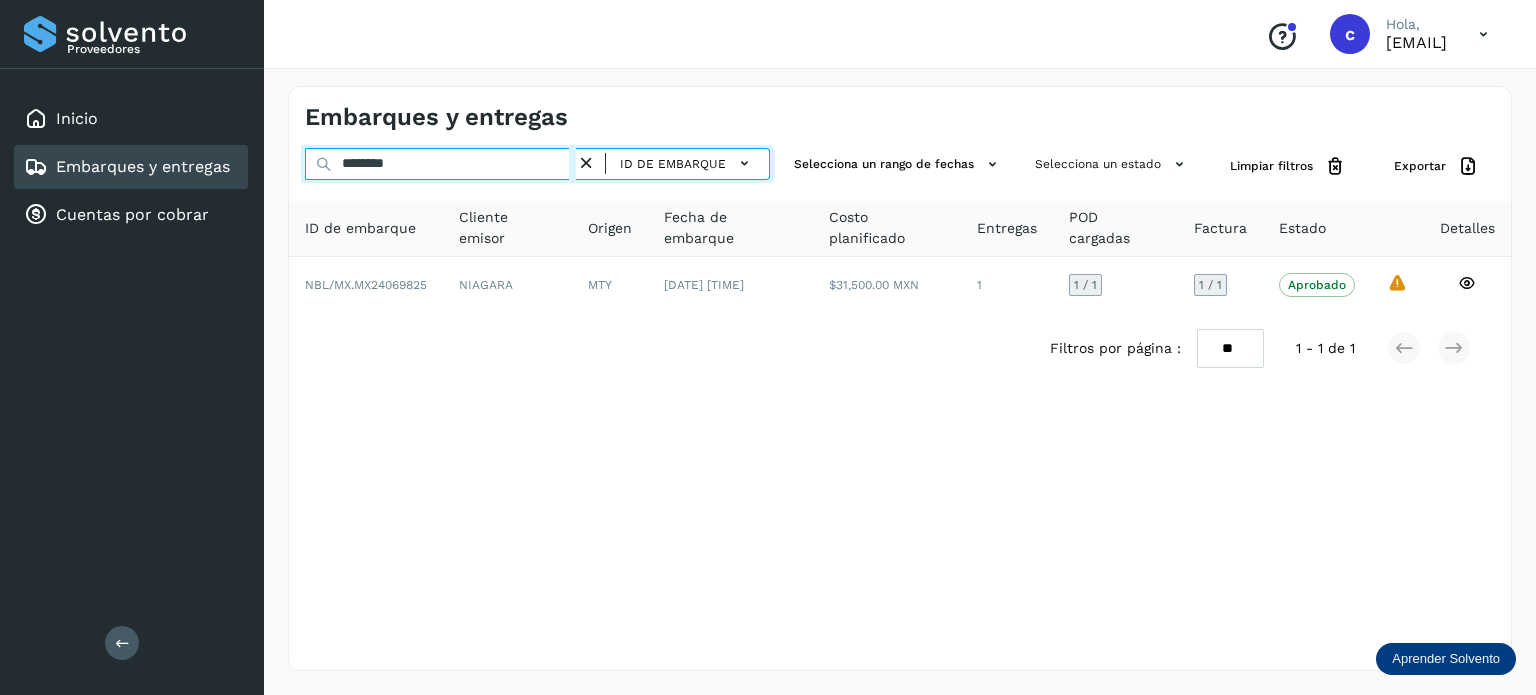type on "********" 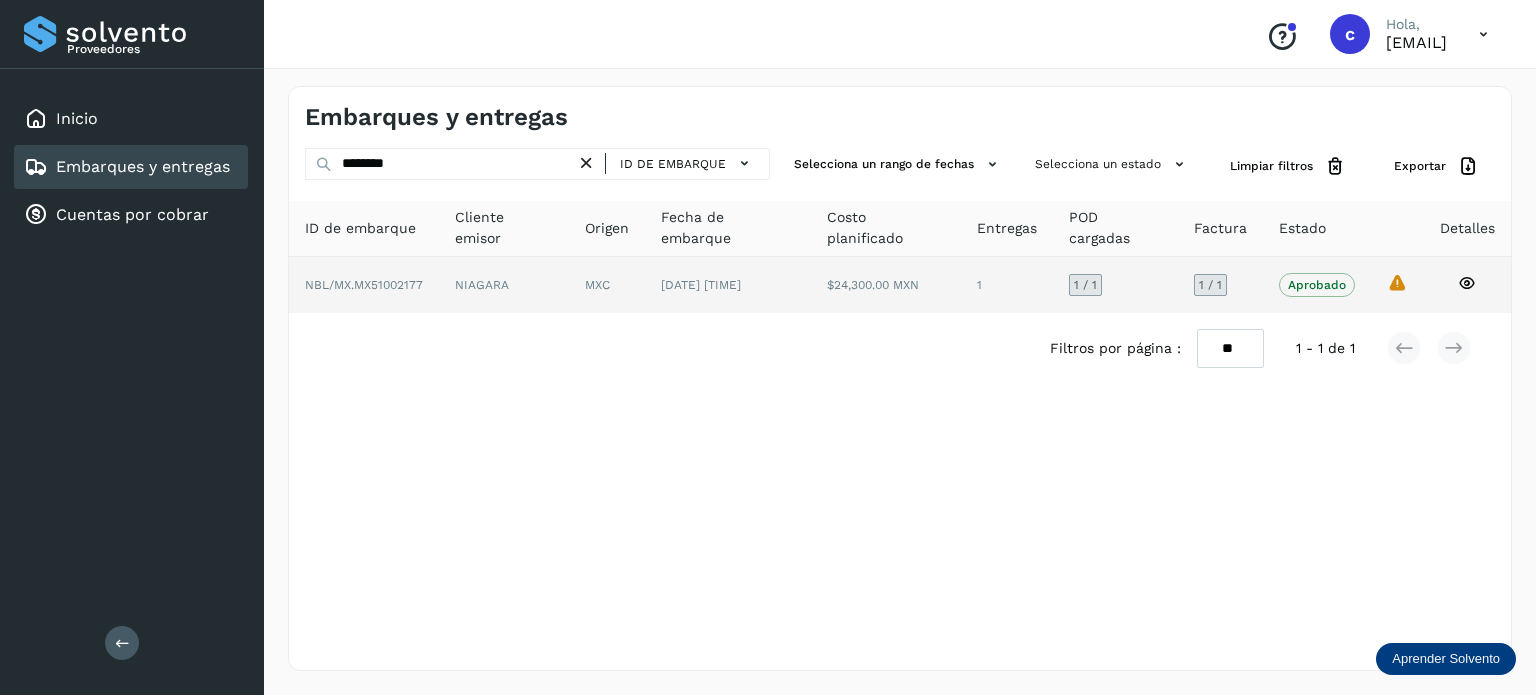 click 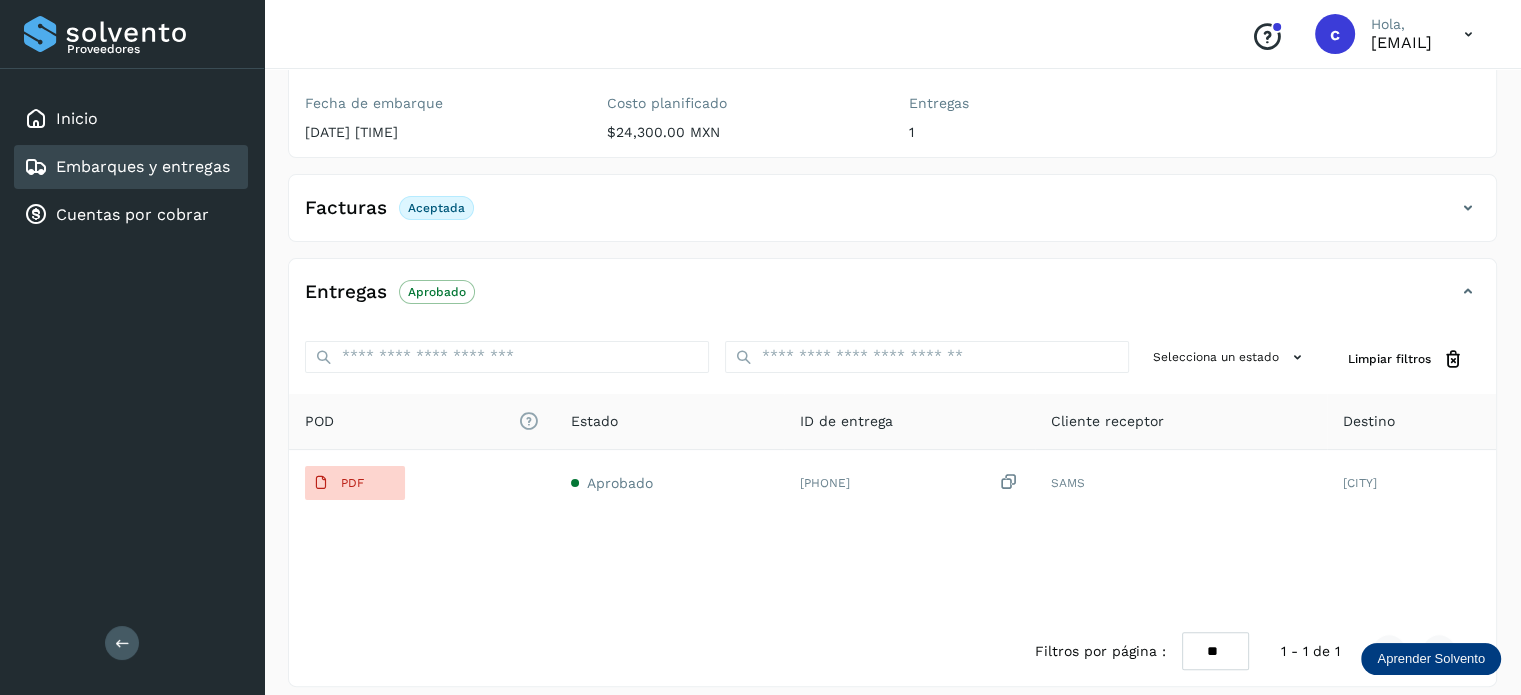 scroll, scrollTop: 334, scrollLeft: 0, axis: vertical 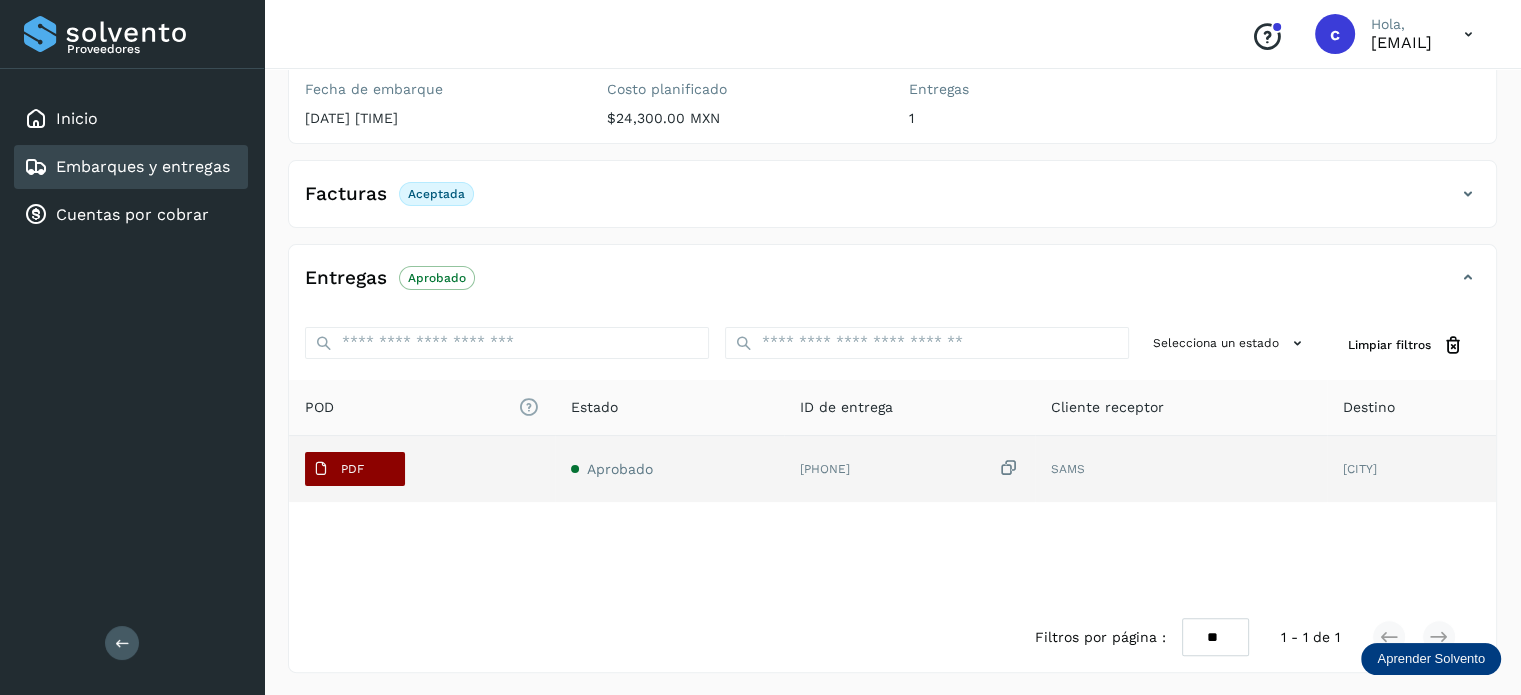 click on "PDF" at bounding box center (352, 469) 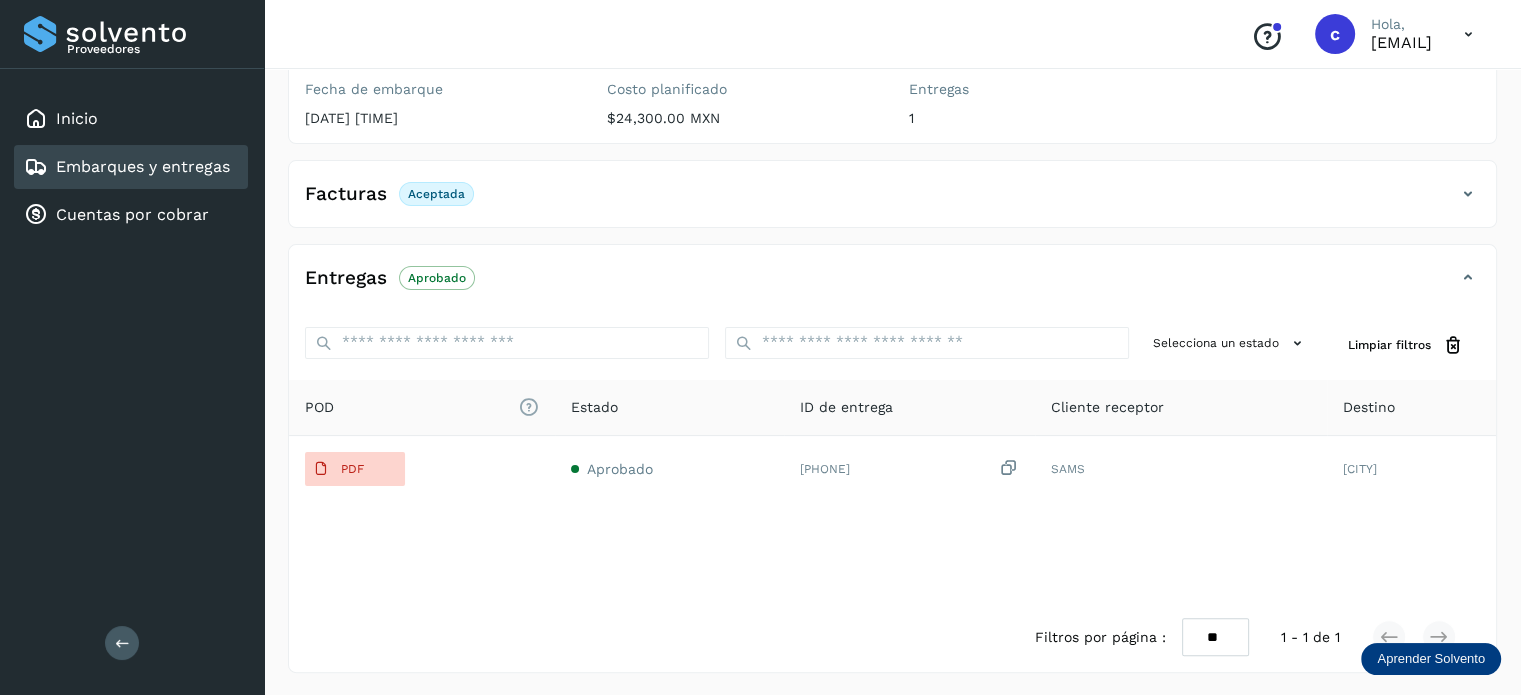 type 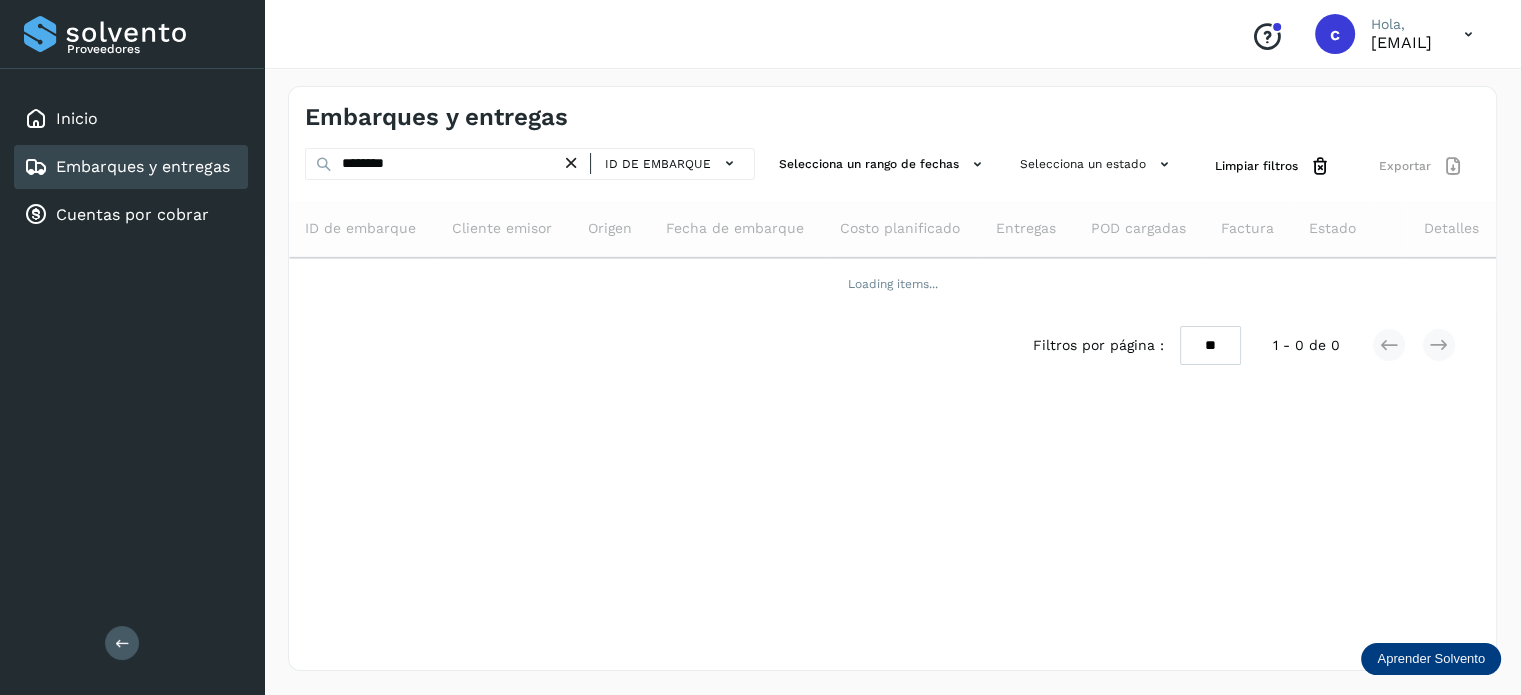 scroll, scrollTop: 0, scrollLeft: 0, axis: both 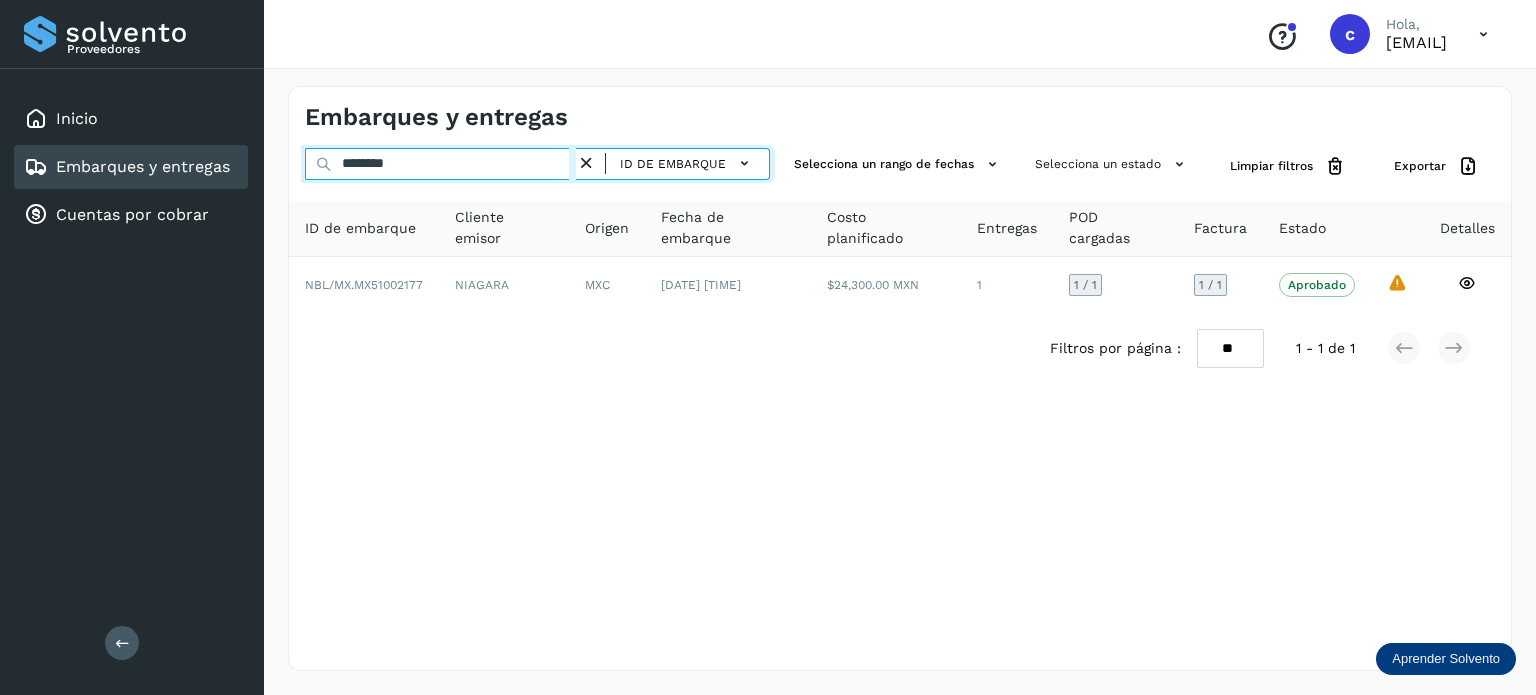 drag, startPoint x: 433, startPoint y: 161, endPoint x: 237, endPoint y: 177, distance: 196.65198 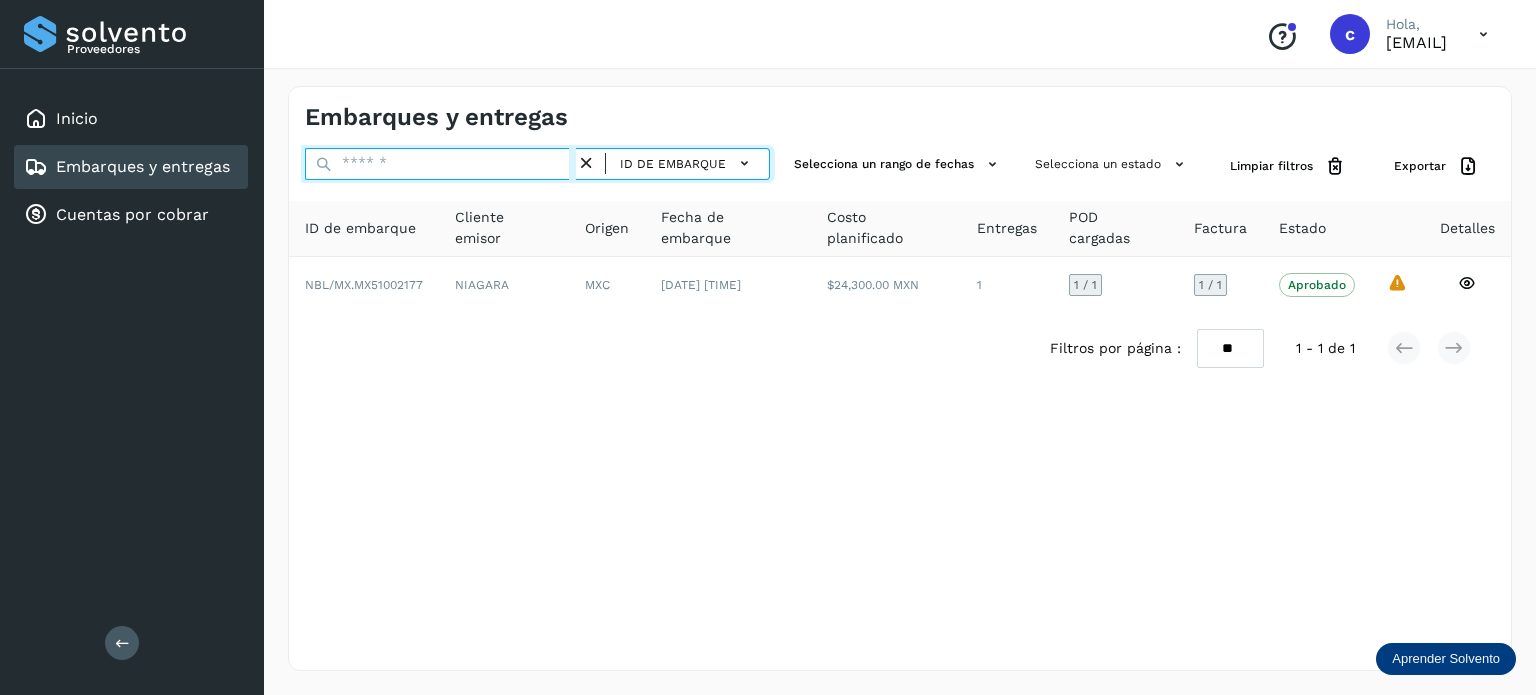 paste on "********" 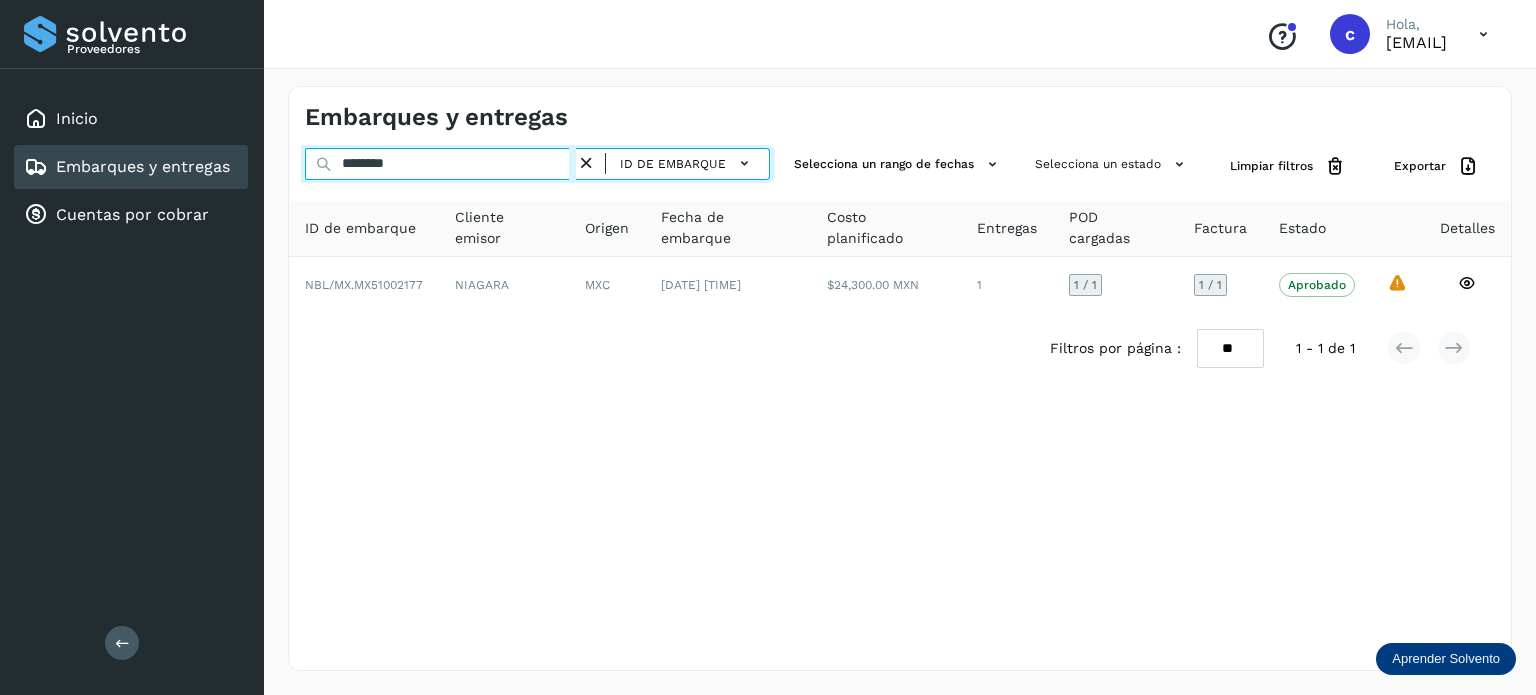 type on "********" 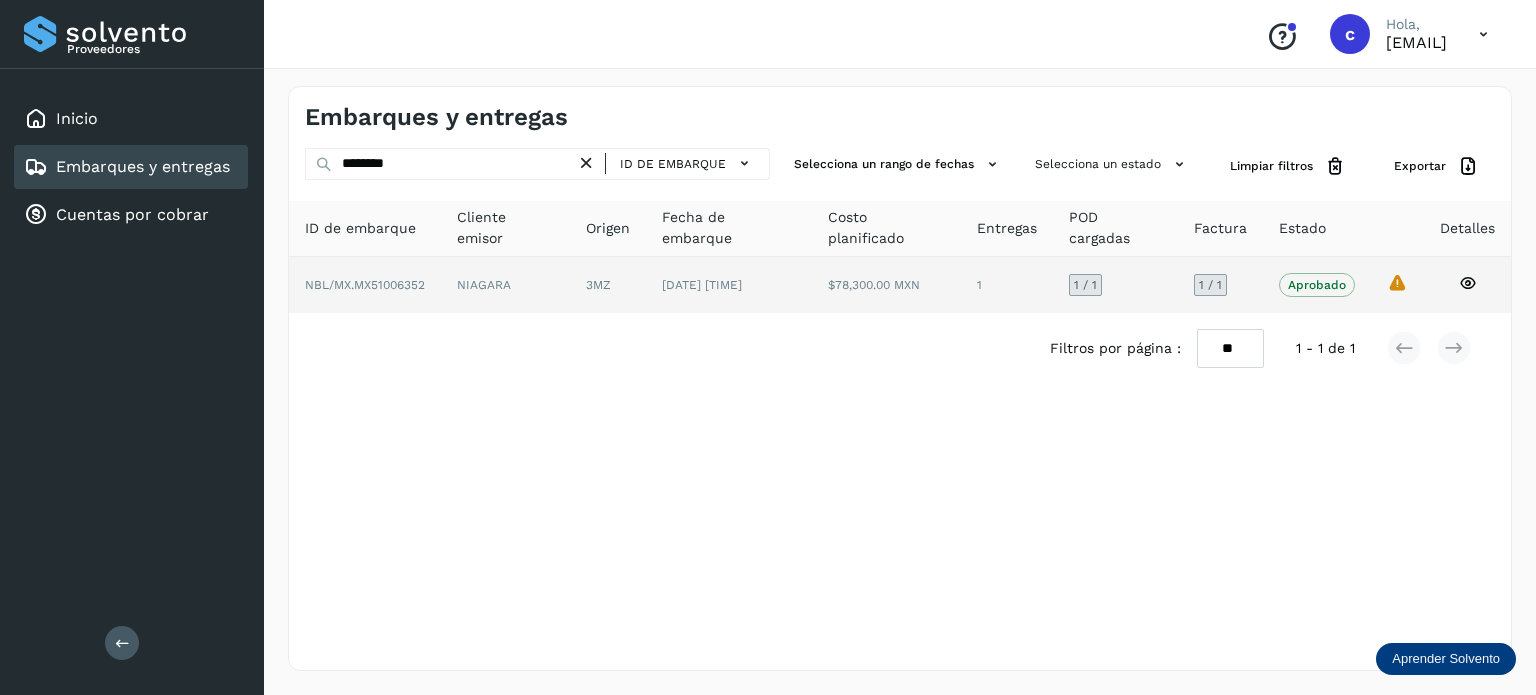 click 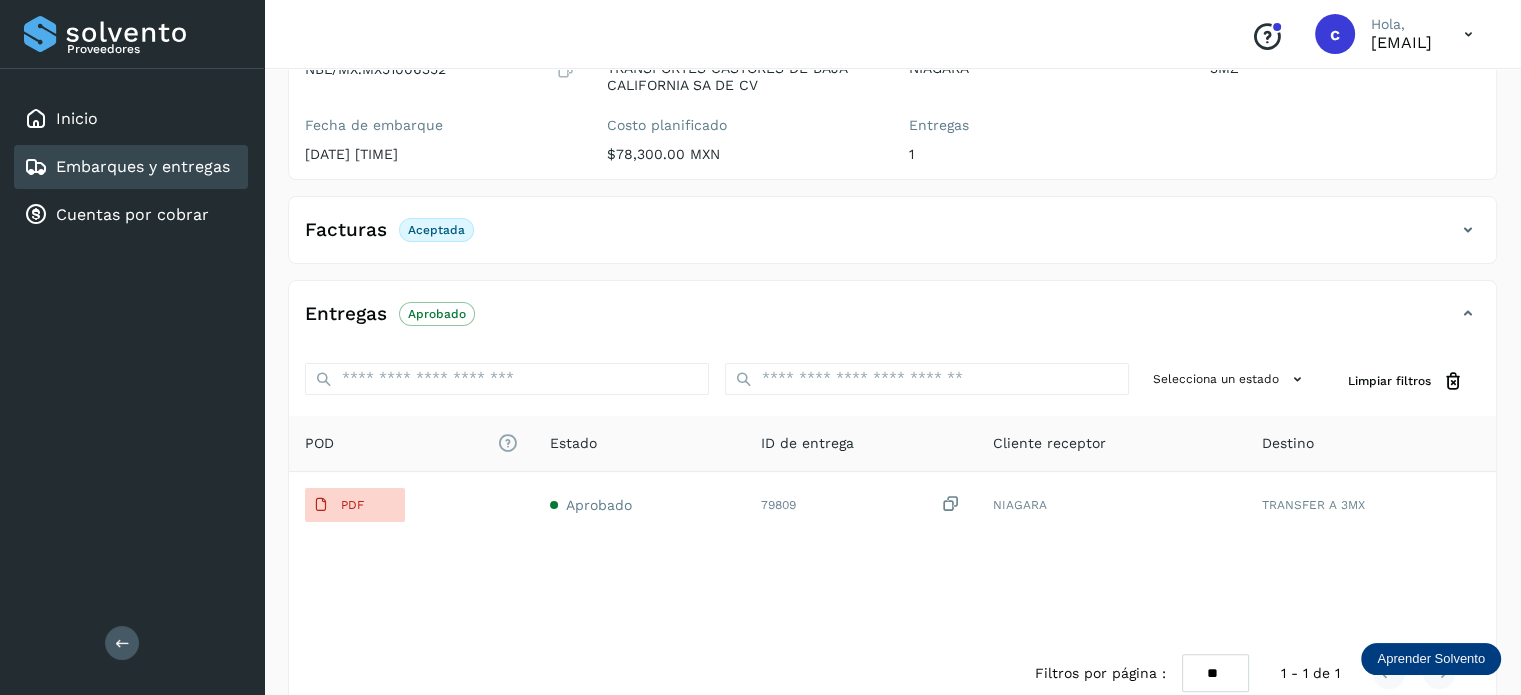 scroll, scrollTop: 300, scrollLeft: 0, axis: vertical 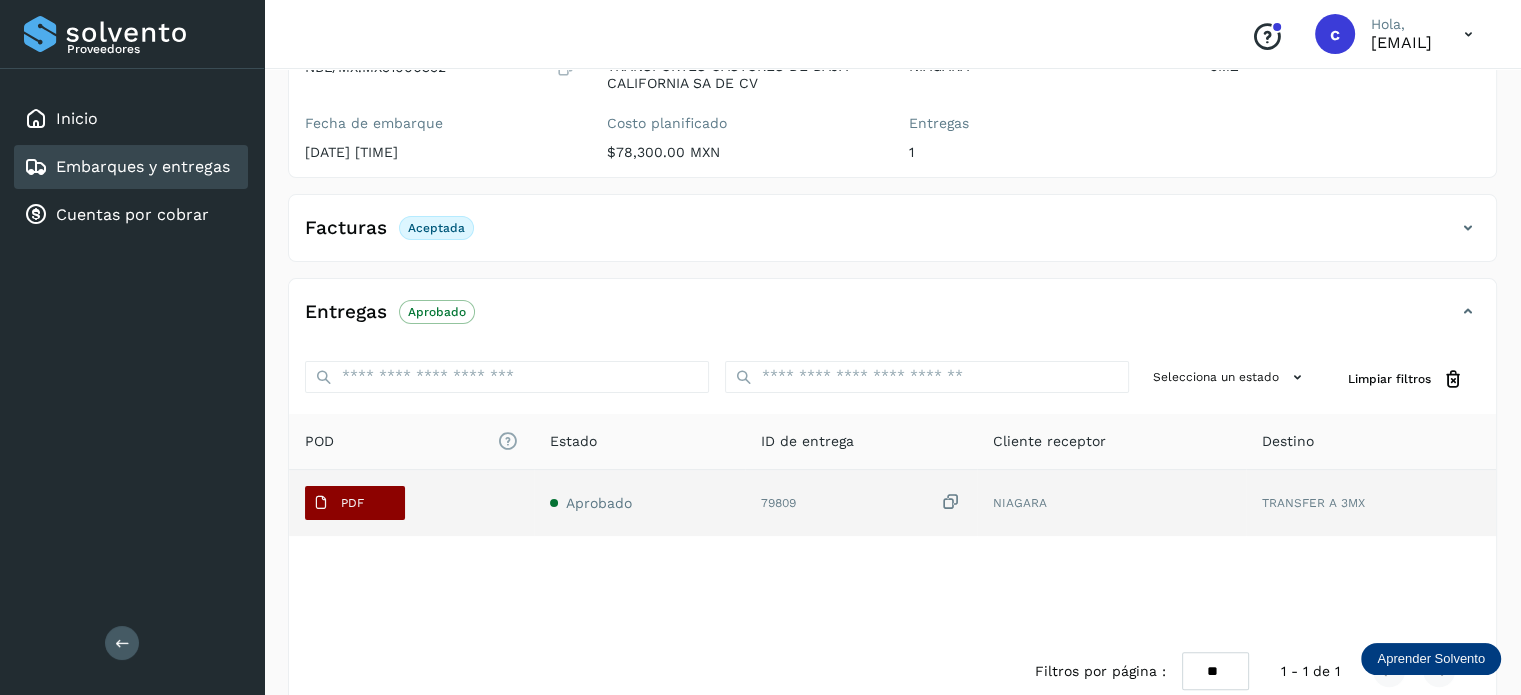 click on "PDF" at bounding box center (338, 503) 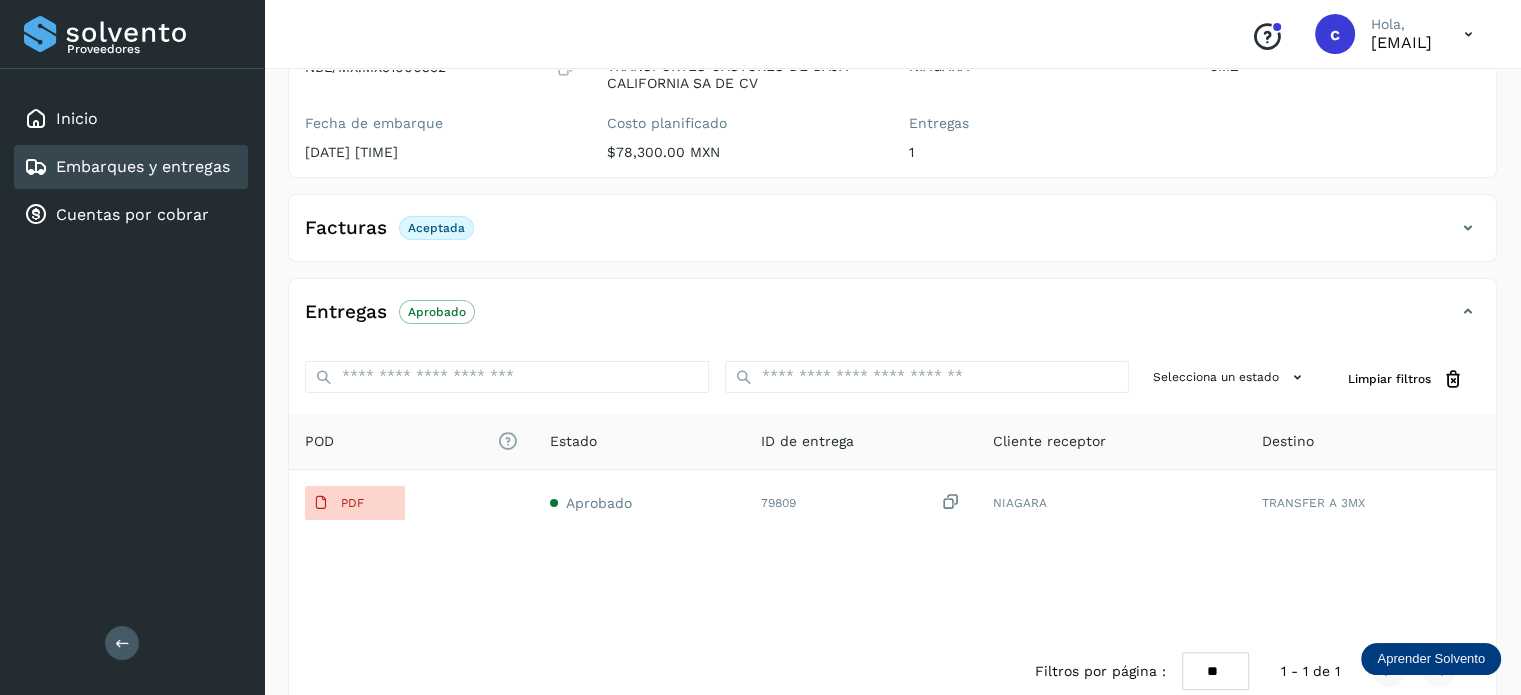 click on "Embarques y entregas" at bounding box center [143, 166] 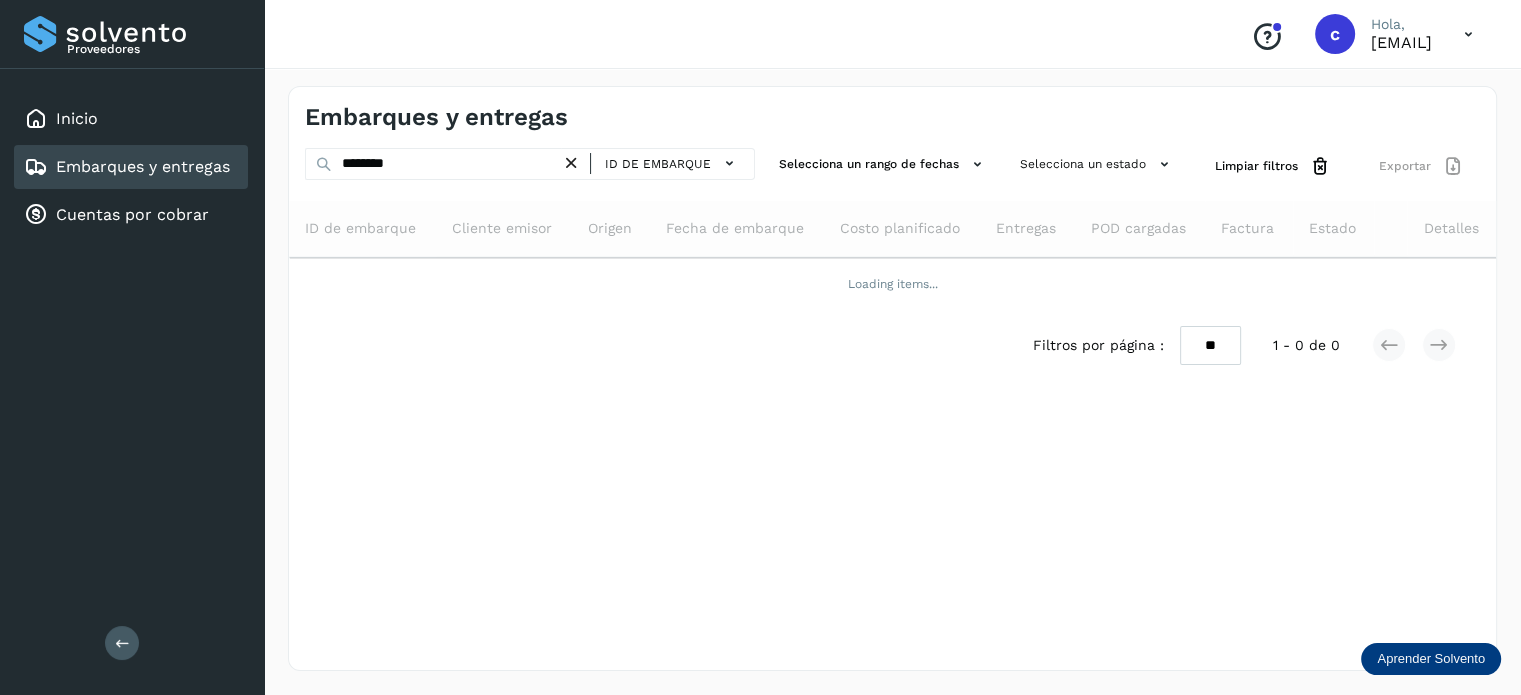 scroll, scrollTop: 0, scrollLeft: 0, axis: both 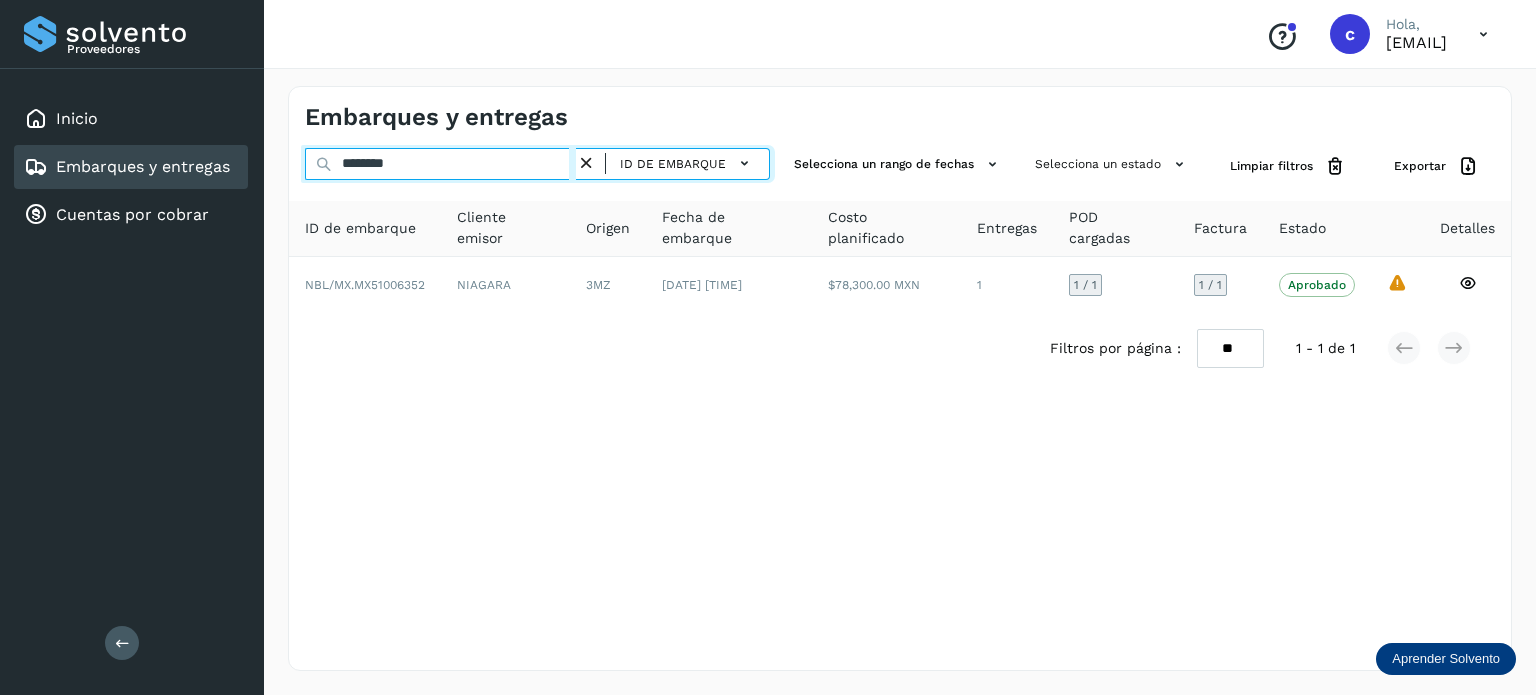 drag, startPoint x: 430, startPoint y: 157, endPoint x: 210, endPoint y: 160, distance: 220.02045 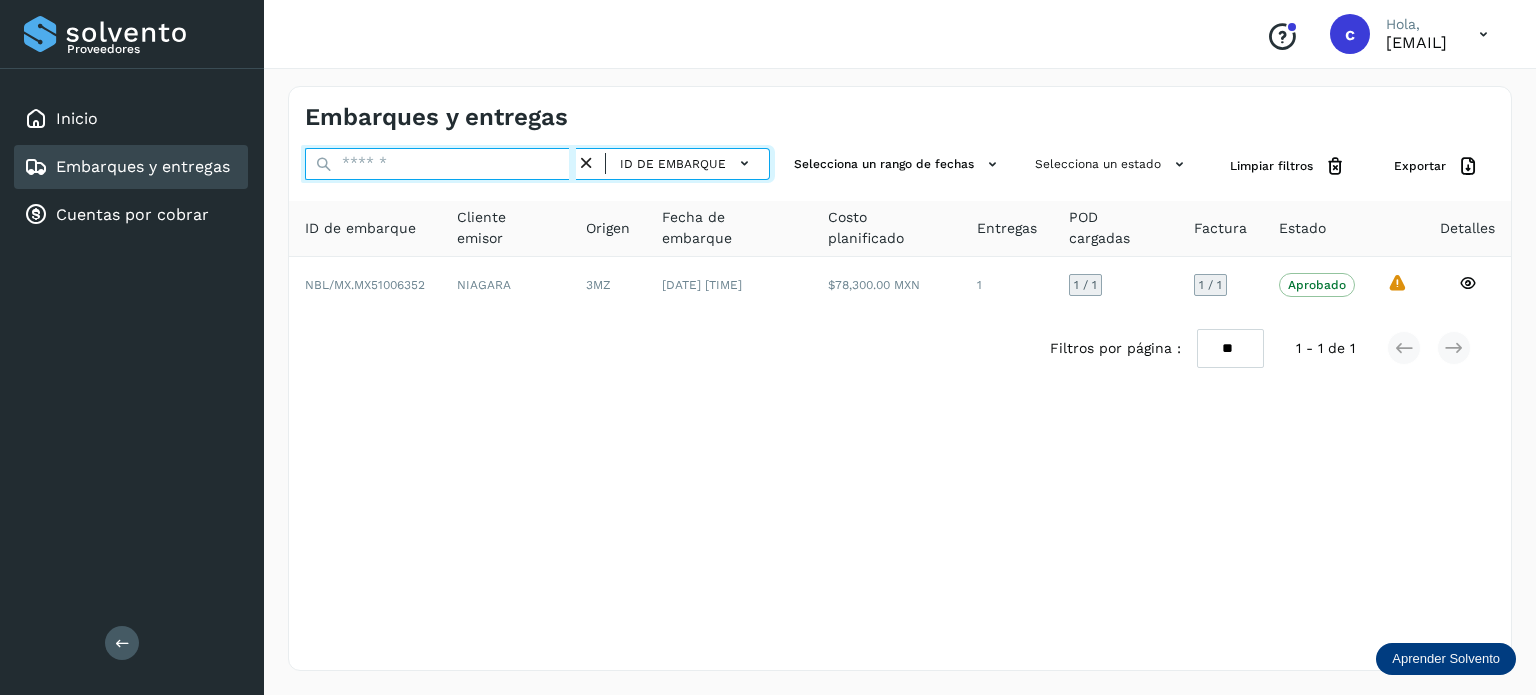 paste on "********" 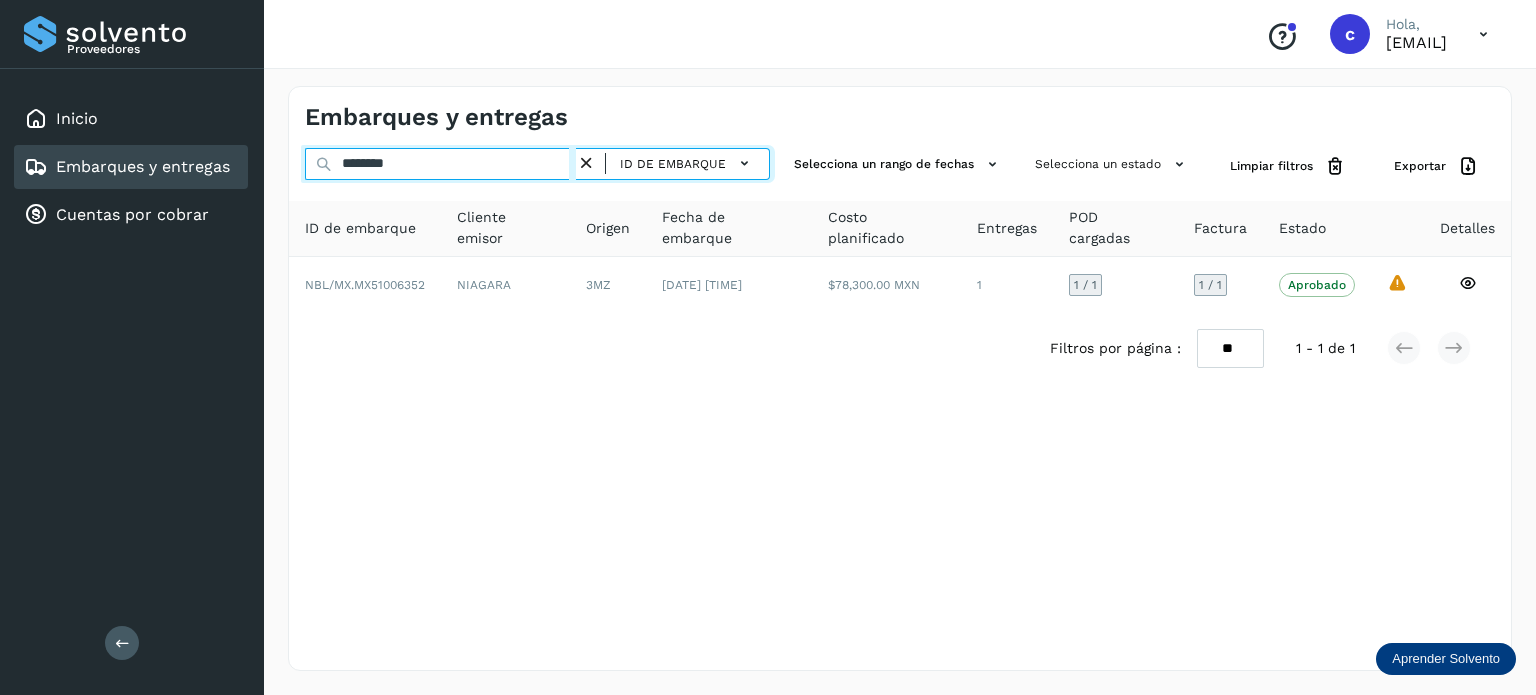 type on "********" 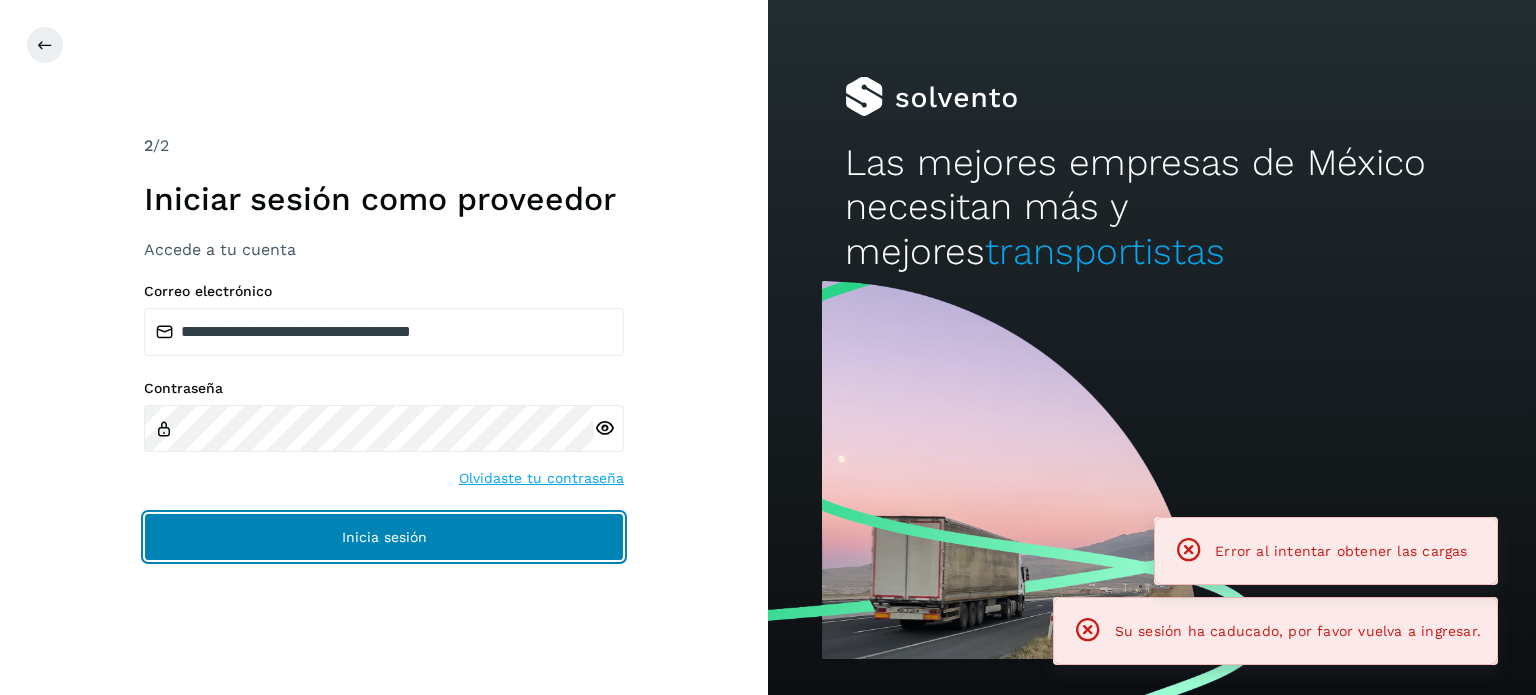 click on "Inicia sesión" at bounding box center (384, 537) 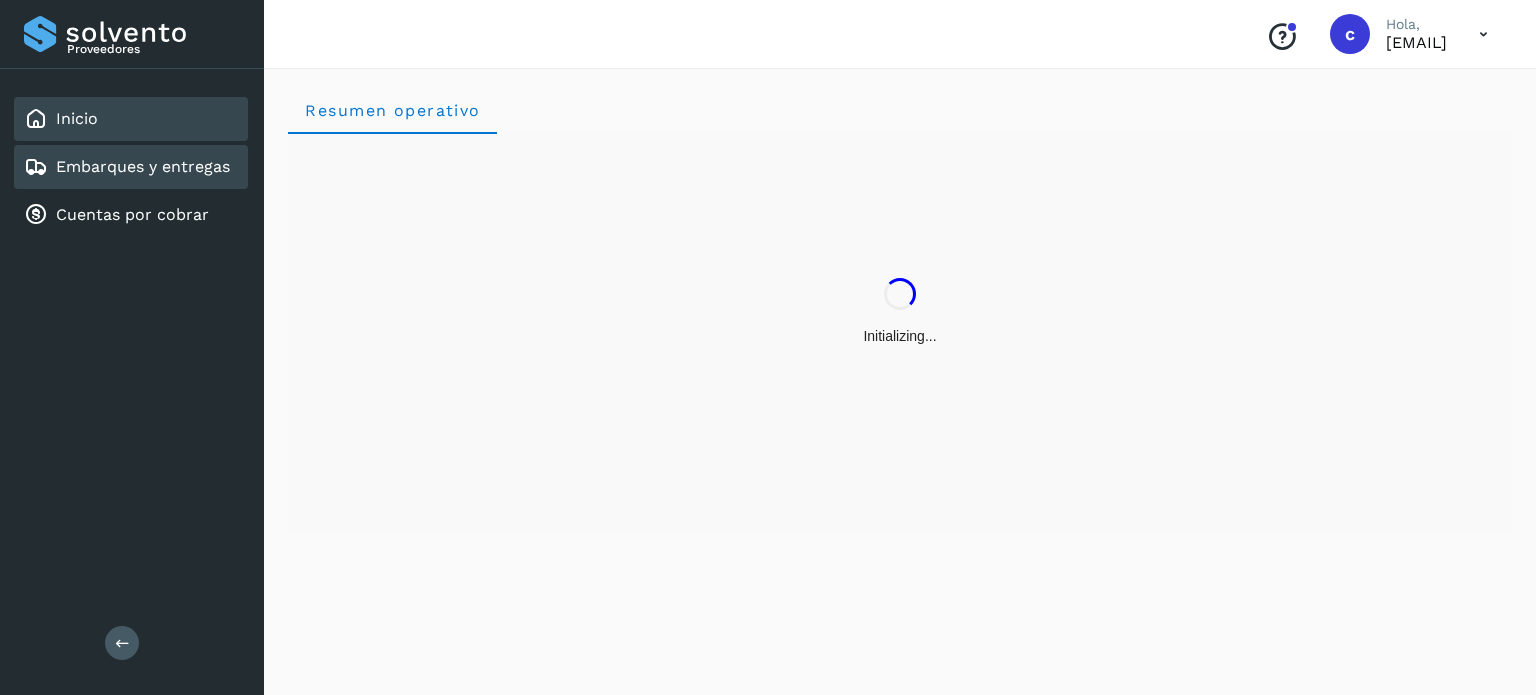 click on "Embarques y entregas" at bounding box center (143, 166) 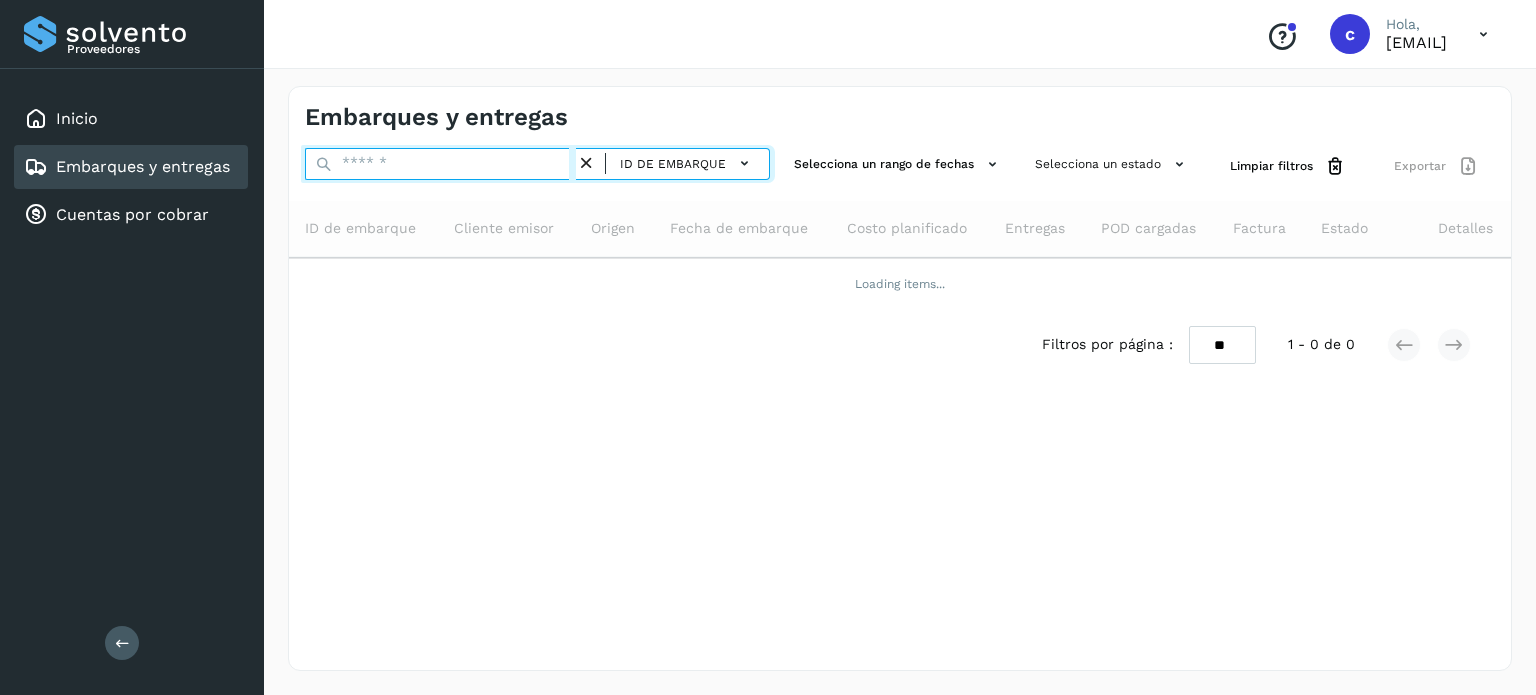 click at bounding box center [440, 164] 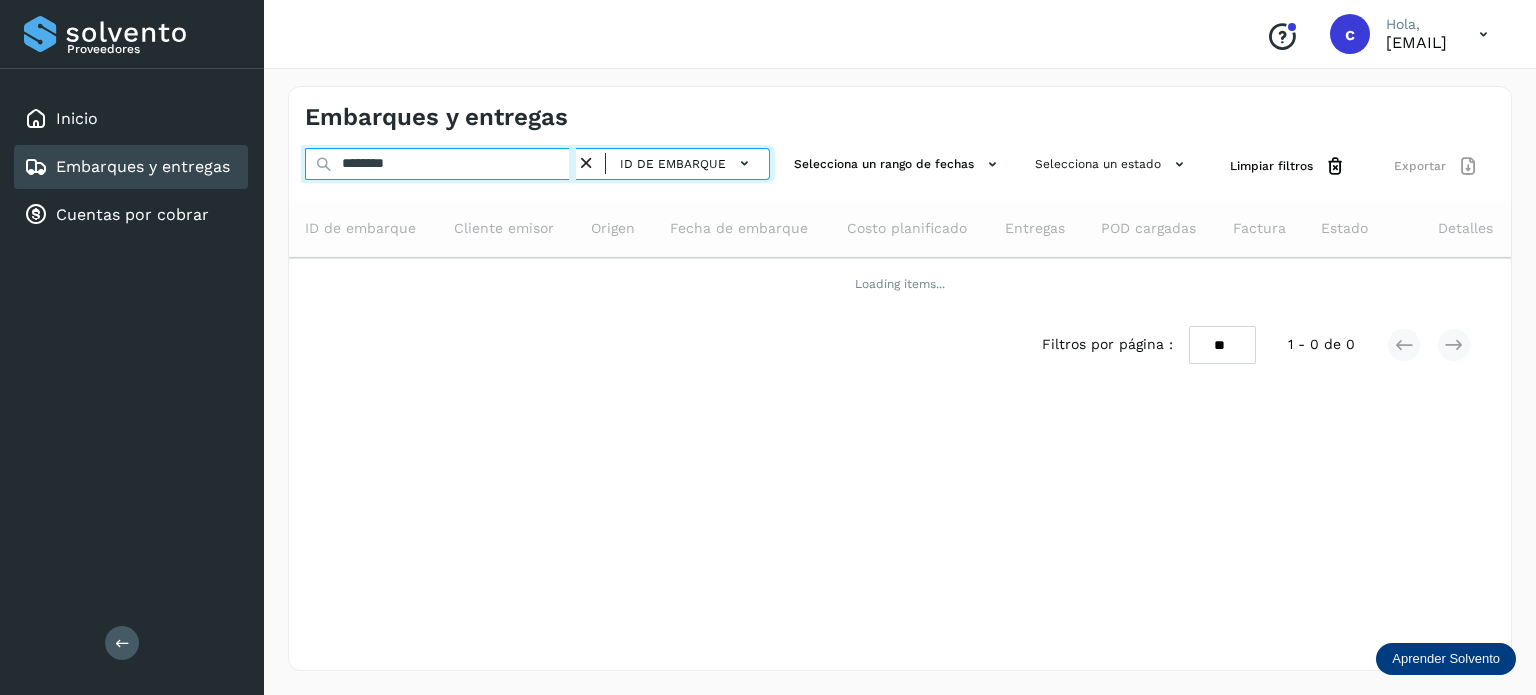 type on "********" 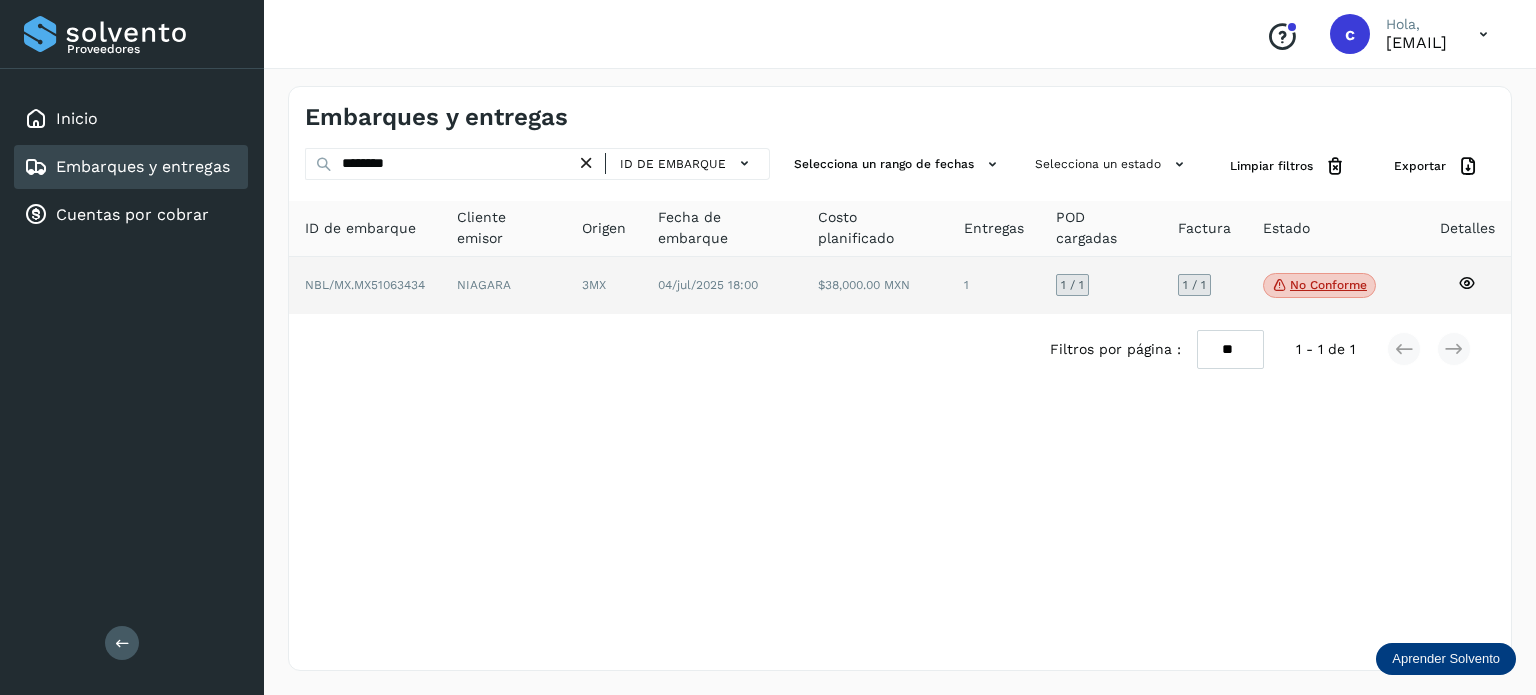 click 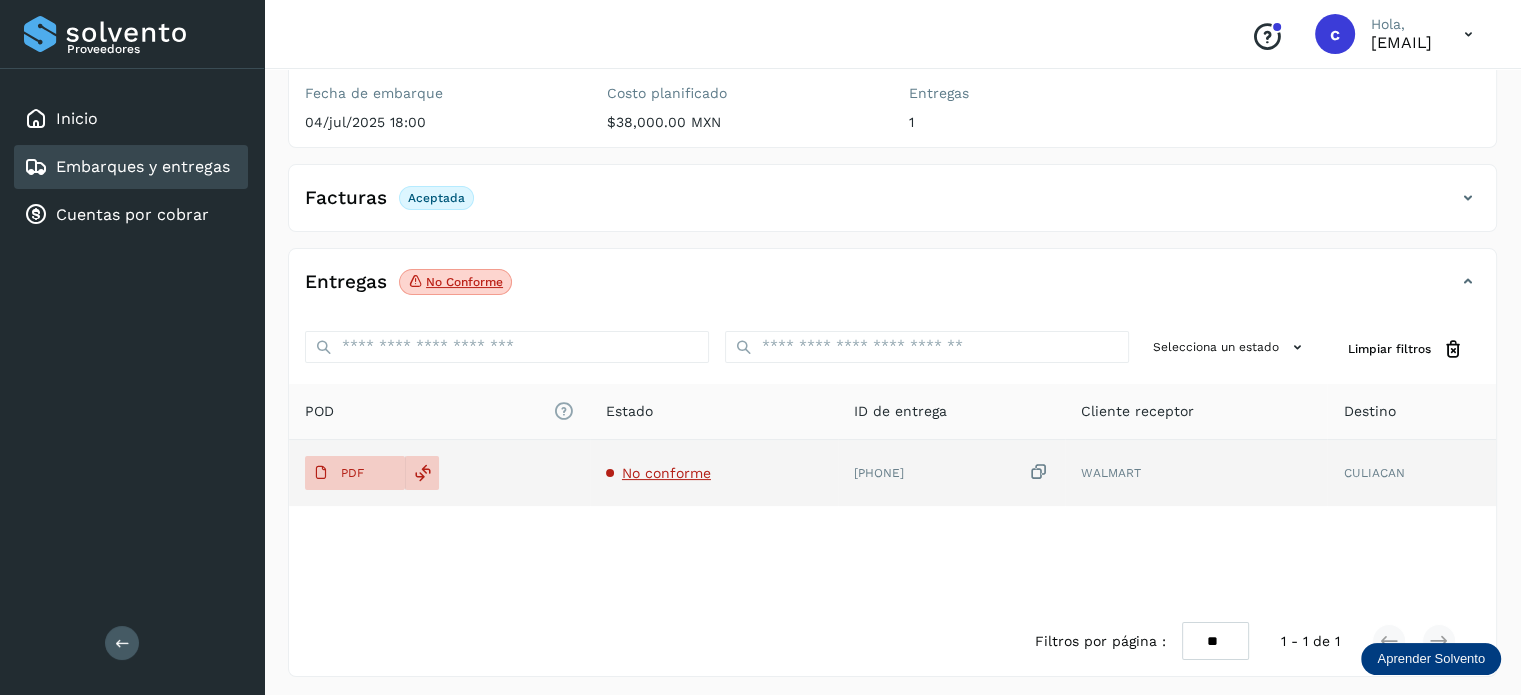 scroll, scrollTop: 264, scrollLeft: 0, axis: vertical 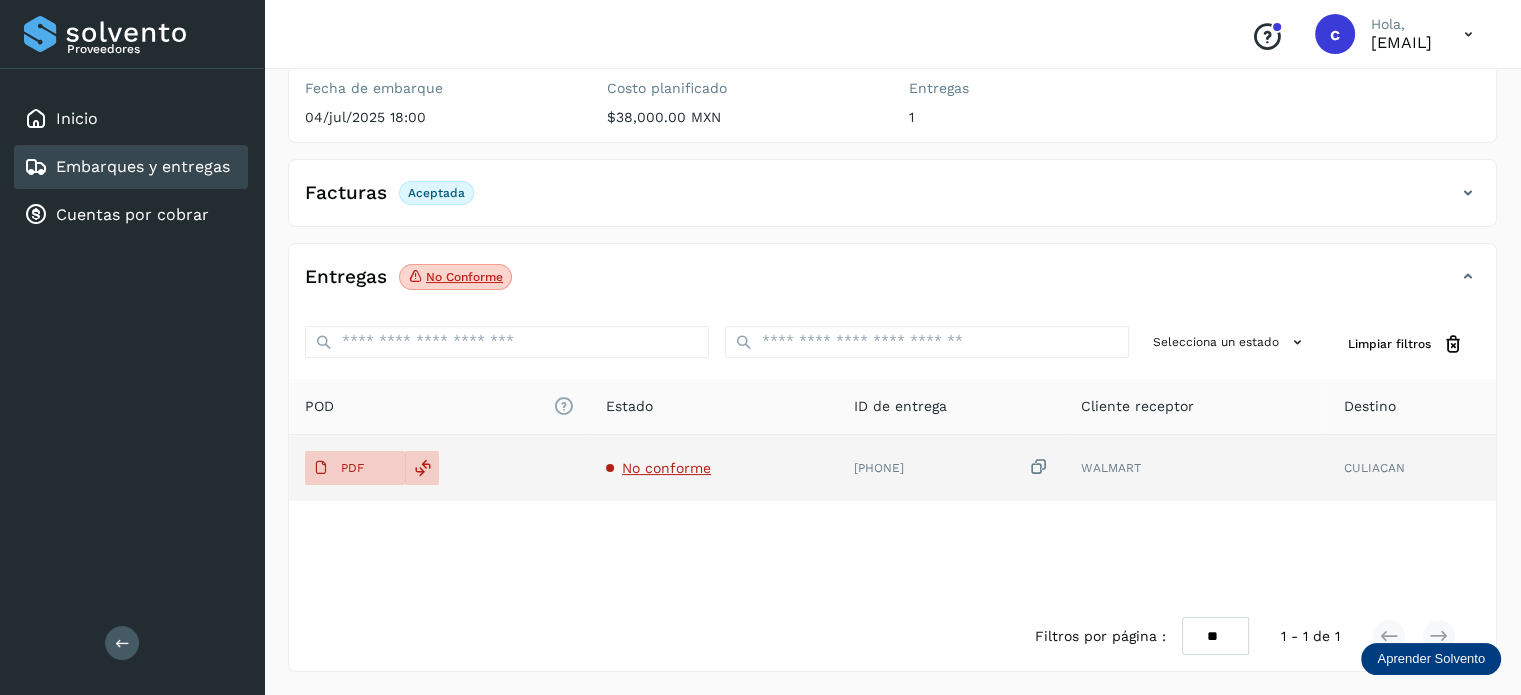 drag, startPoint x: 932, startPoint y: 467, endPoint x: 851, endPoint y: 468, distance: 81.00617 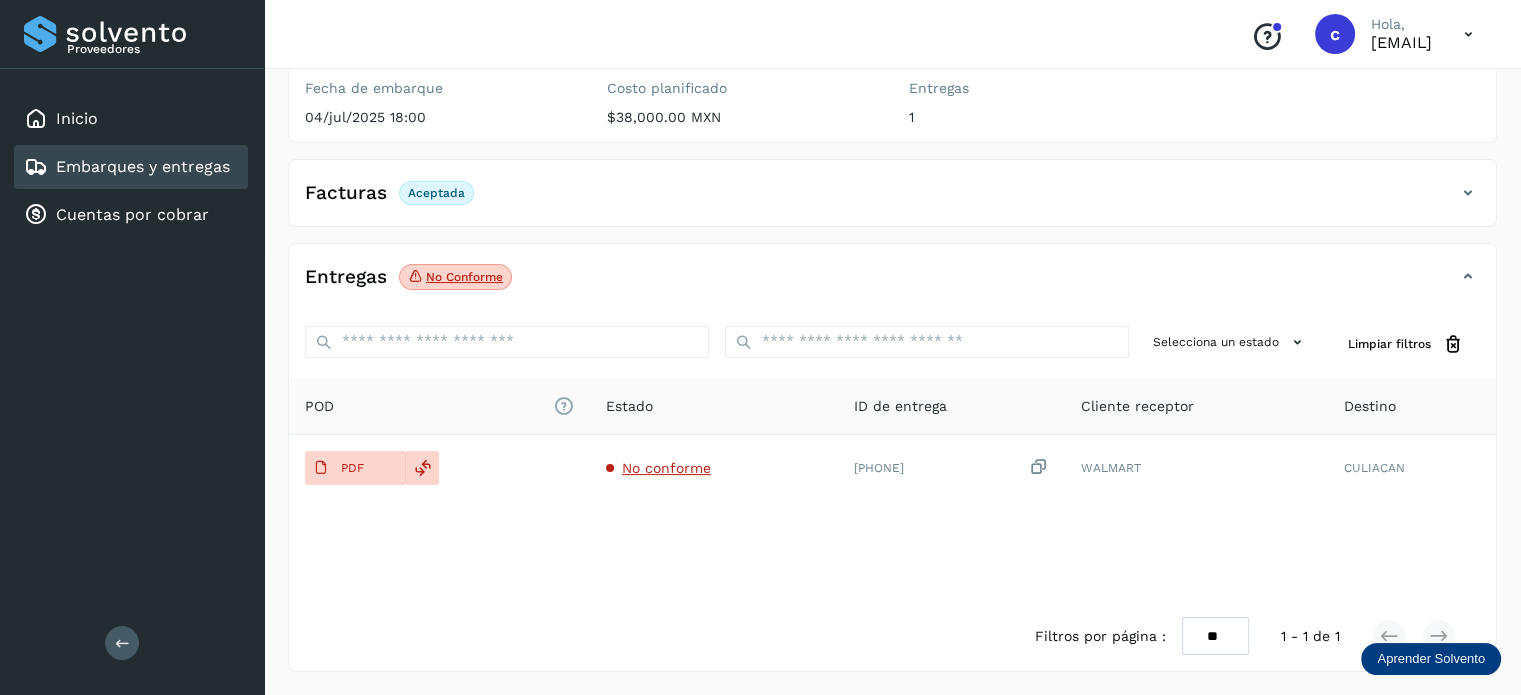 click on "Embarques y entregas" at bounding box center (143, 166) 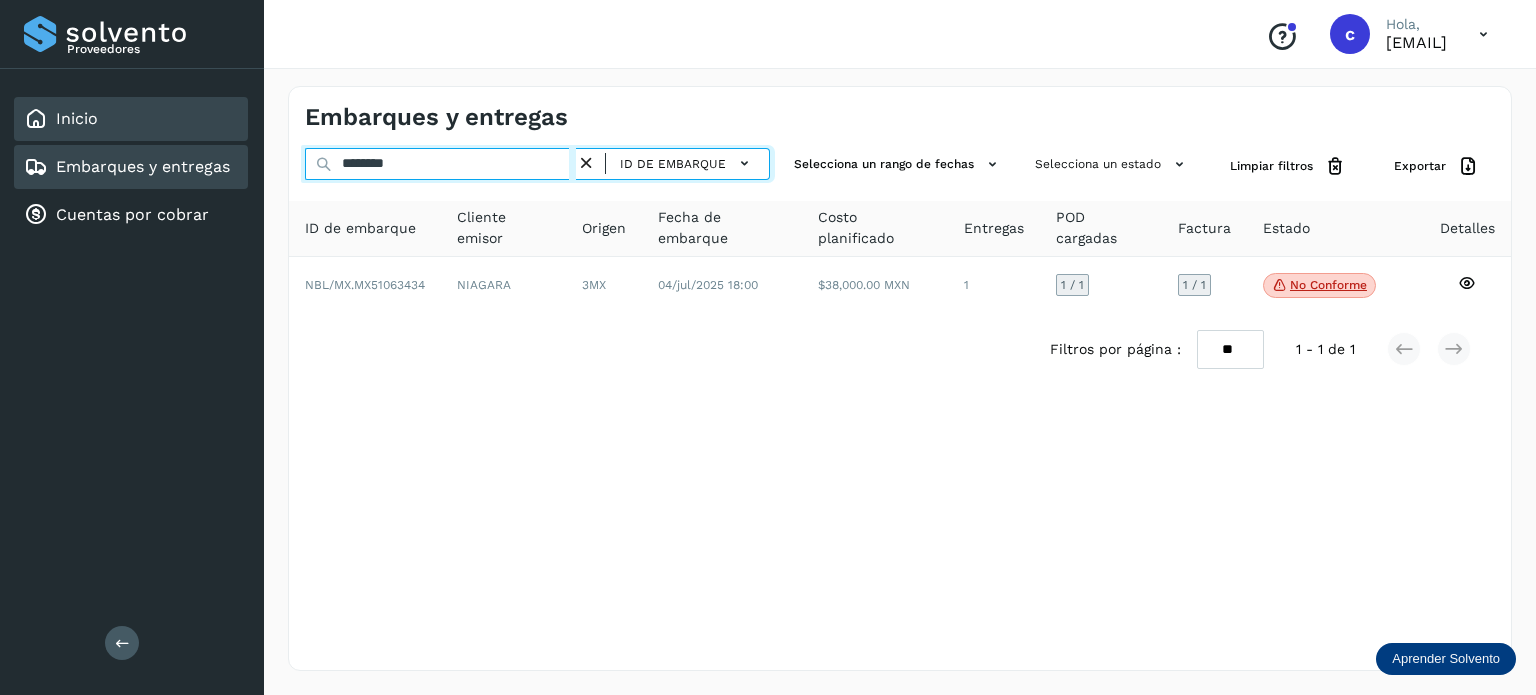 drag, startPoint x: 431, startPoint y: 171, endPoint x: 184, endPoint y: 133, distance: 249.90598 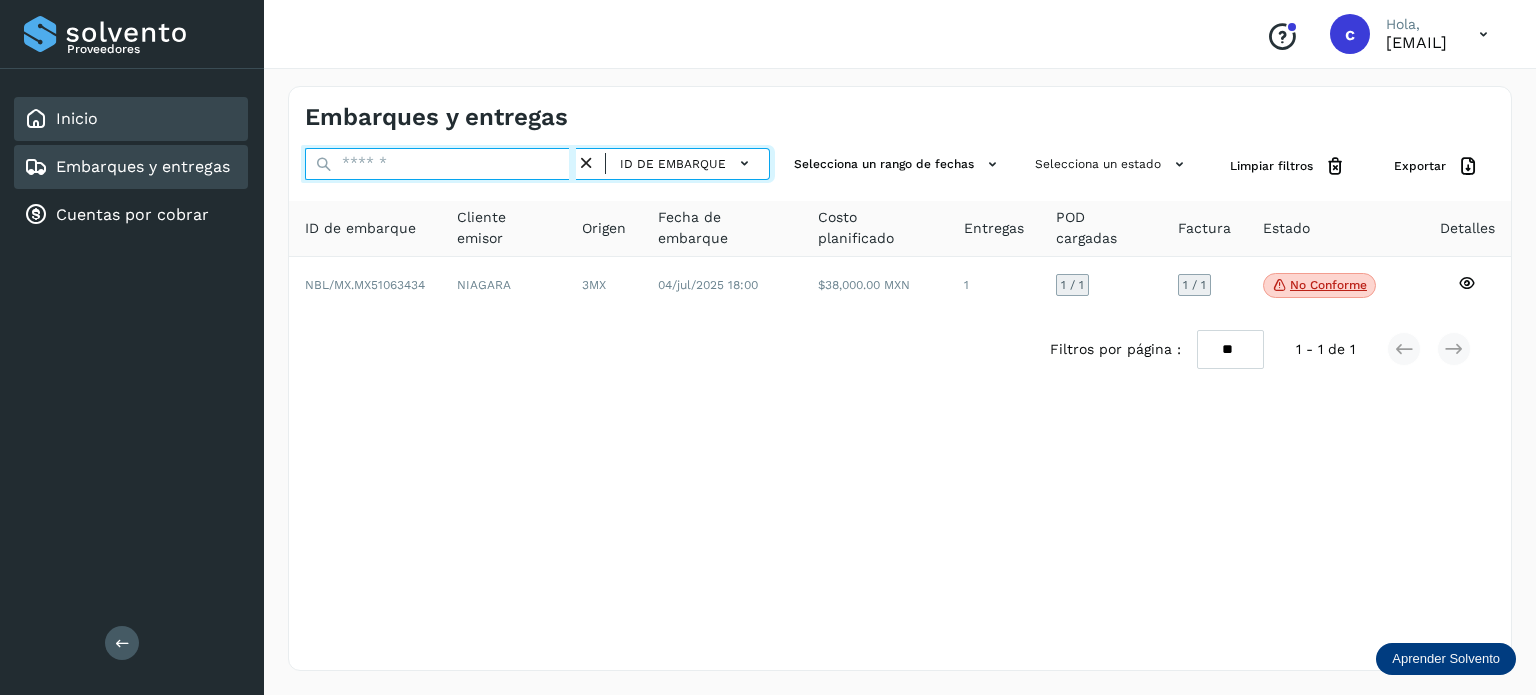 paste on "********" 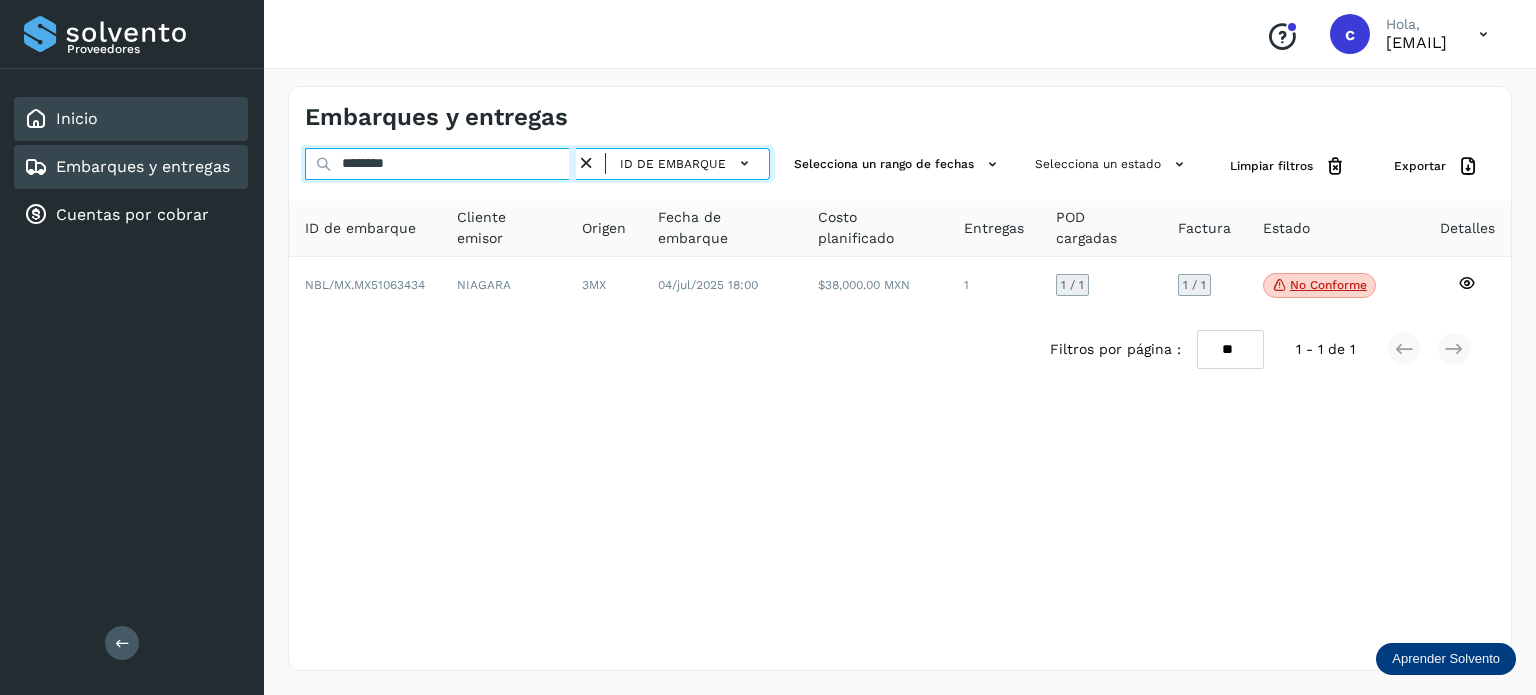 type on "********" 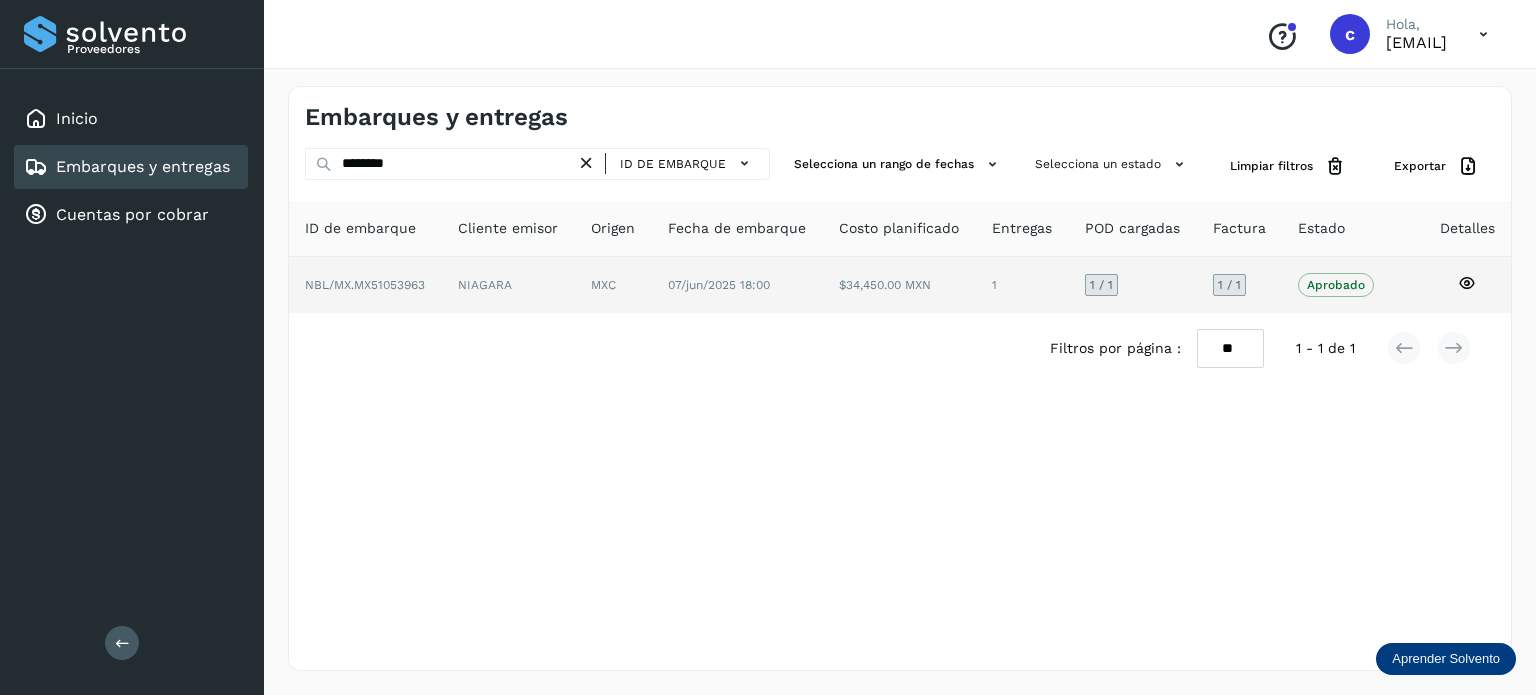 click 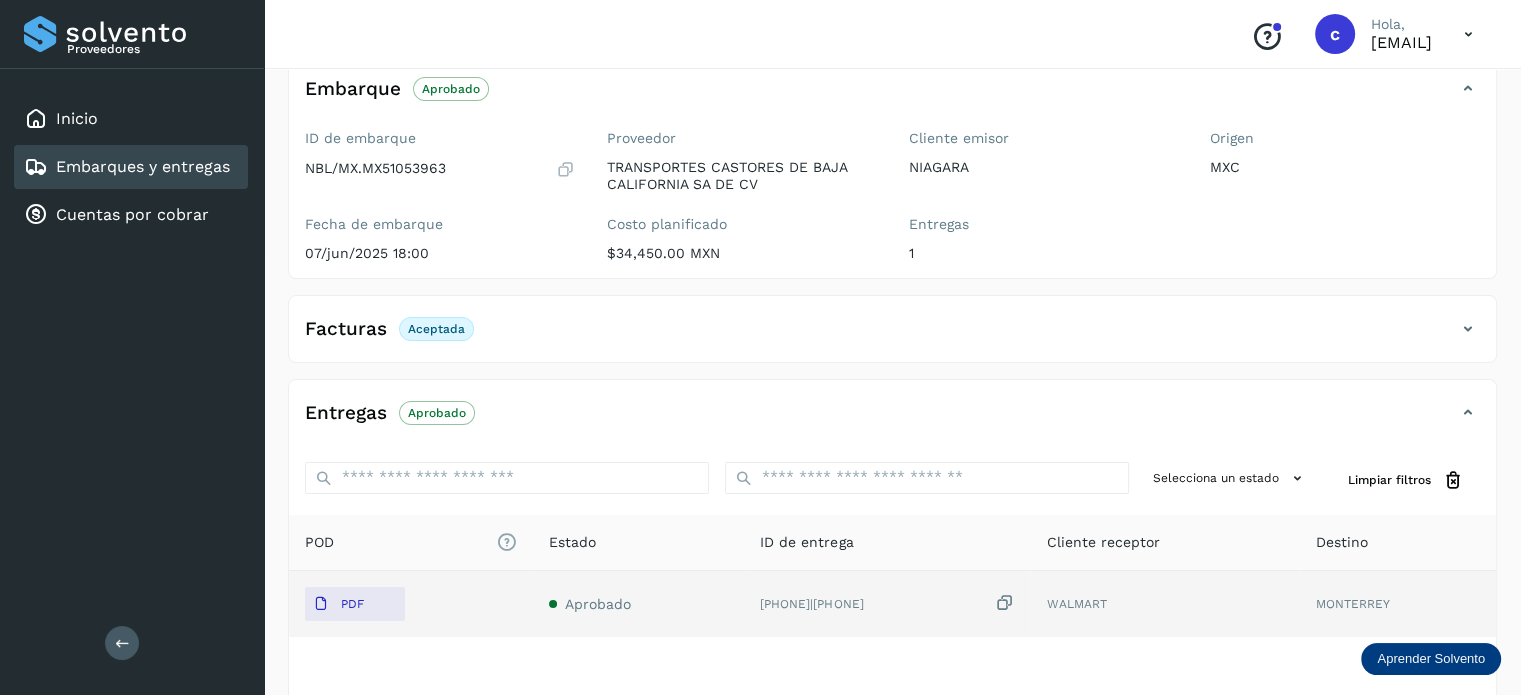 scroll, scrollTop: 264, scrollLeft: 0, axis: vertical 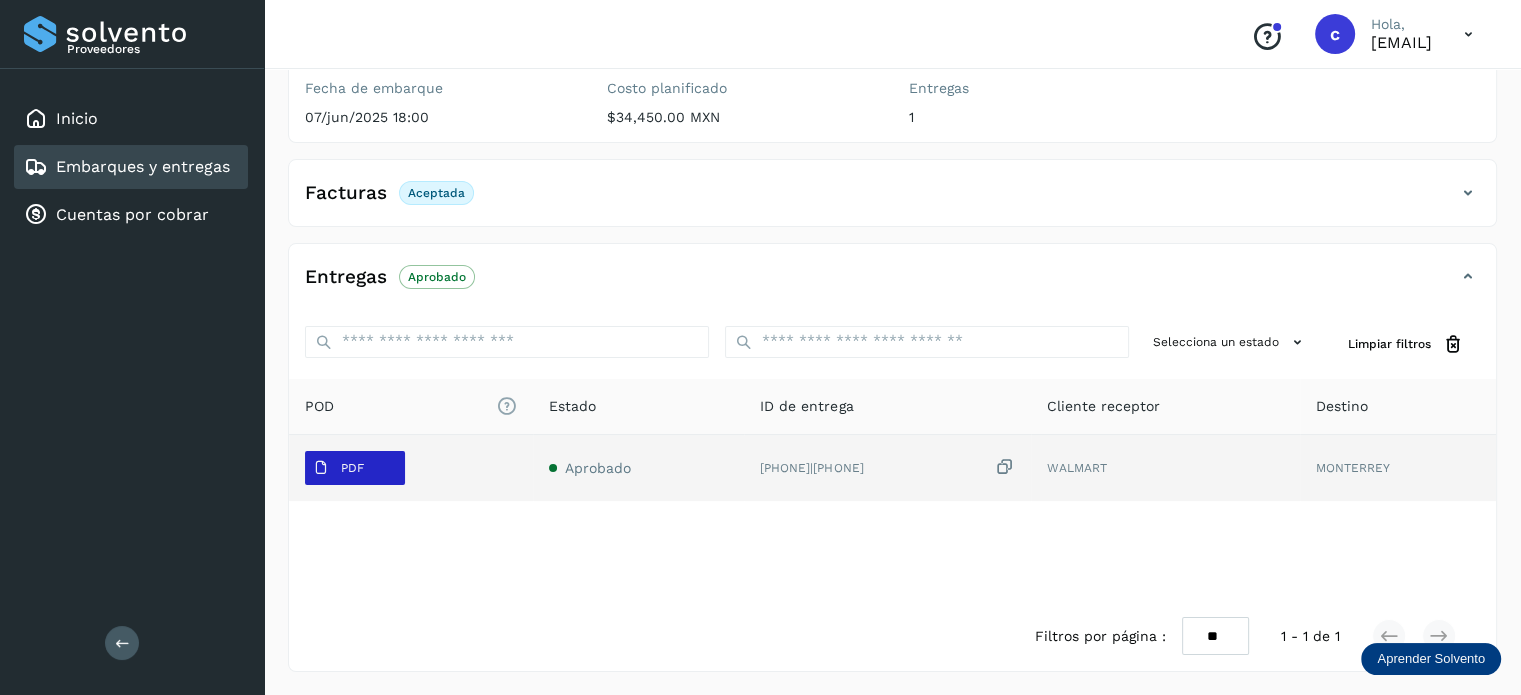 click on "PDF" at bounding box center [338, 468] 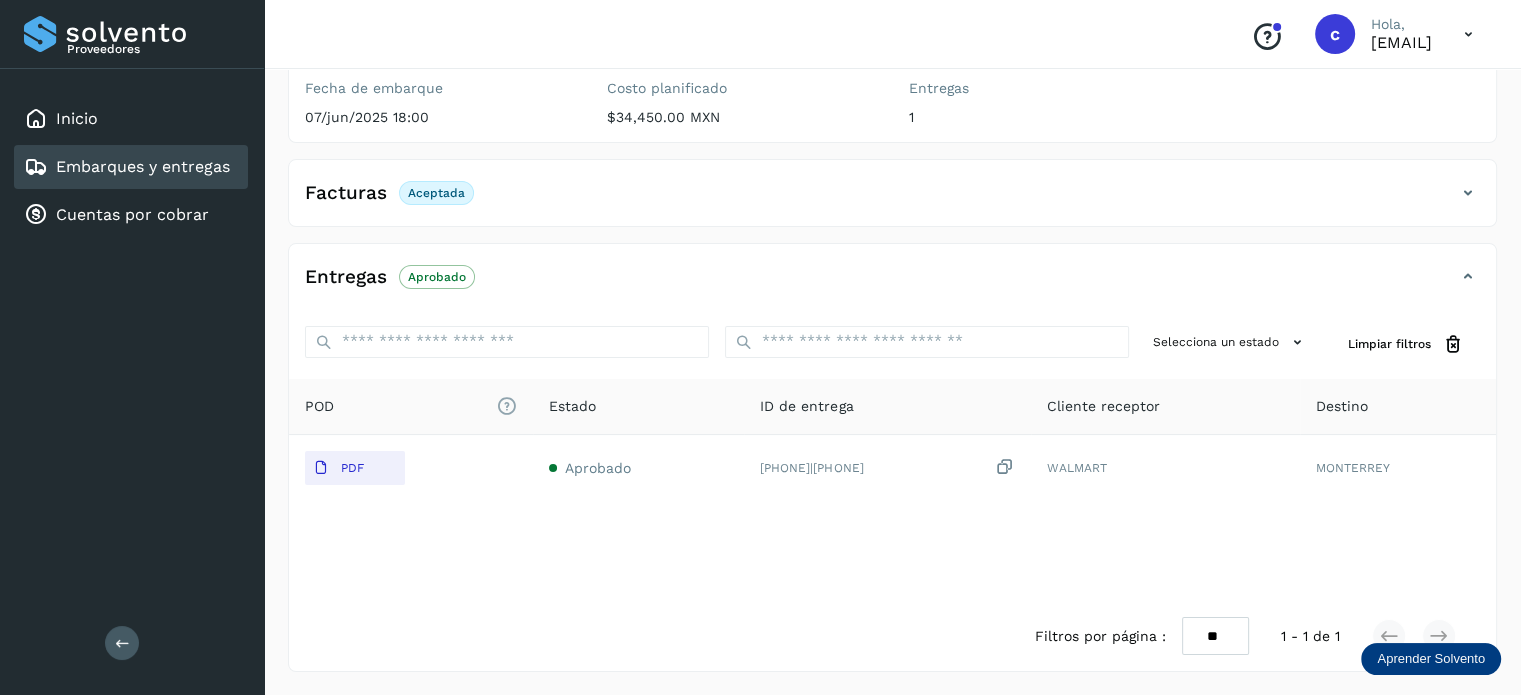 click on "Facturas Aceptada Facturas Estado XML Aceptada" 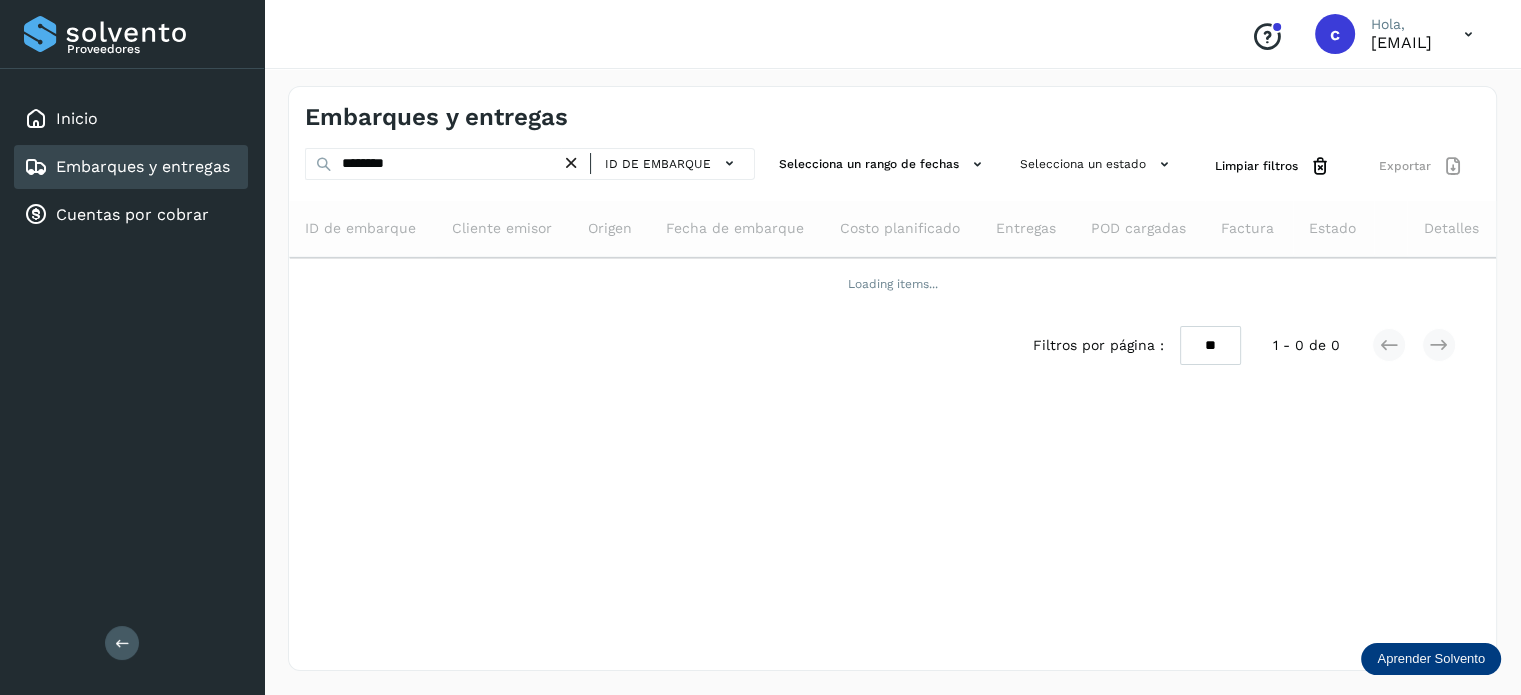 scroll, scrollTop: 0, scrollLeft: 0, axis: both 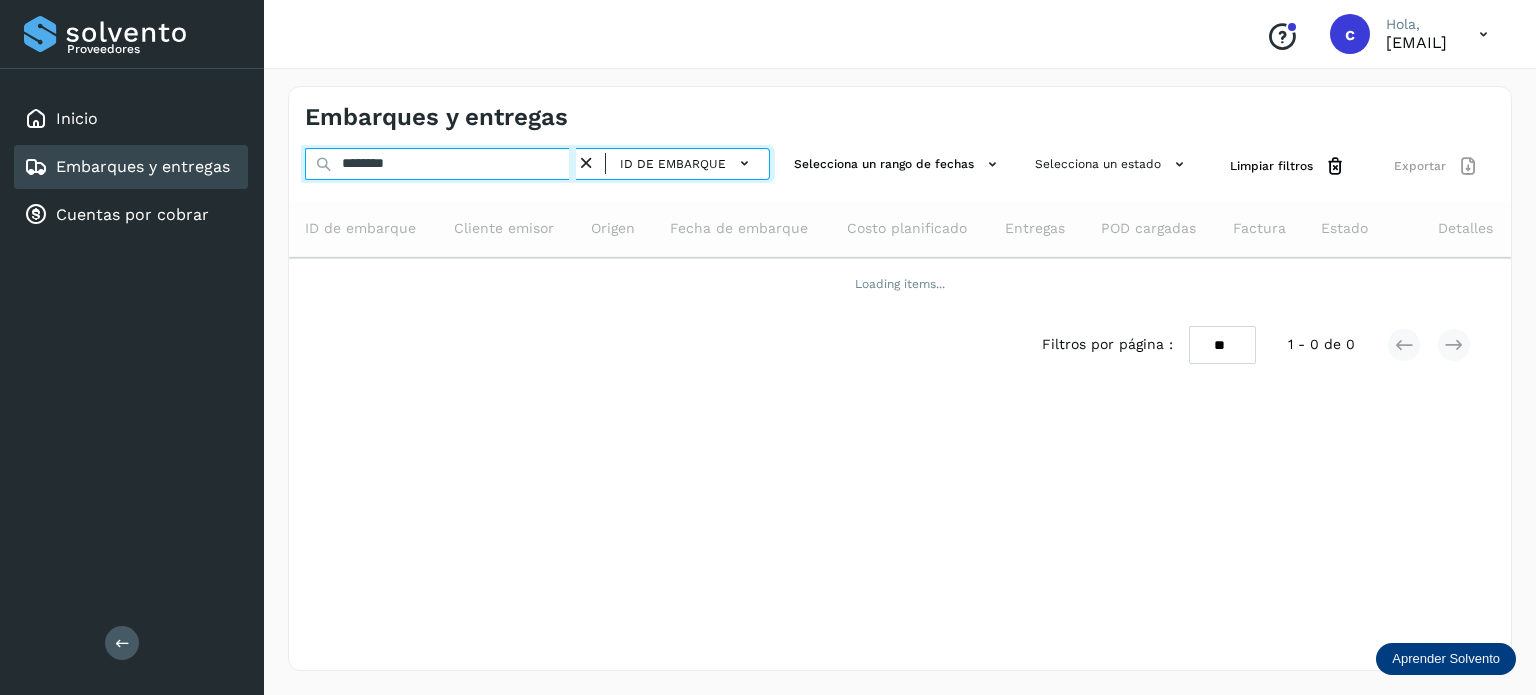 drag, startPoint x: 421, startPoint y: 168, endPoint x: 326, endPoint y: 166, distance: 95.02105 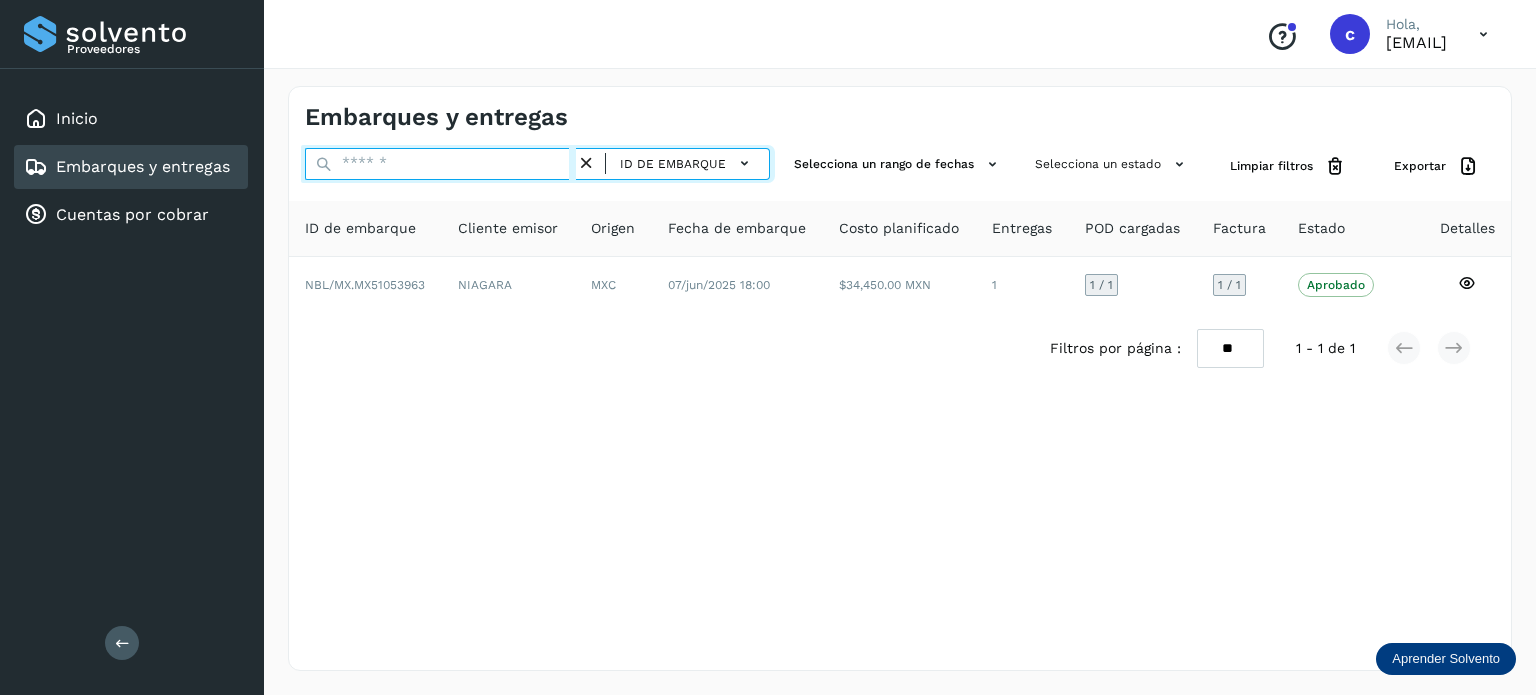 paste on "********" 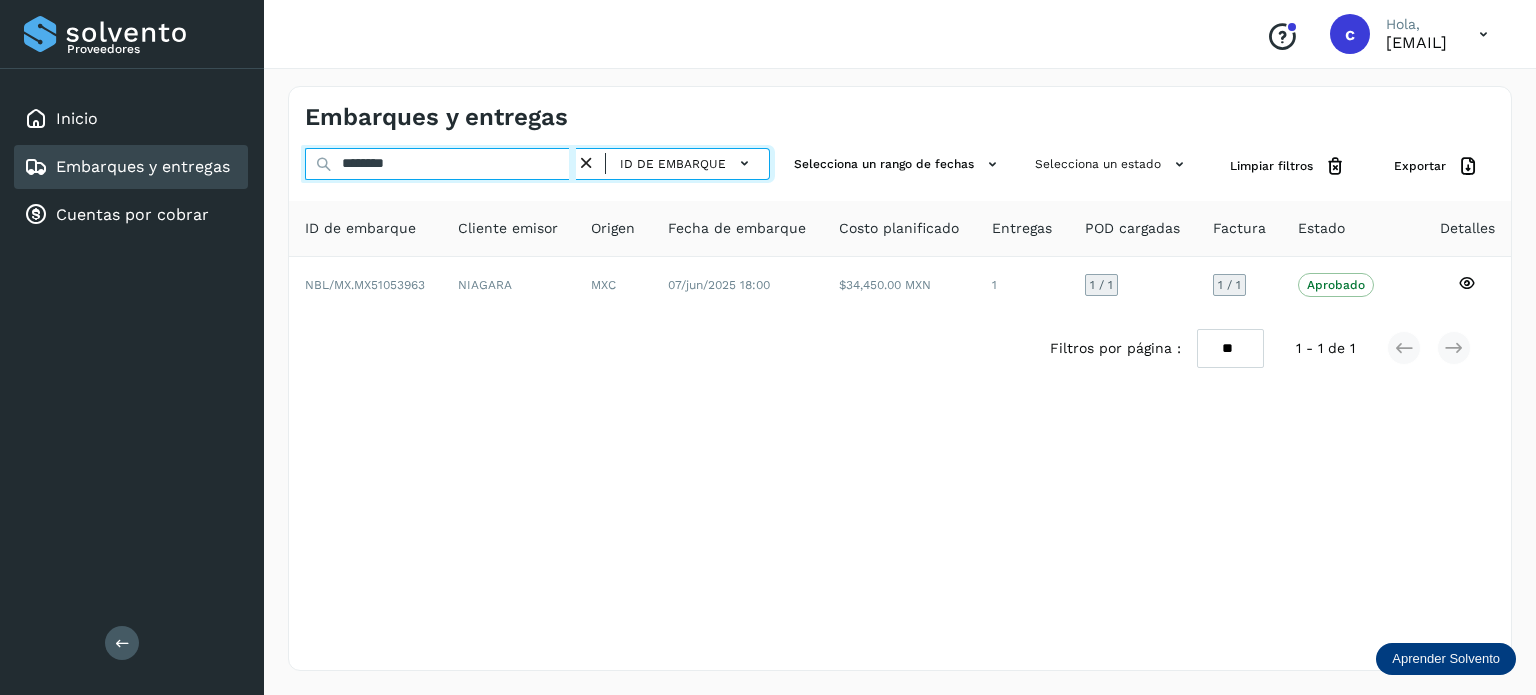 type on "********" 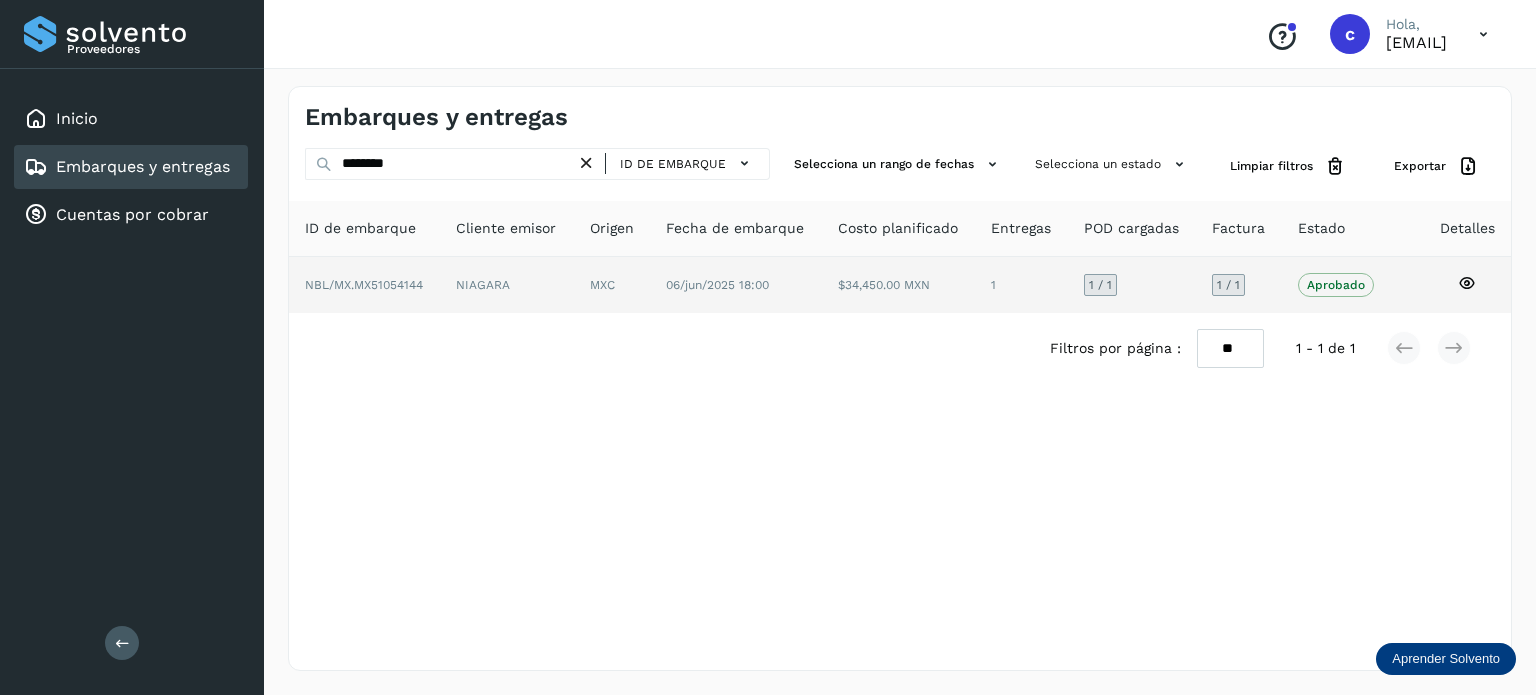 click 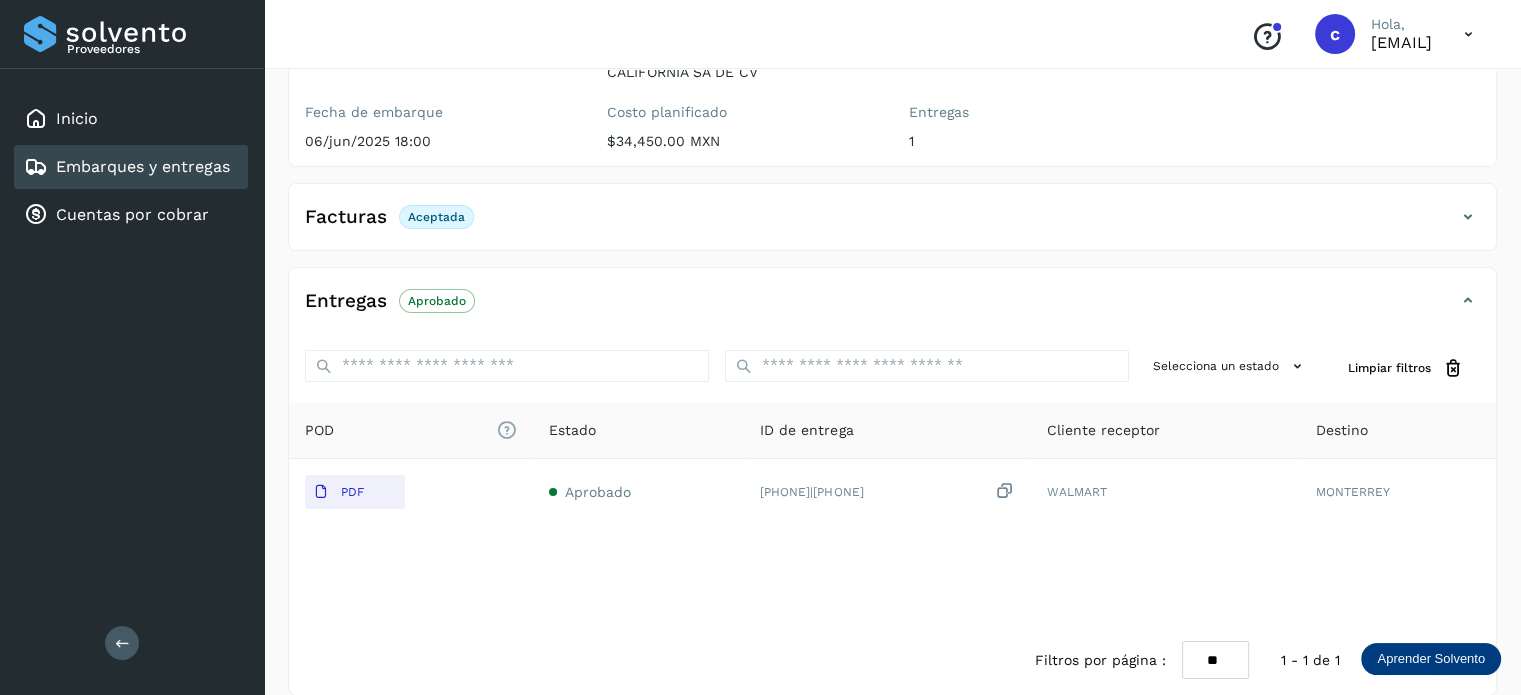 scroll, scrollTop: 264, scrollLeft: 0, axis: vertical 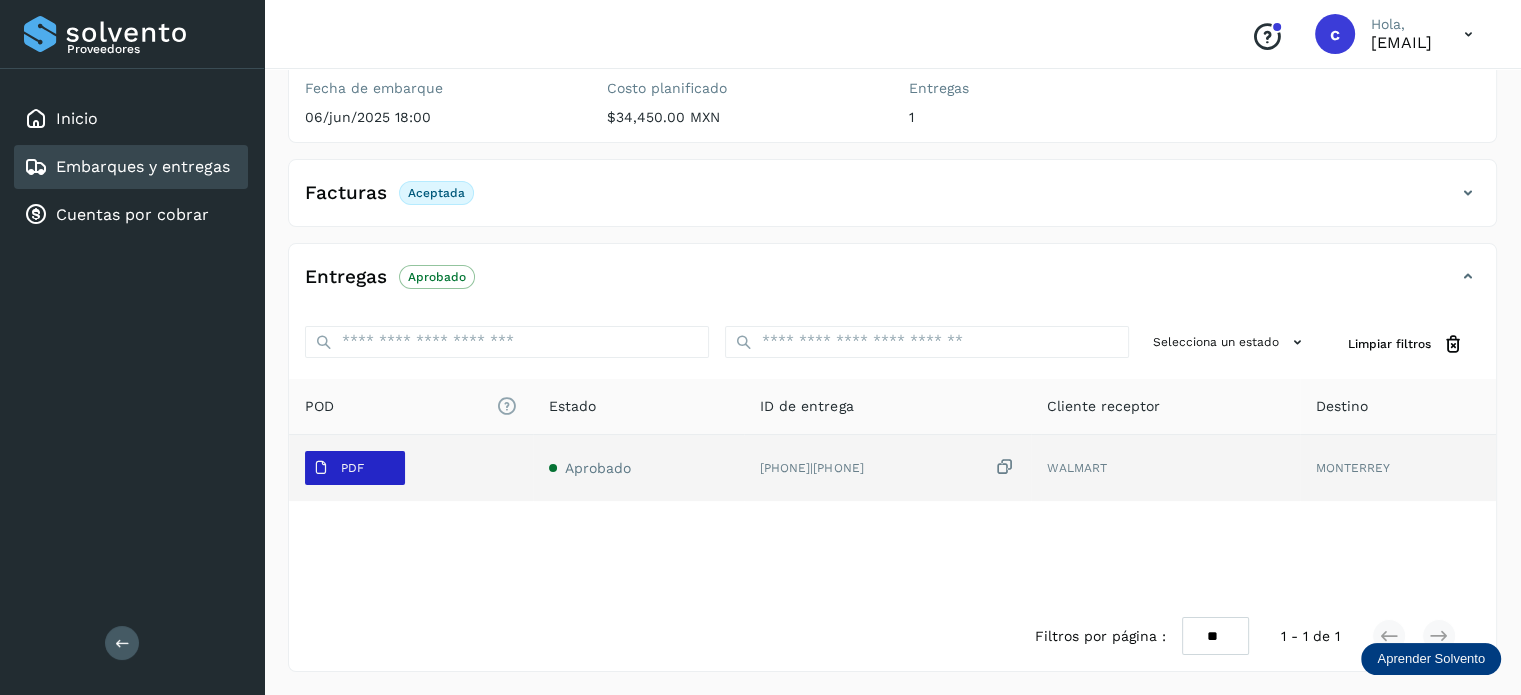 click on "PDF" at bounding box center [352, 468] 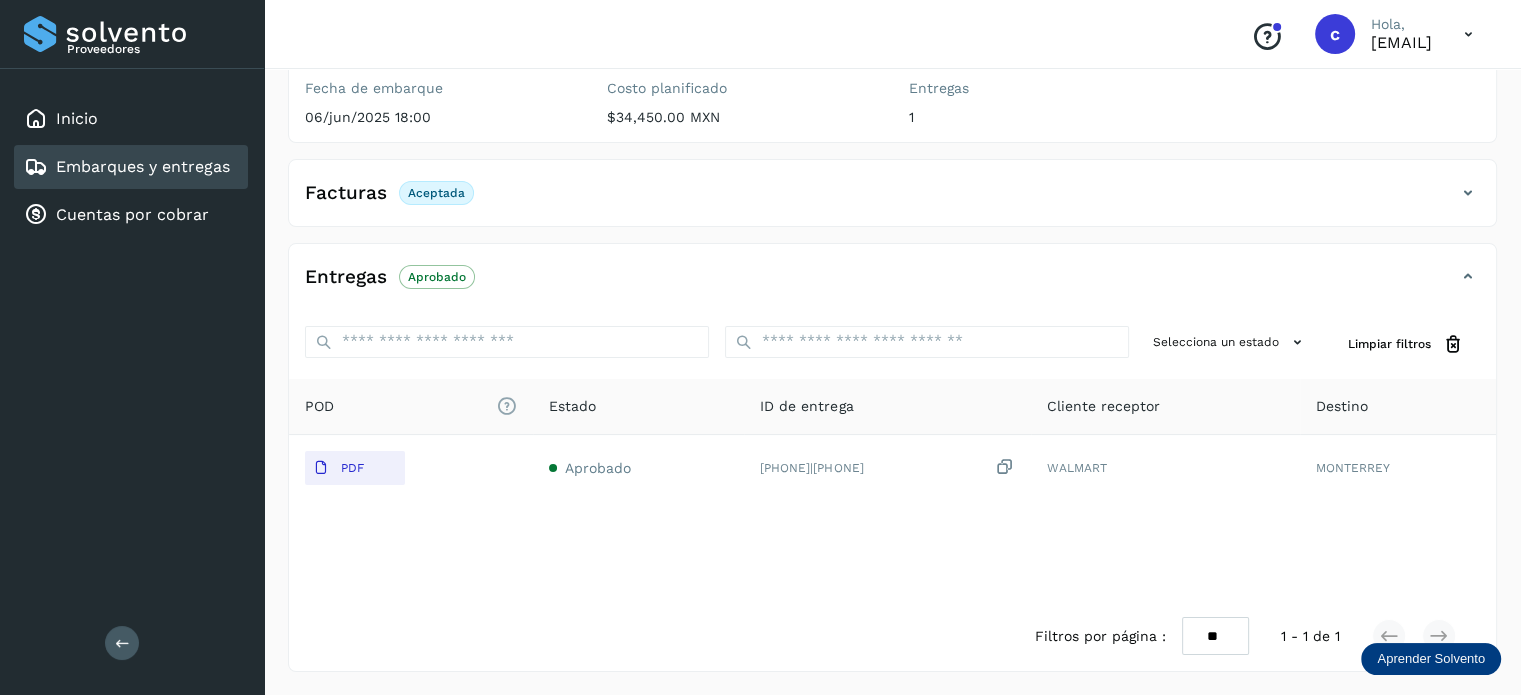 type 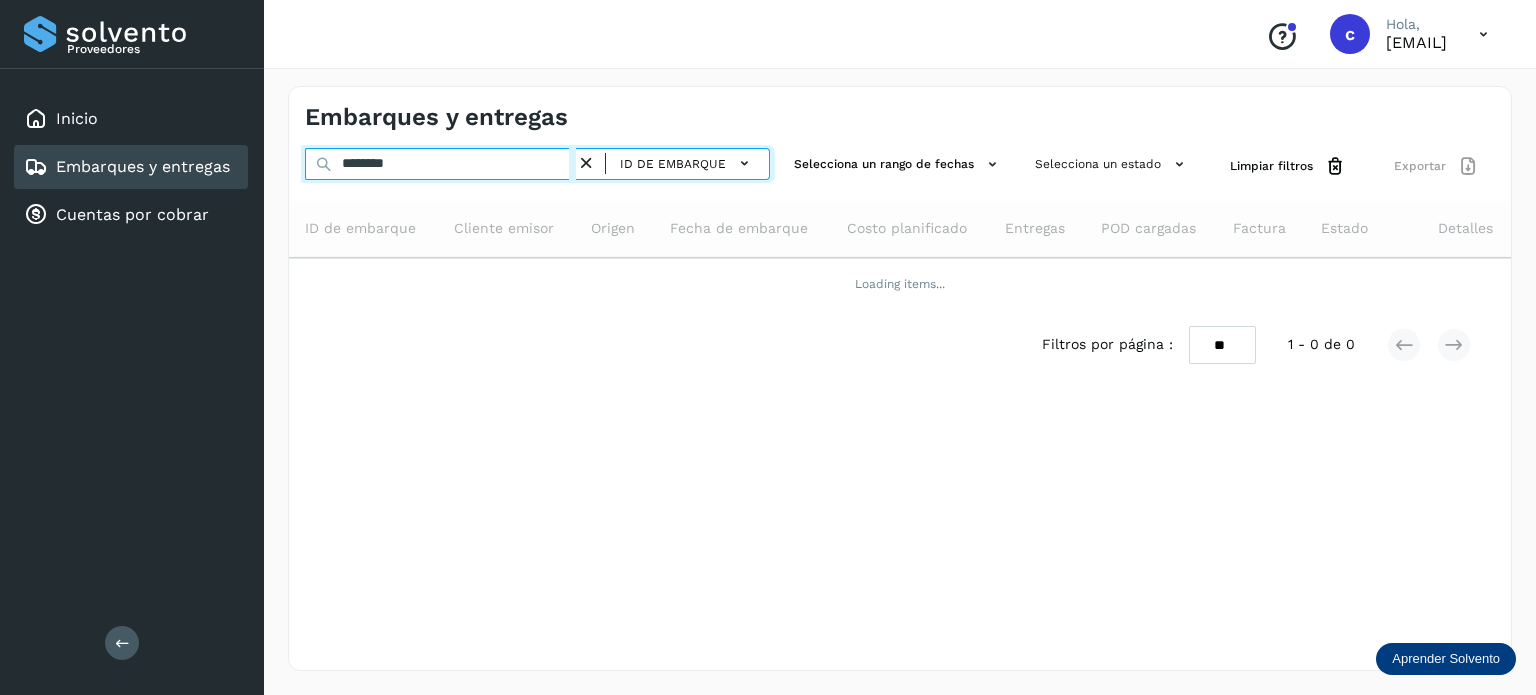 drag, startPoint x: 425, startPoint y: 167, endPoint x: 167, endPoint y: 157, distance: 258.19373 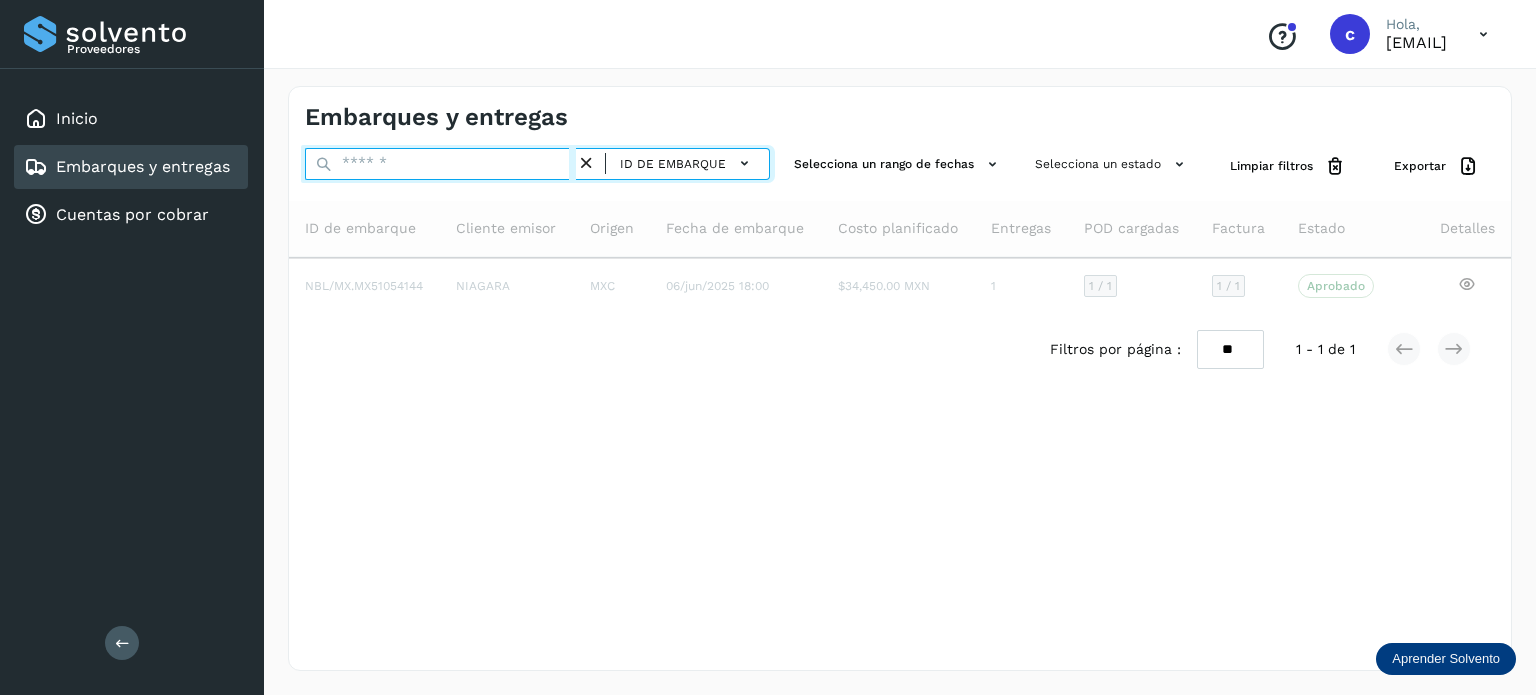 type 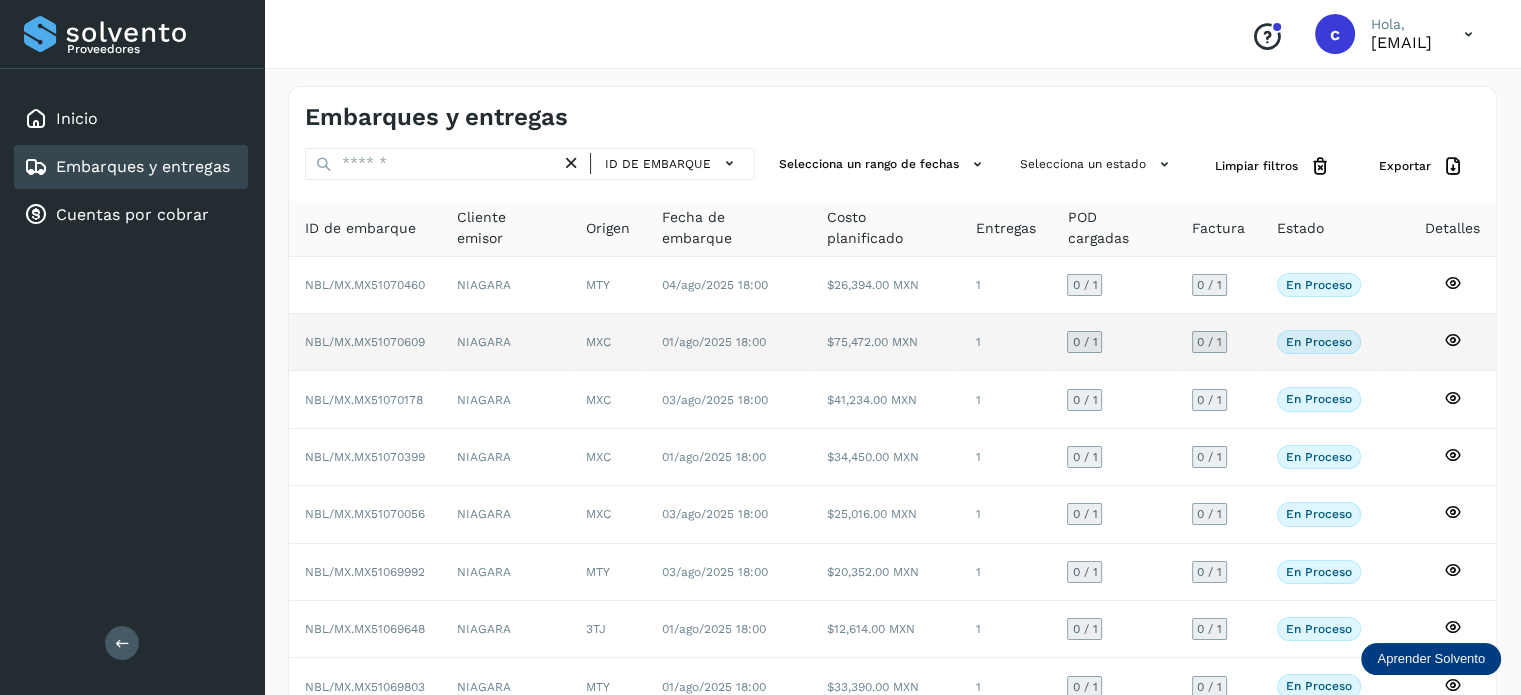 click on "0 / 1" 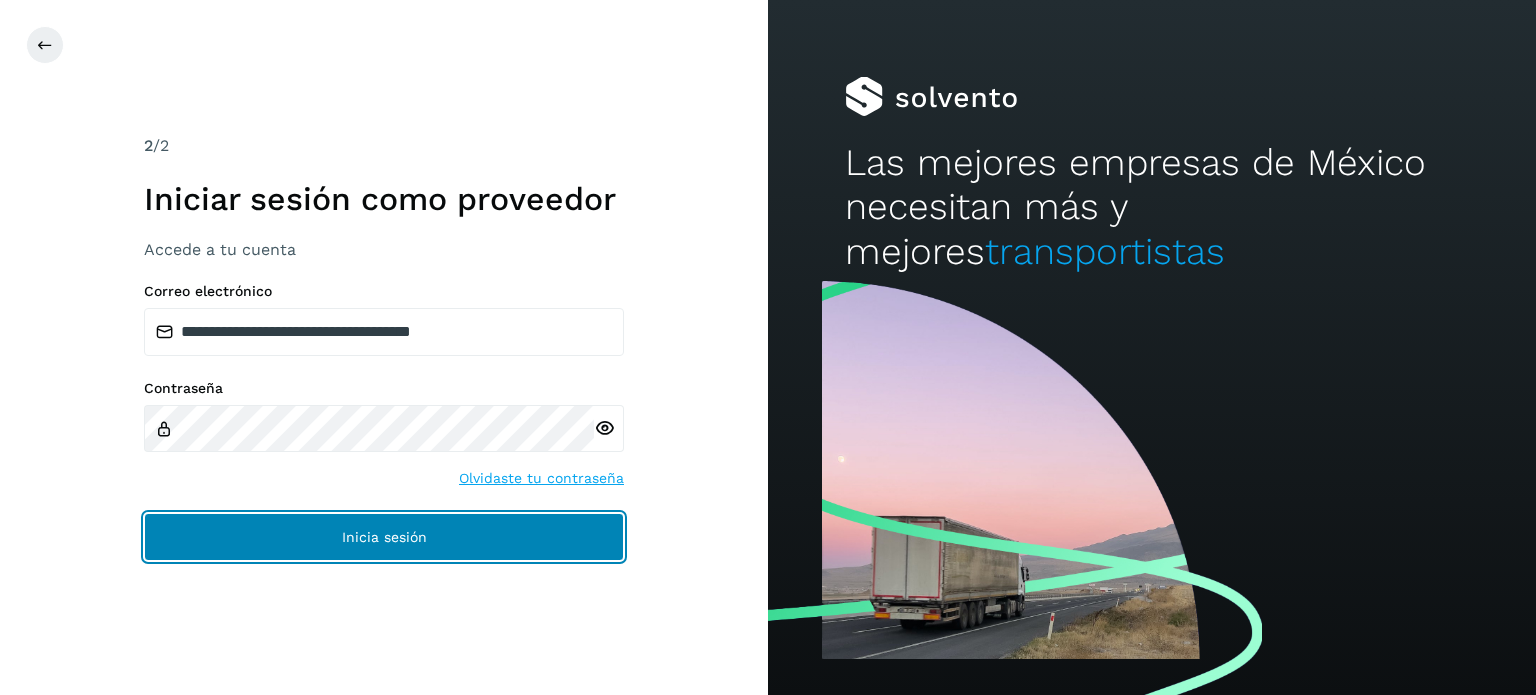 click on "Inicia sesión" 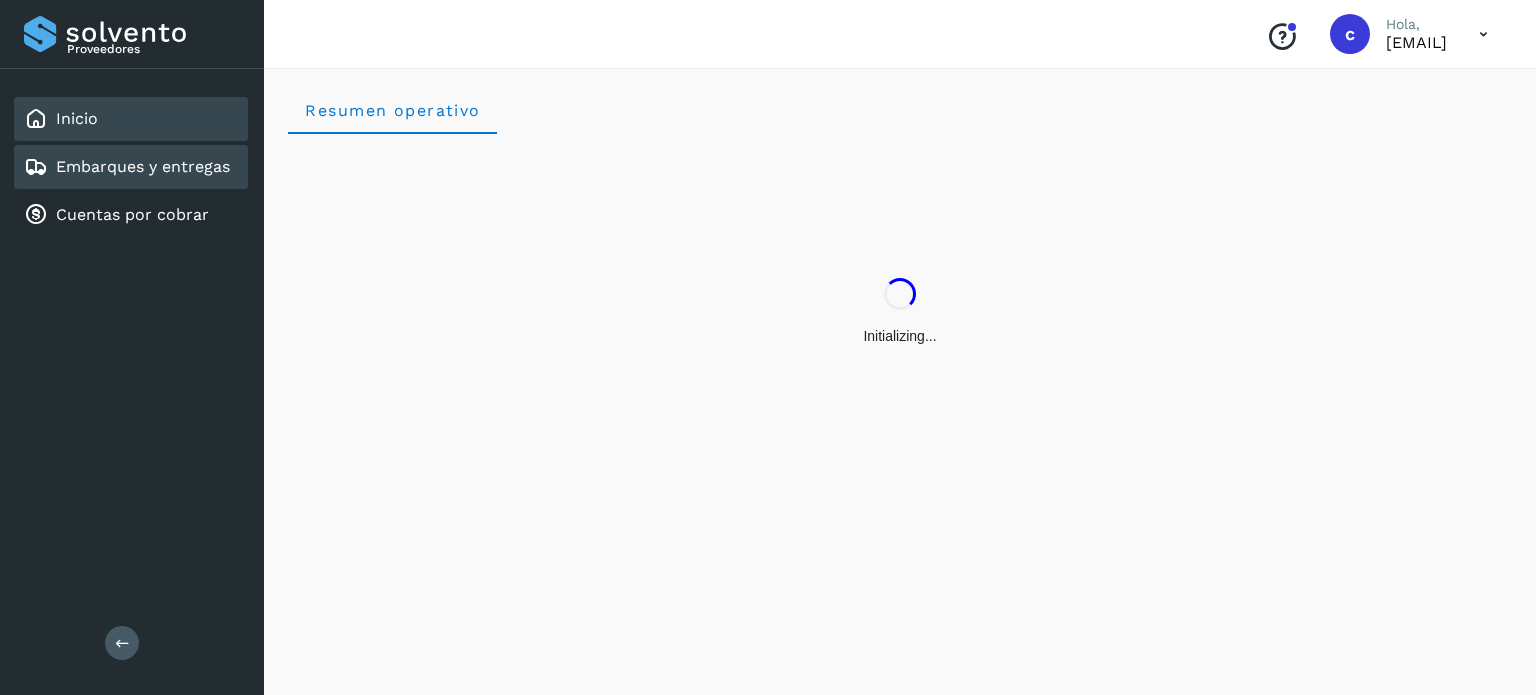 click on "Embarques y entregas" at bounding box center [143, 166] 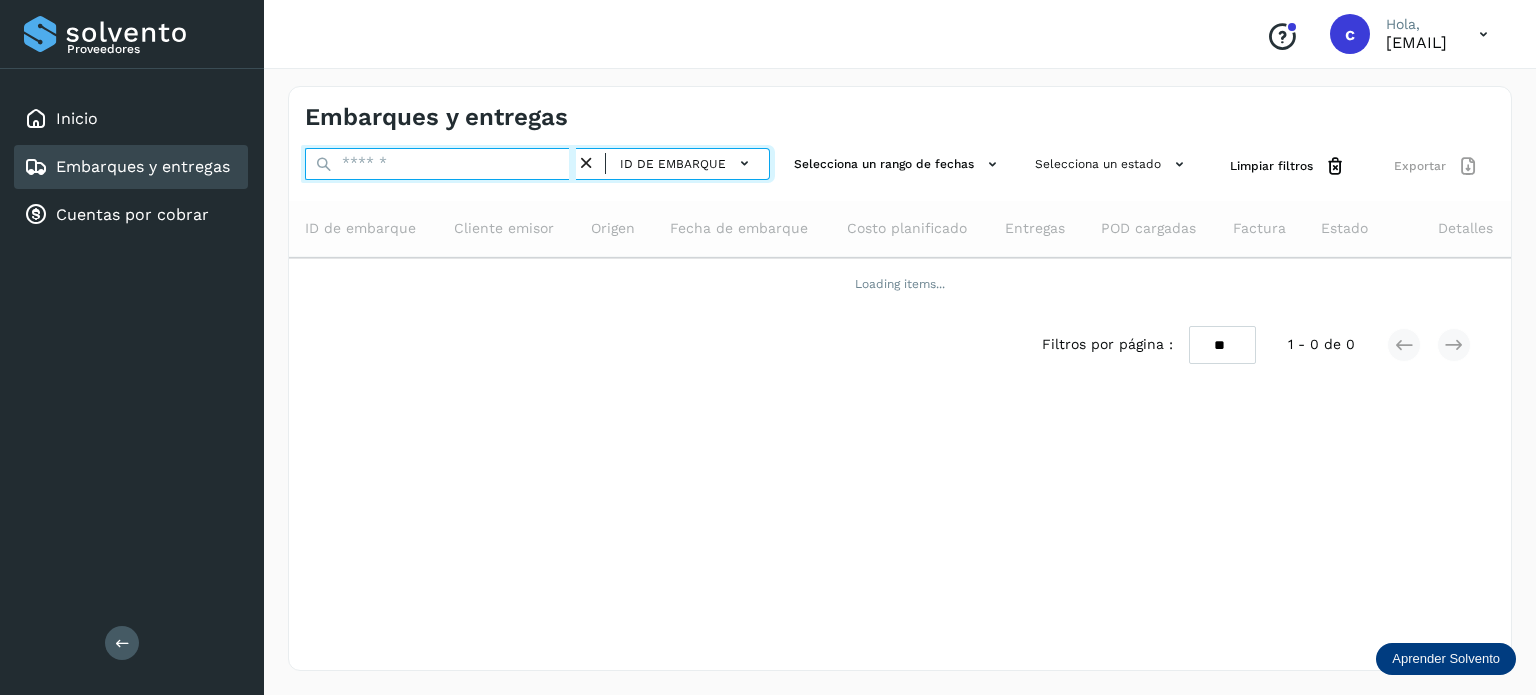 click at bounding box center [440, 164] 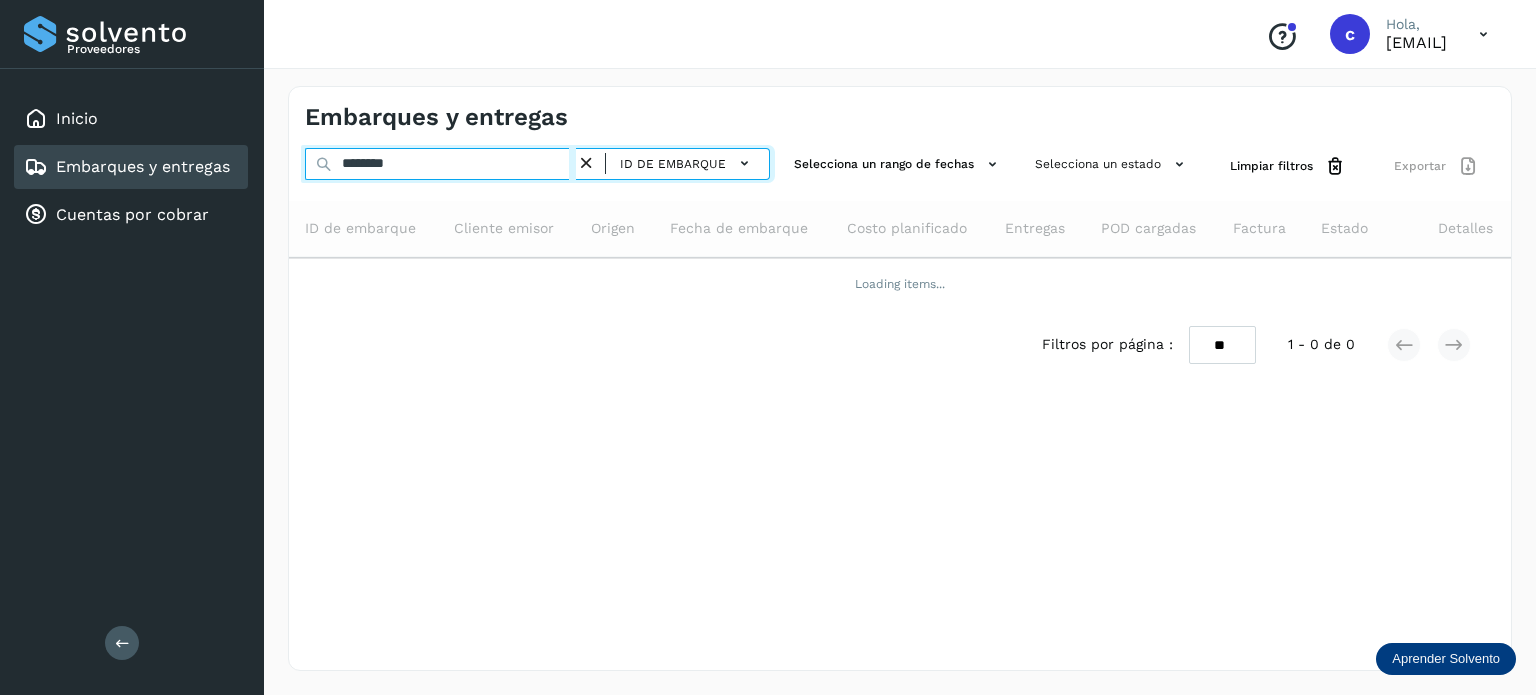 type on "********" 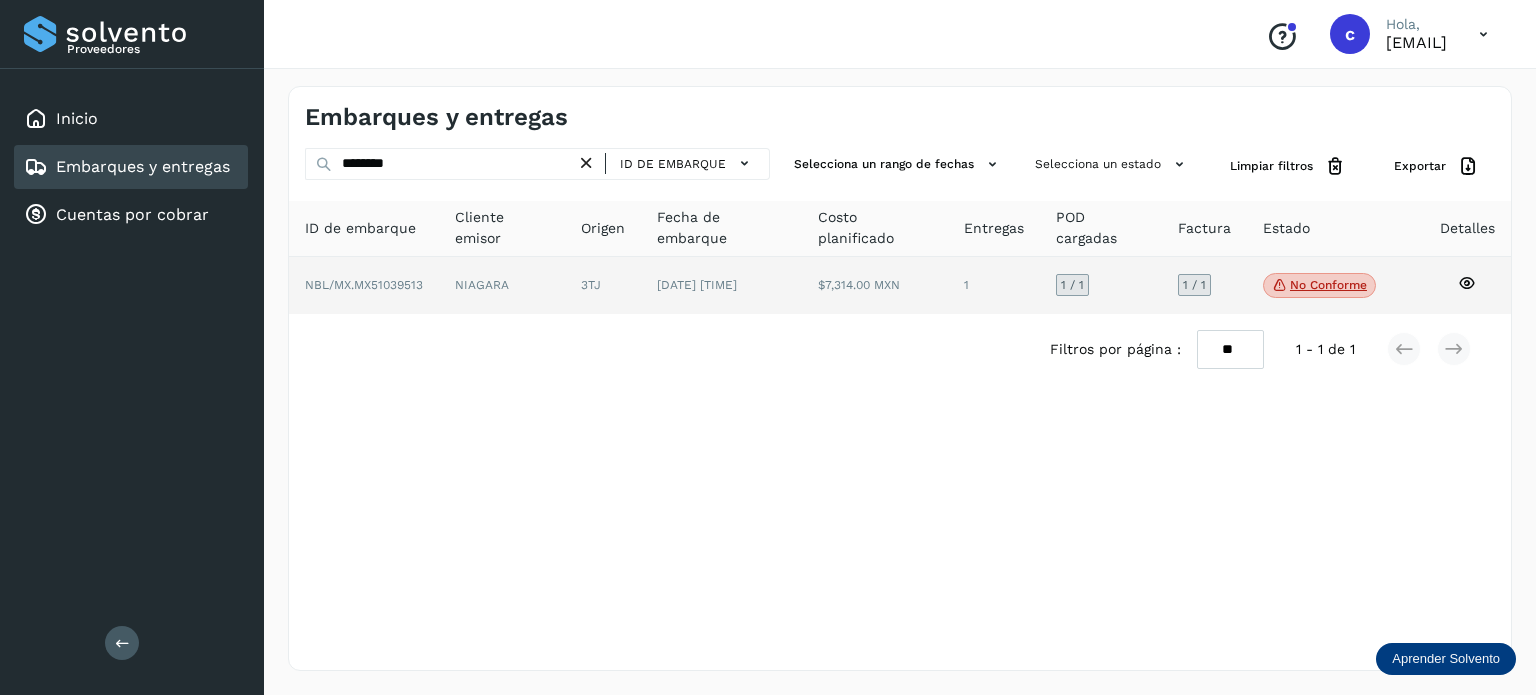 click 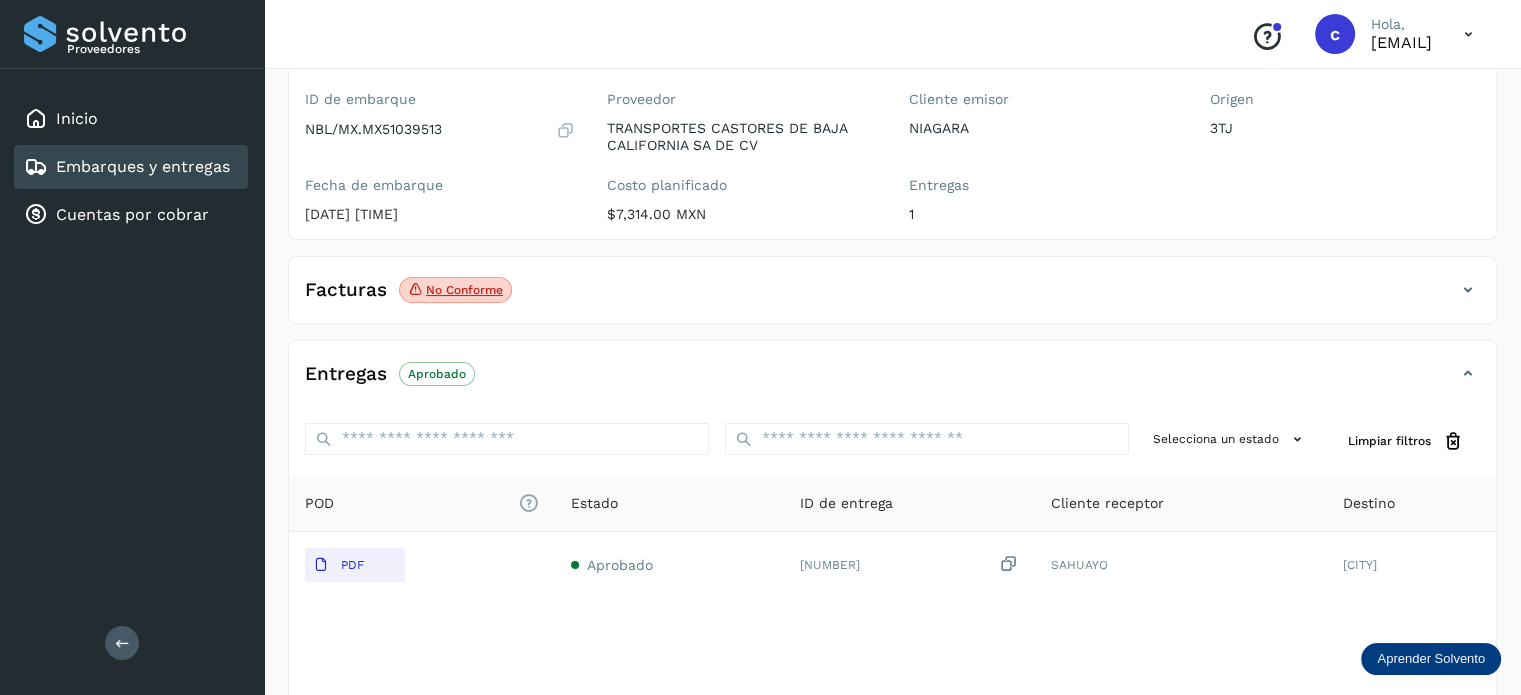 scroll, scrollTop: 200, scrollLeft: 0, axis: vertical 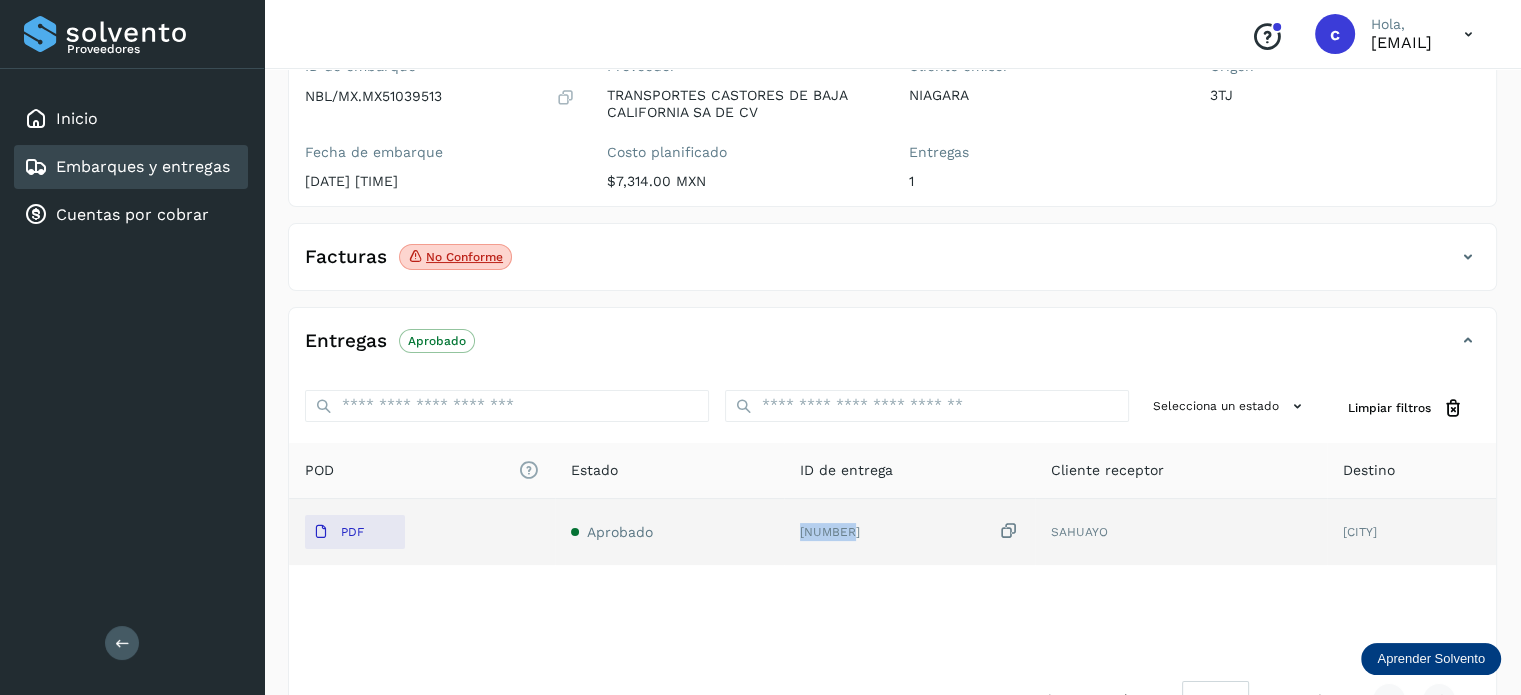 drag, startPoint x: 860, startPoint y: 522, endPoint x: 772, endPoint y: 535, distance: 88.95505 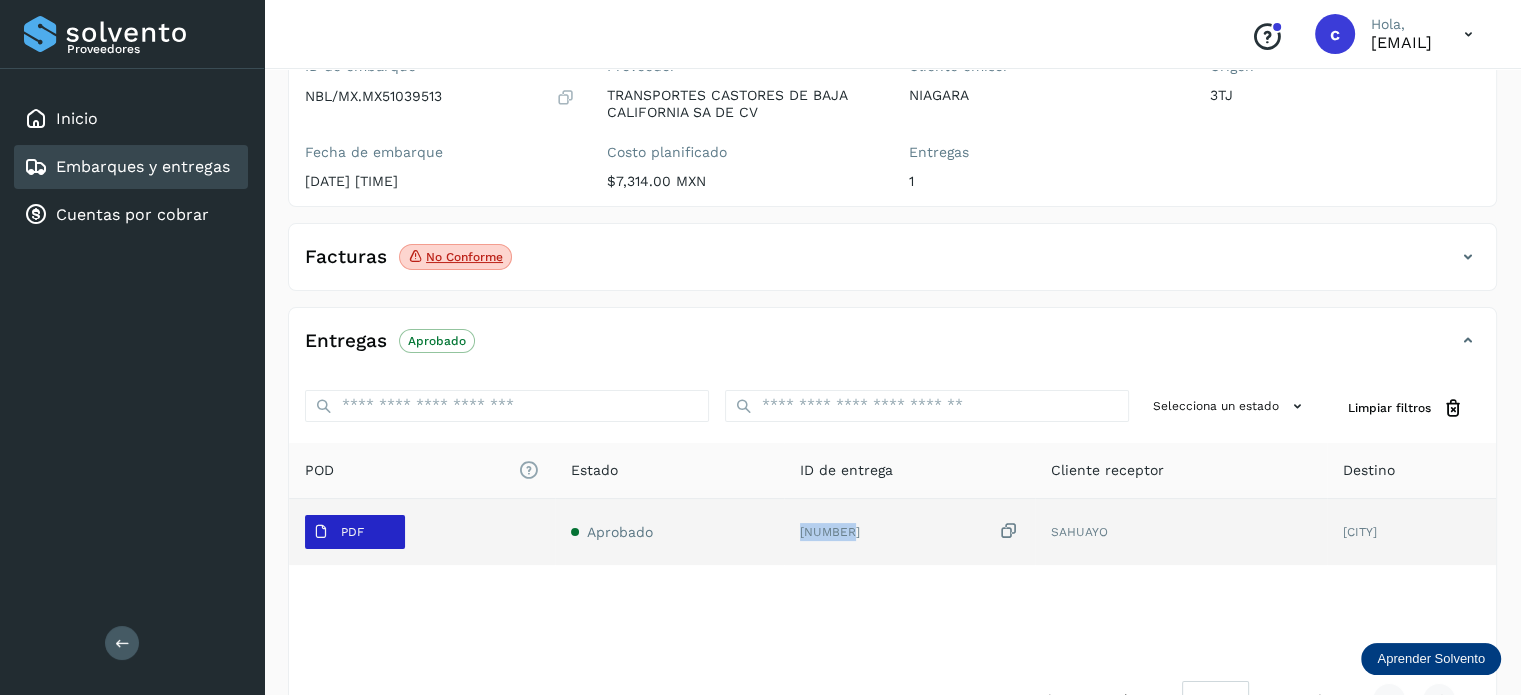 click on "PDF" at bounding box center (352, 532) 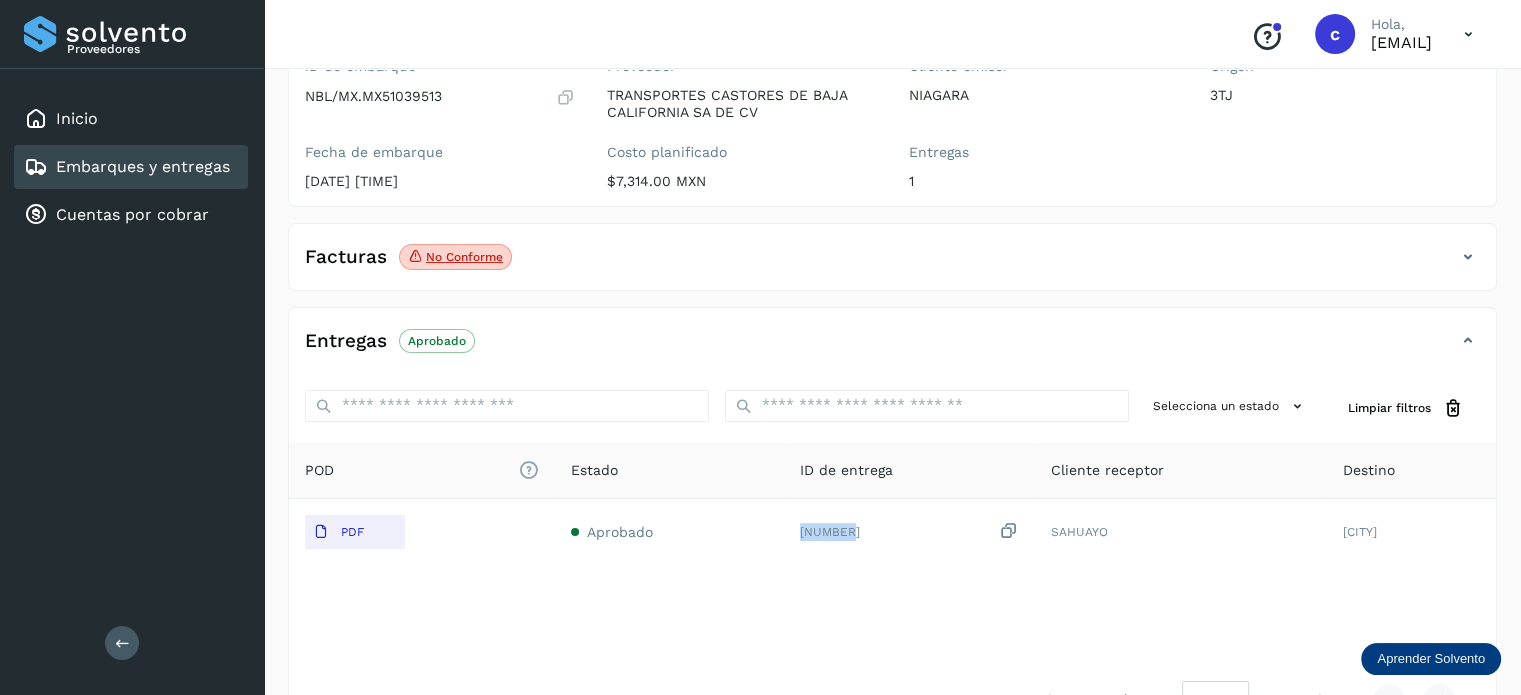 click on "Embarques y entregas" at bounding box center (143, 166) 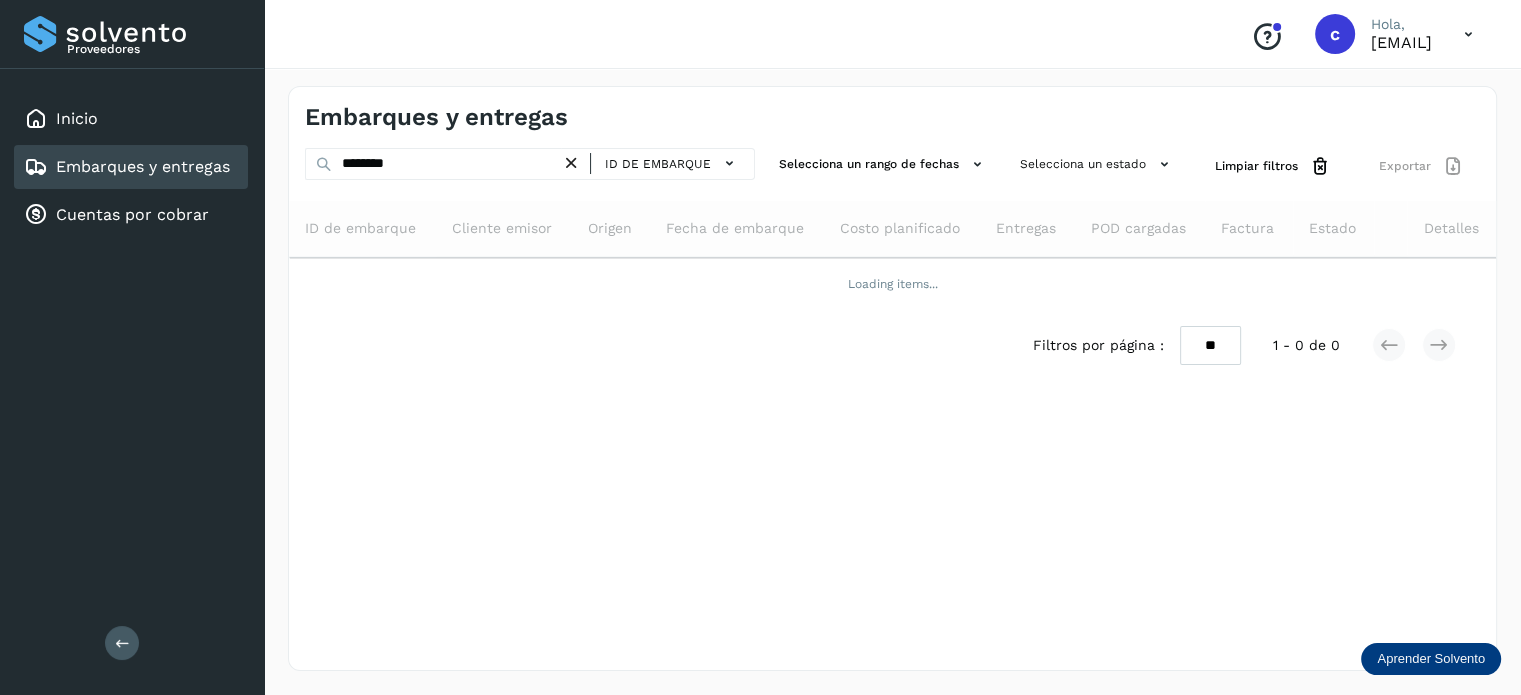 scroll, scrollTop: 0, scrollLeft: 0, axis: both 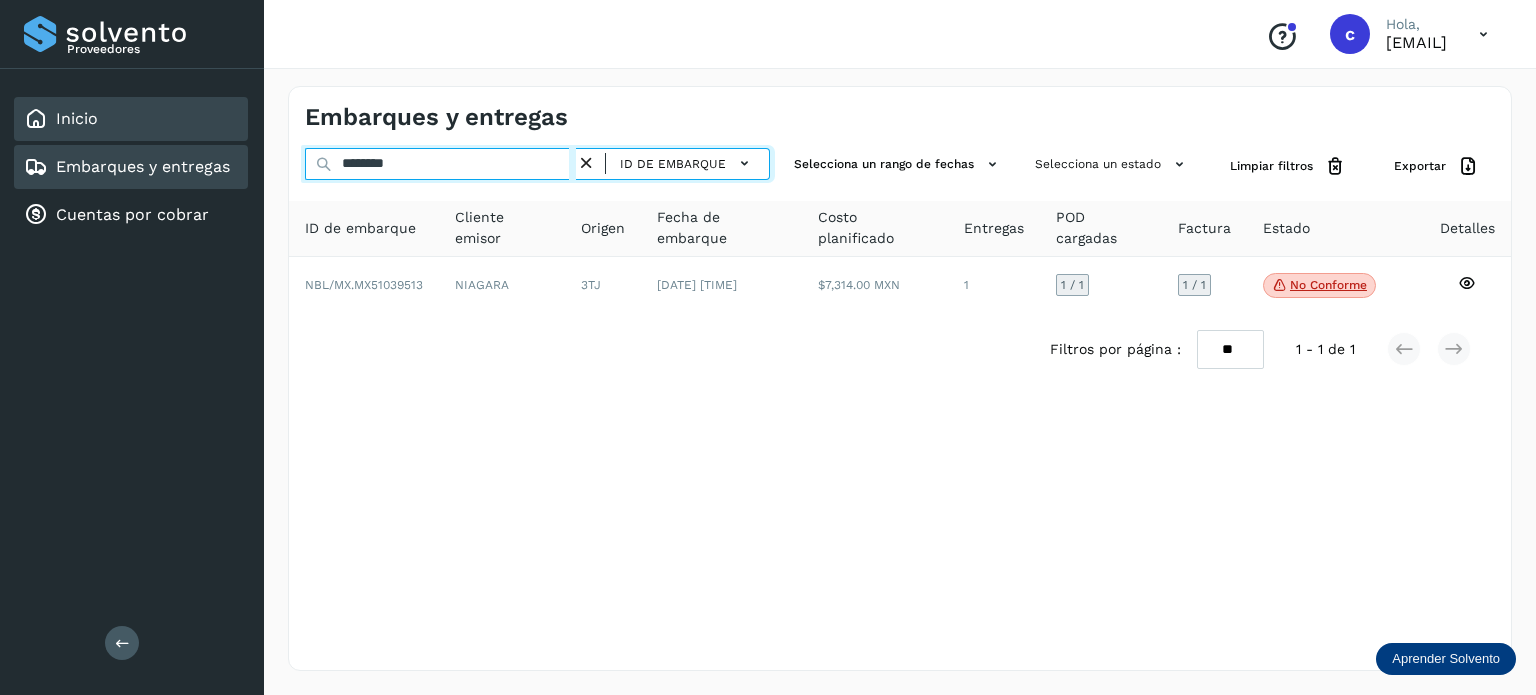 drag, startPoint x: 309, startPoint y: 172, endPoint x: 200, endPoint y: 137, distance: 114.48144 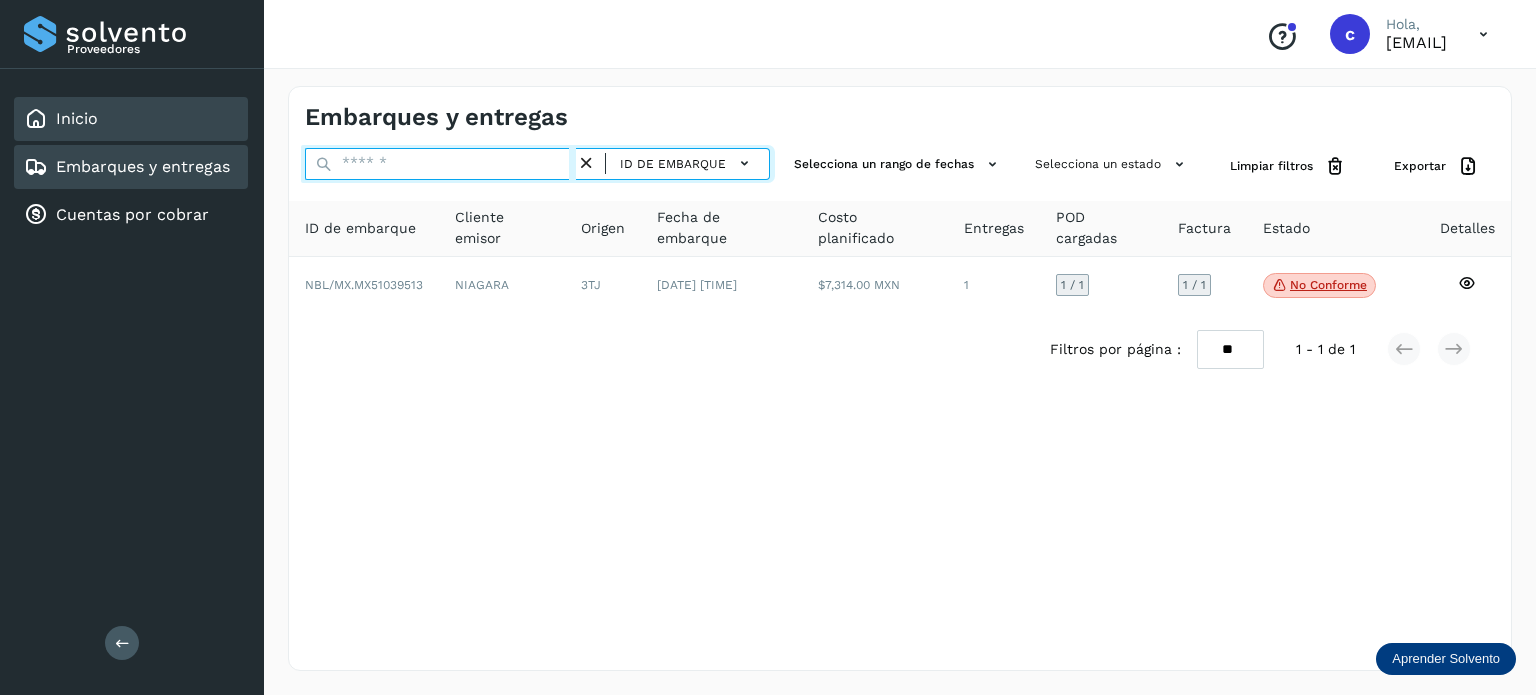 paste on "********" 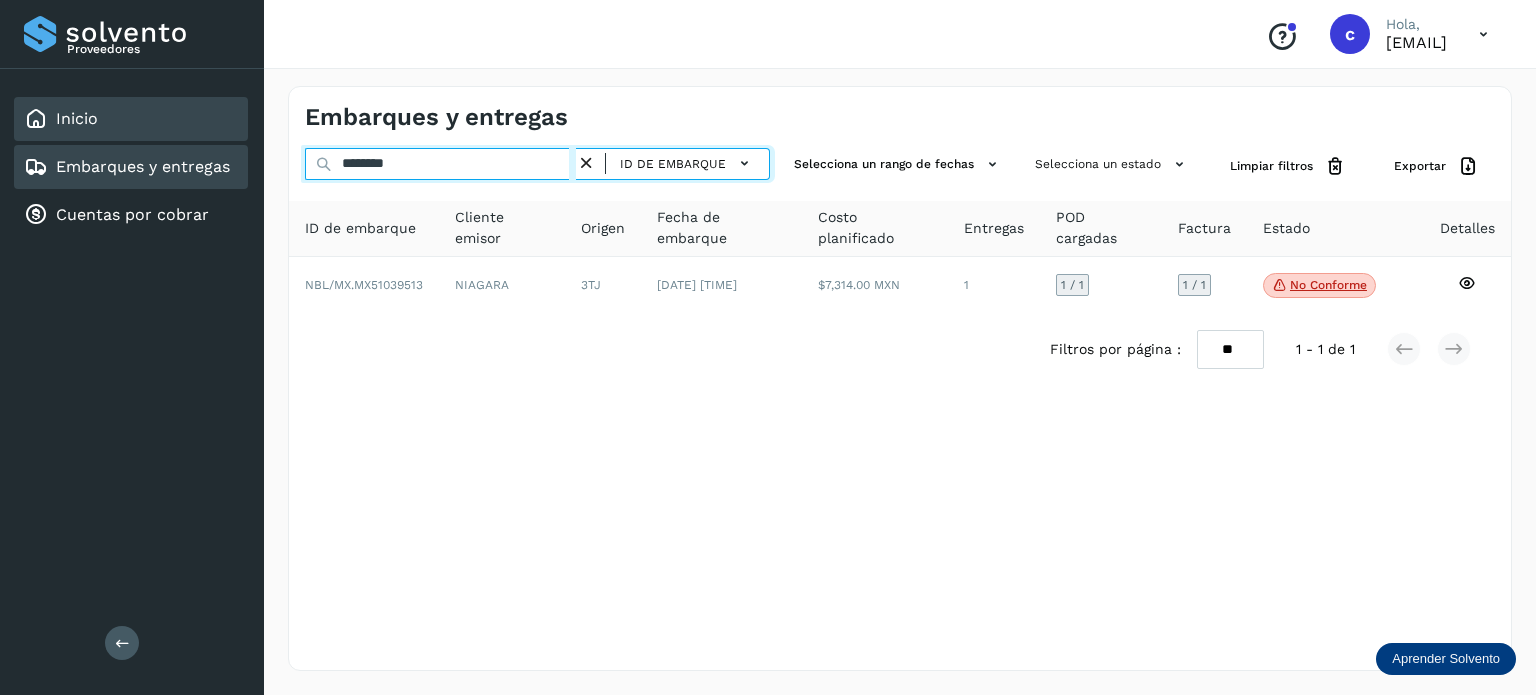 type on "********" 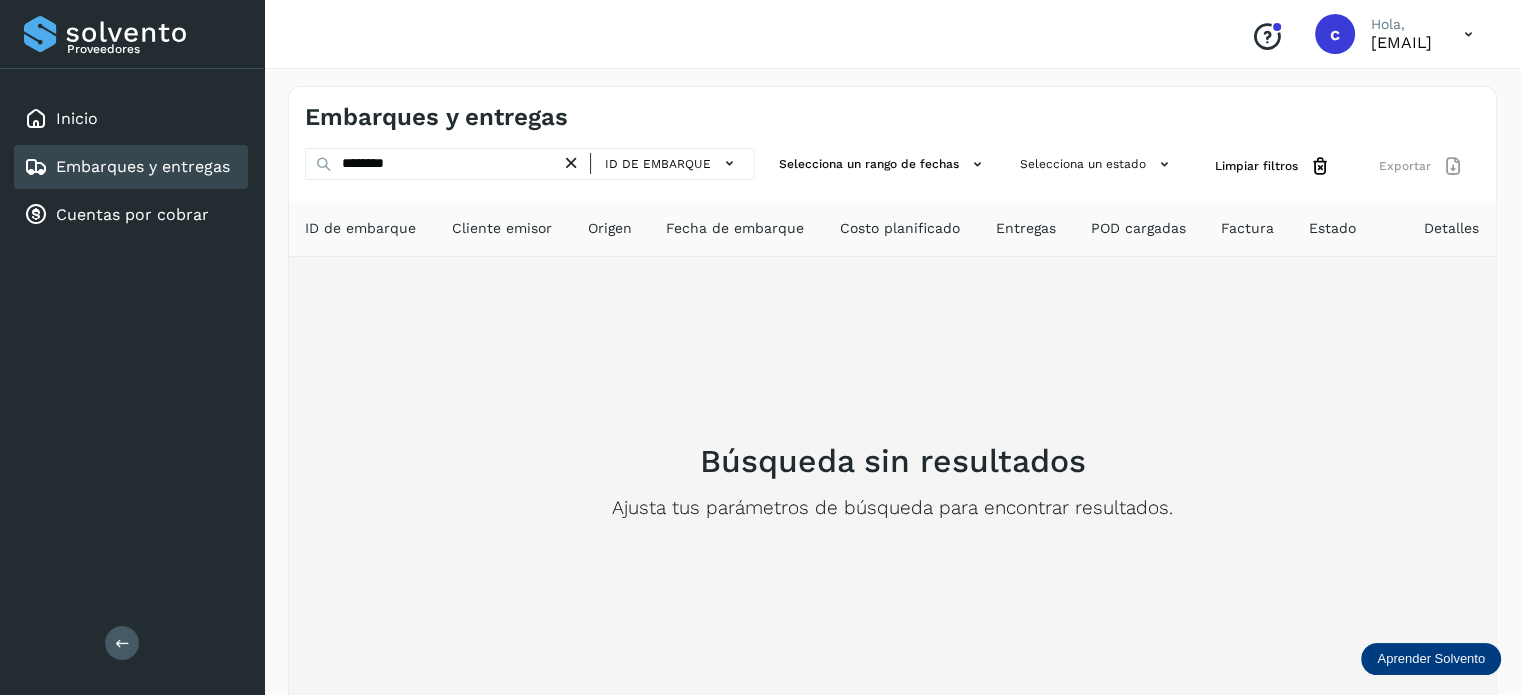 click on "Búsqueda sin resultados Ajusta tus parámetros de búsqueda para encontrar resultados." at bounding box center [892, 481] 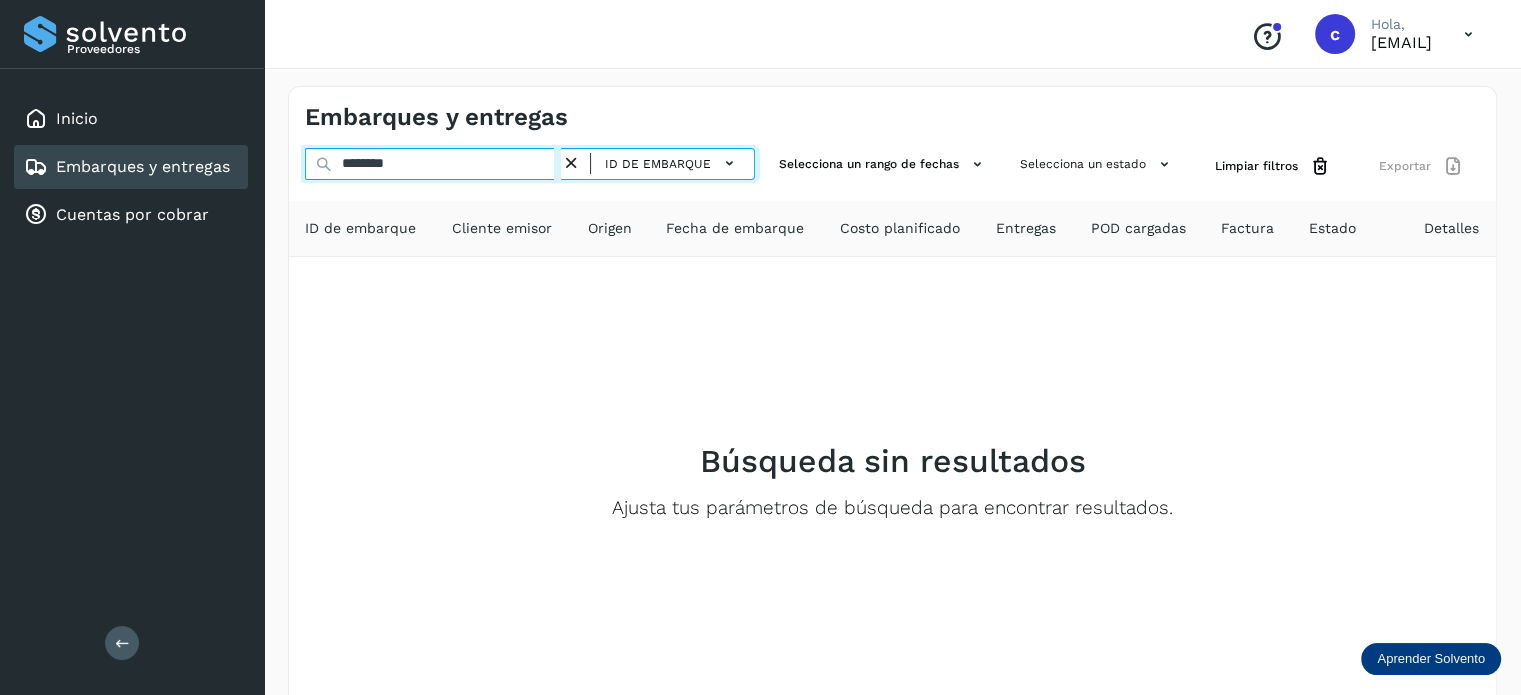 click on "******** ID de embarque" at bounding box center [530, 166] 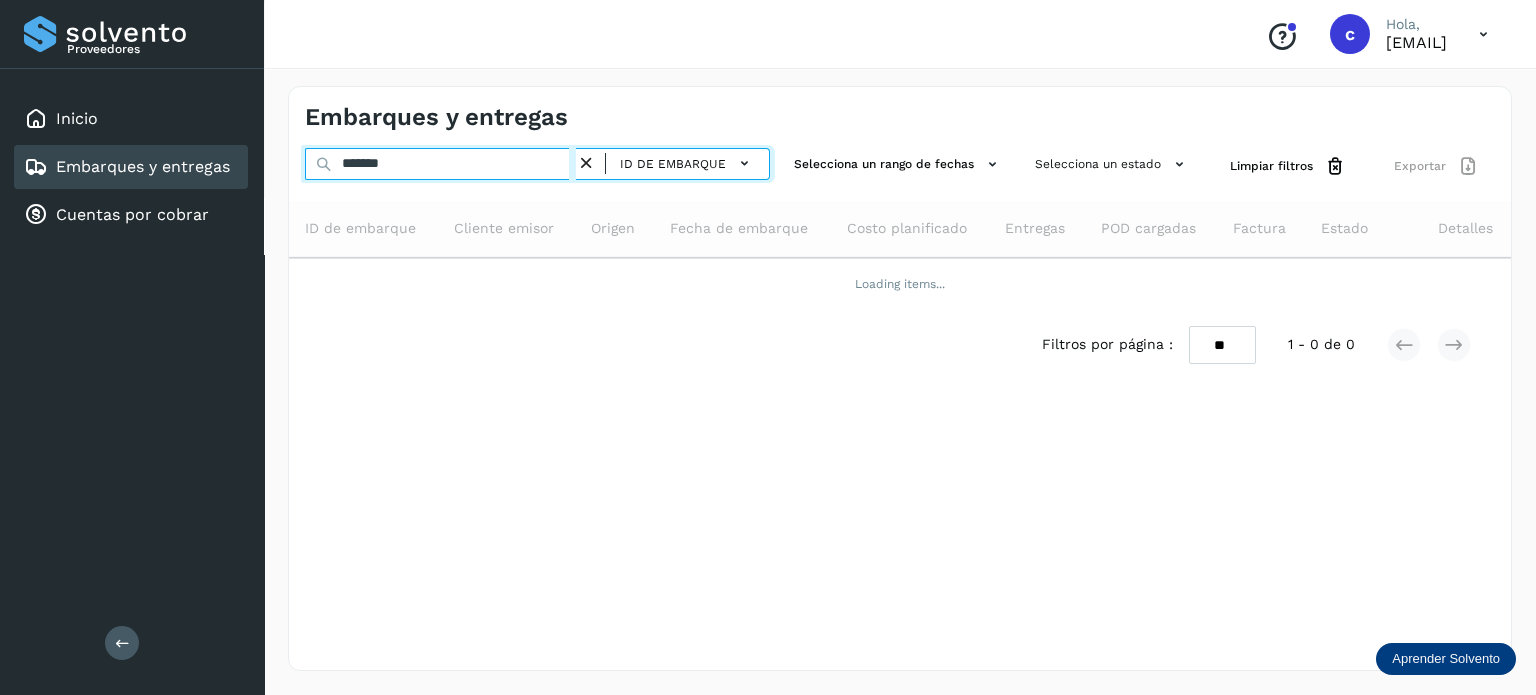 type on "********" 